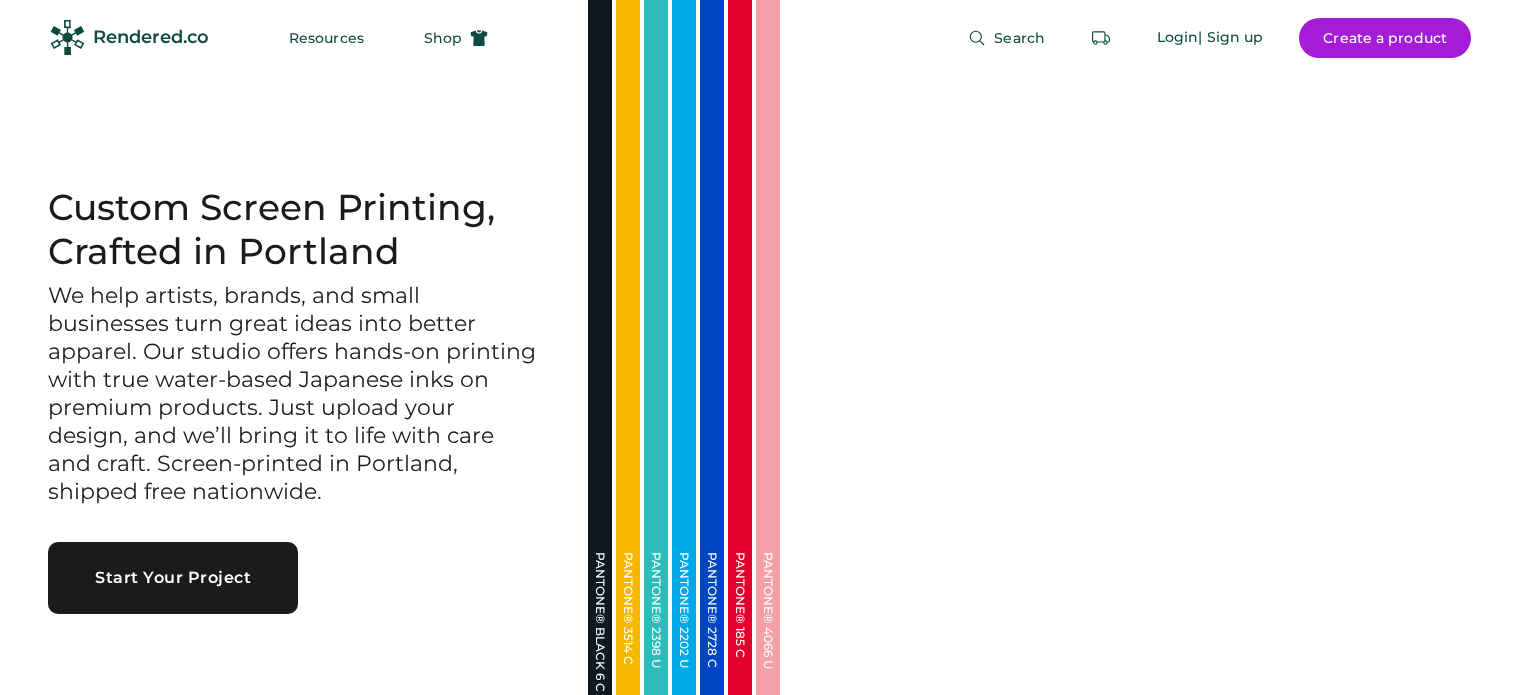 scroll, scrollTop: 0, scrollLeft: 0, axis: both 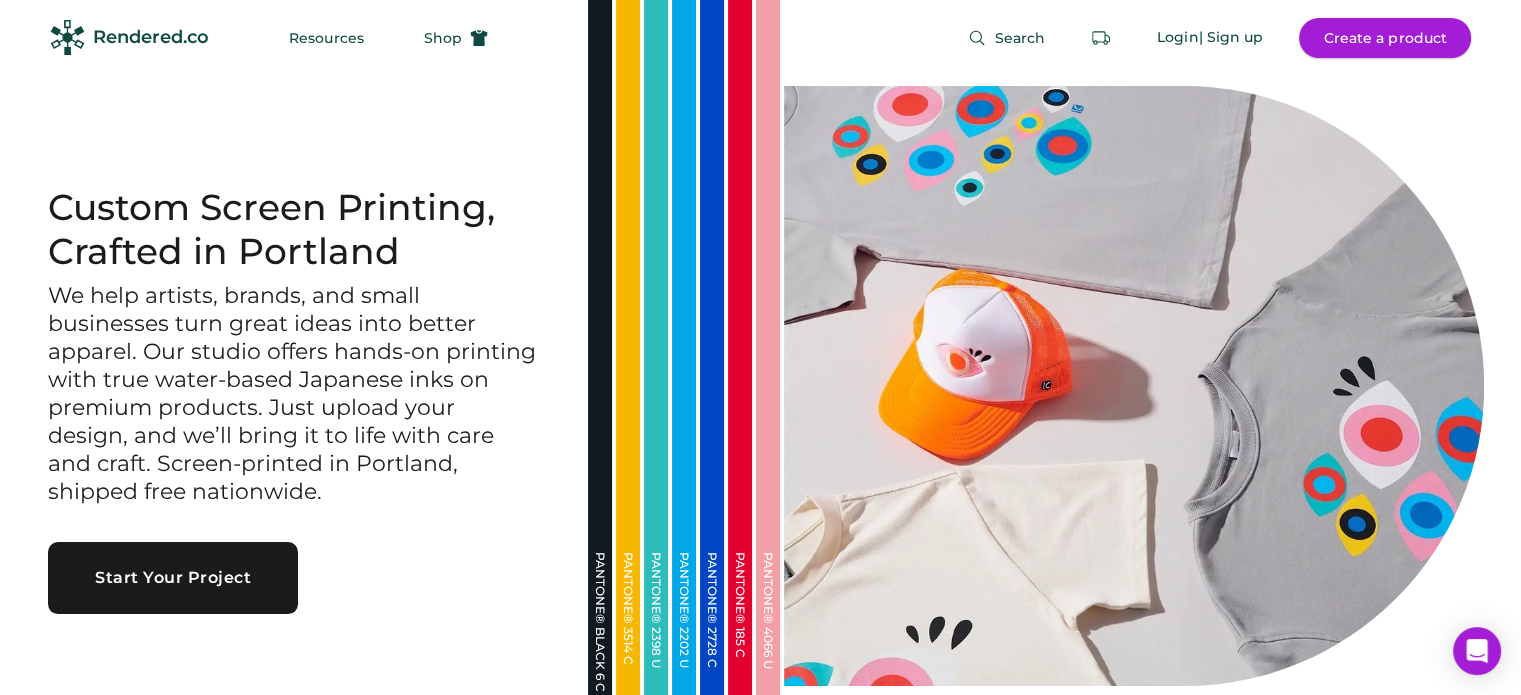 click on "Create a product" at bounding box center (1385, 38) 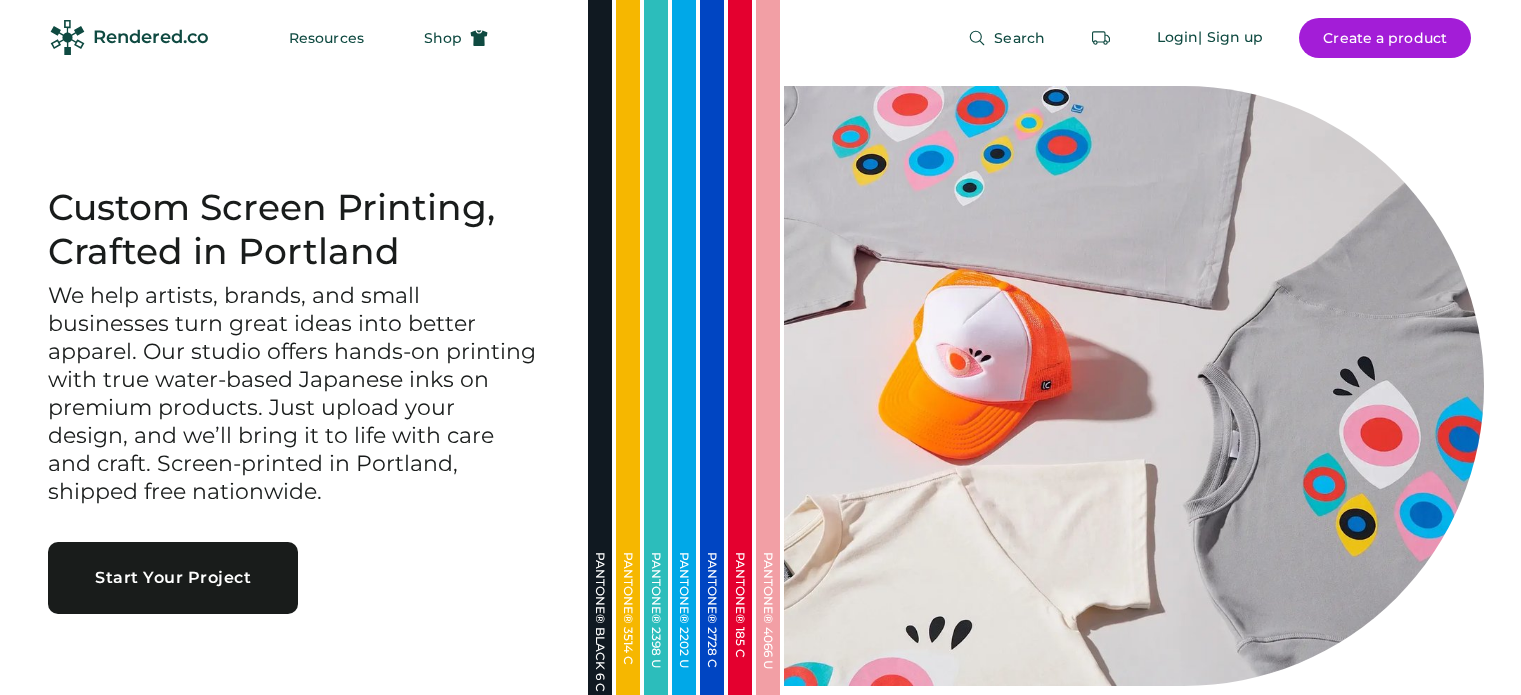 scroll, scrollTop: 0, scrollLeft: 0, axis: both 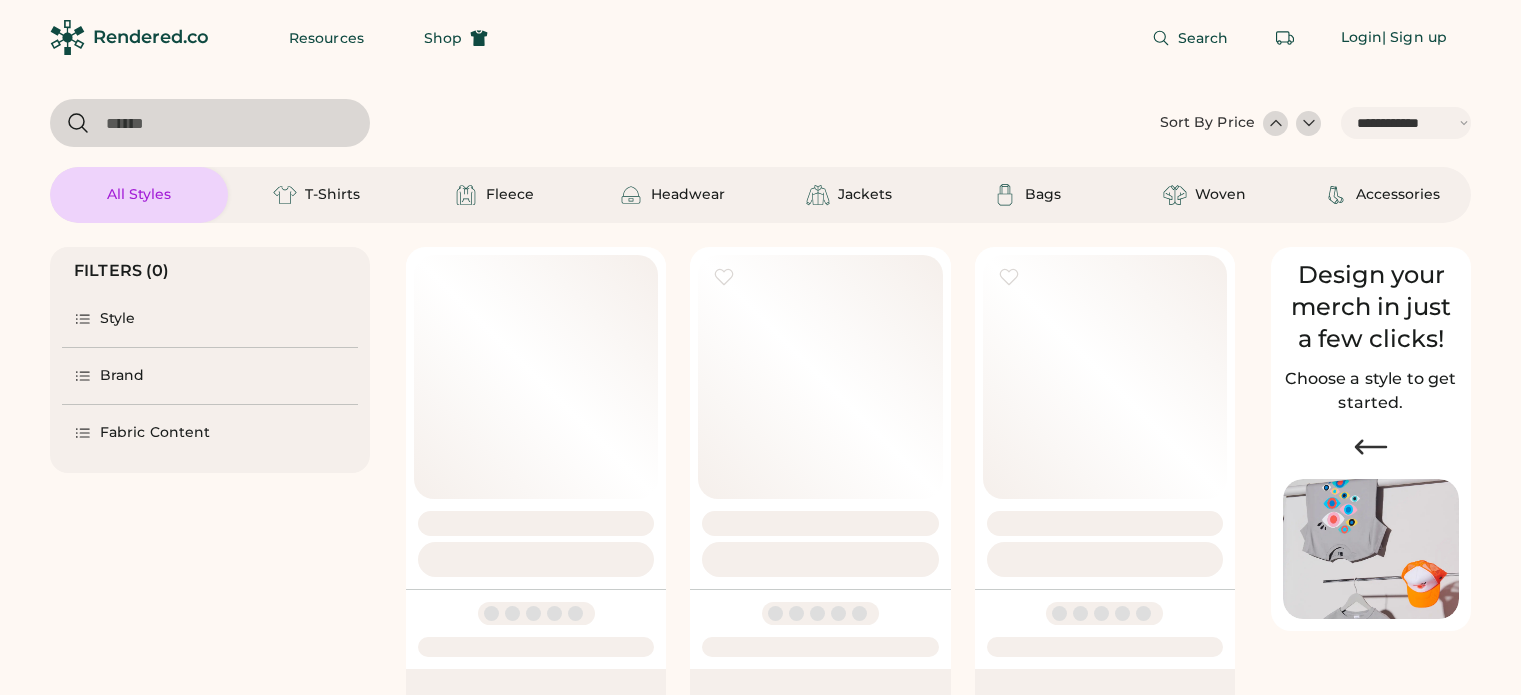 select on "*****" 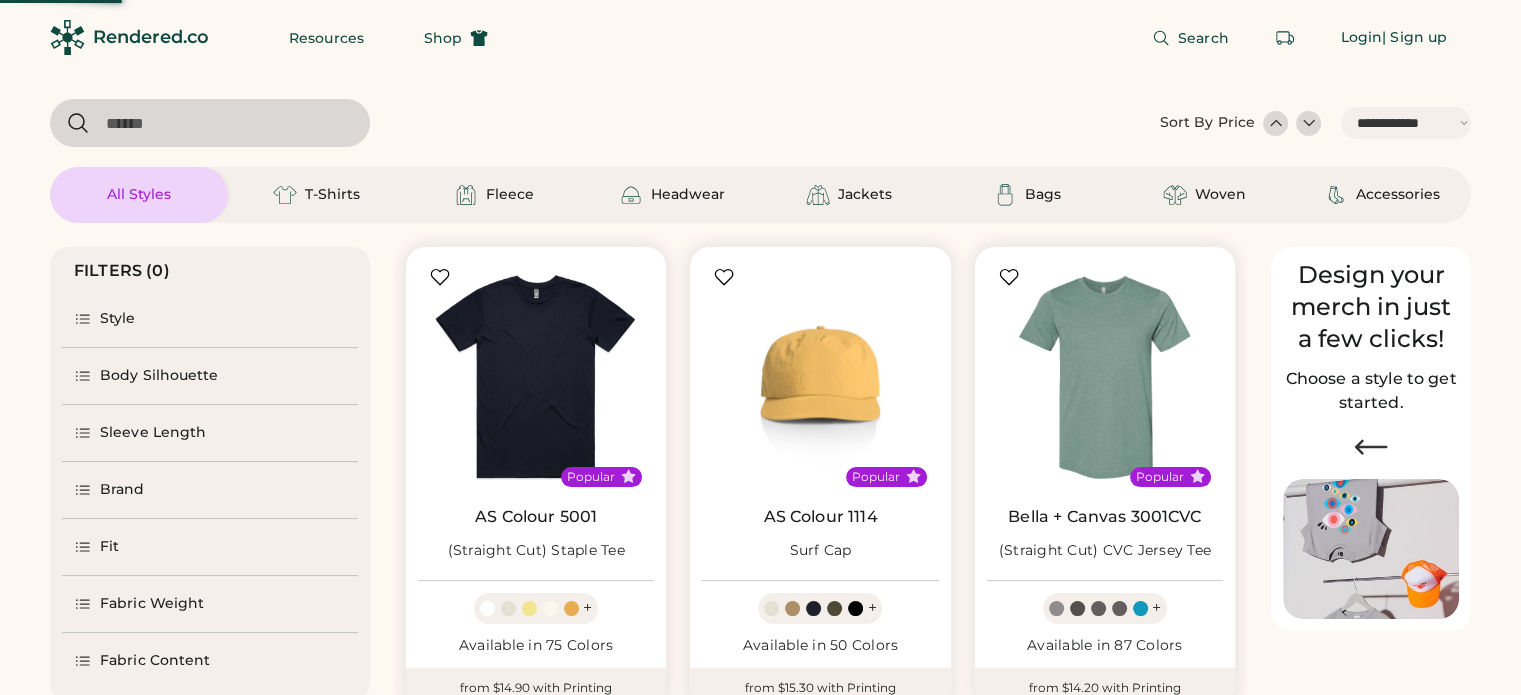 scroll, scrollTop: 0, scrollLeft: 0, axis: both 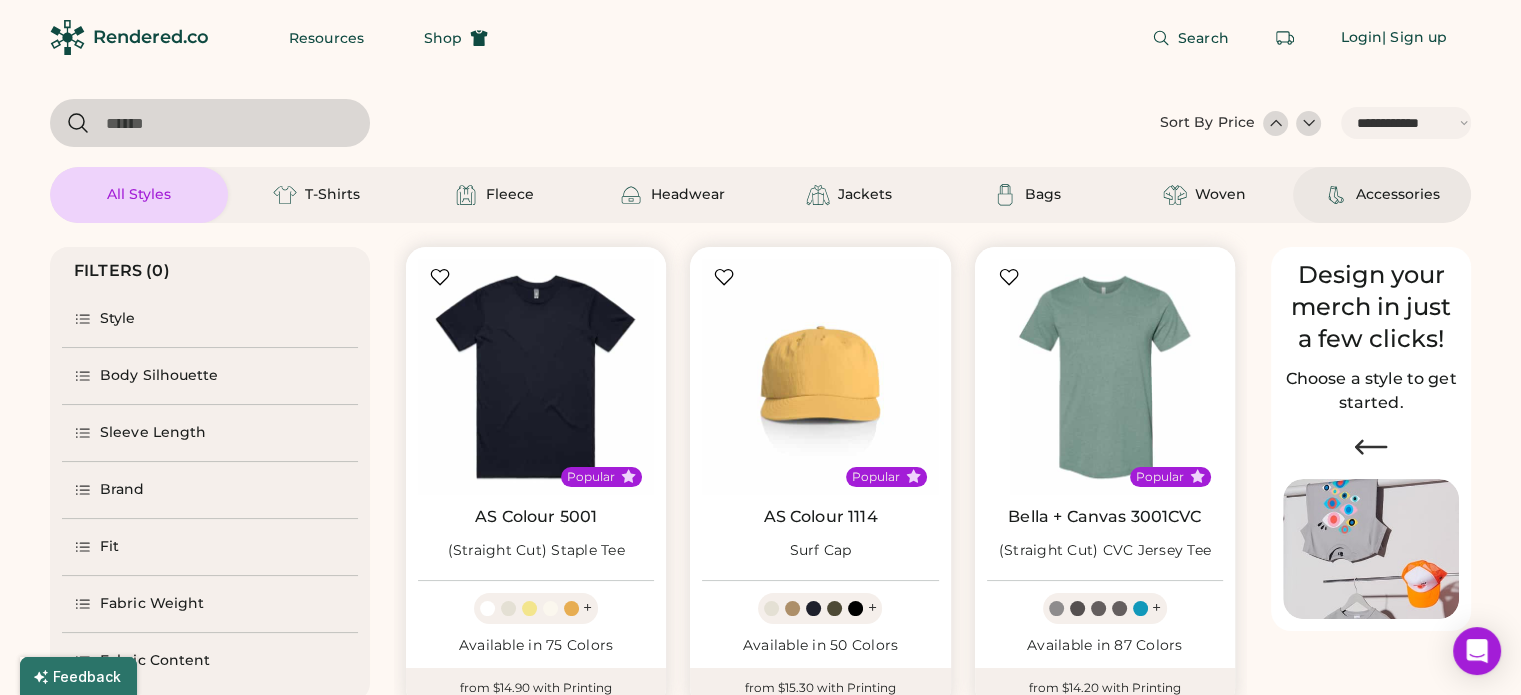 click 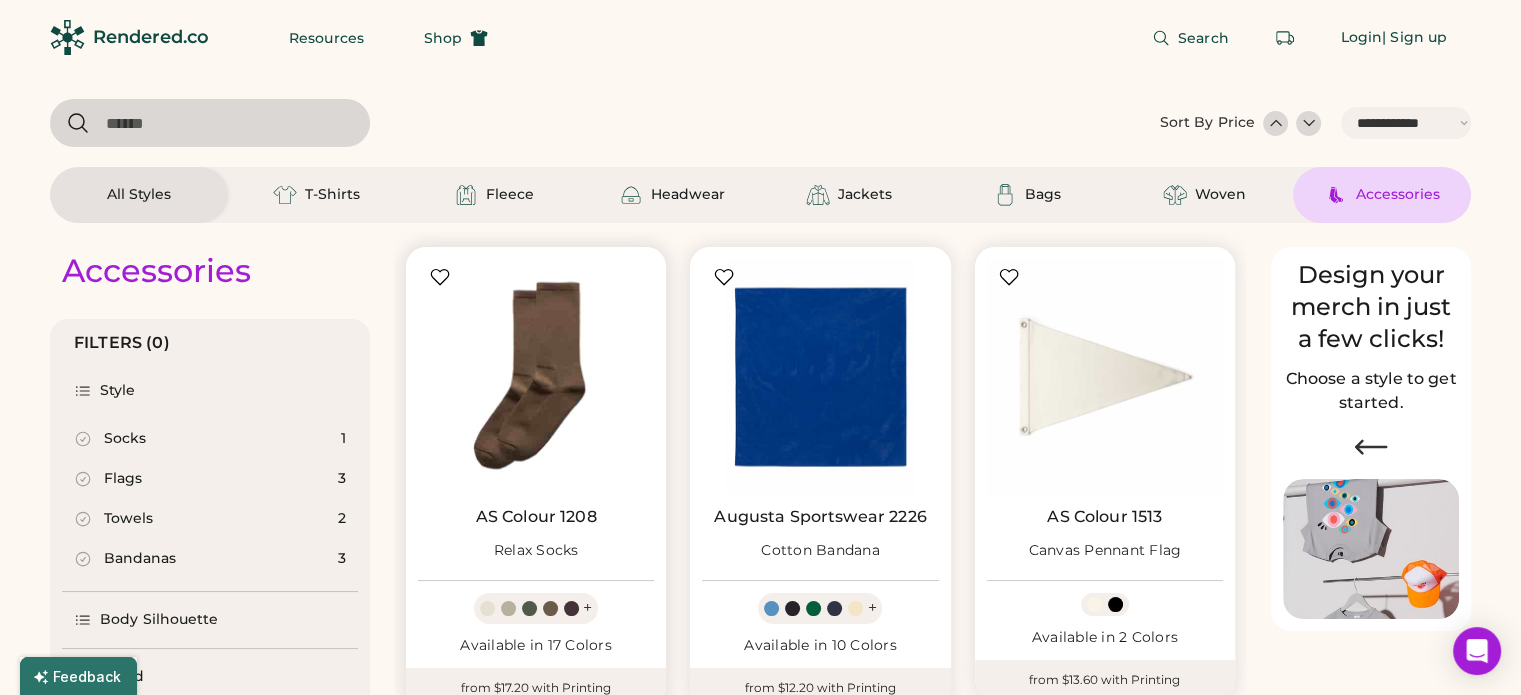 click at bounding box center (536, 377) 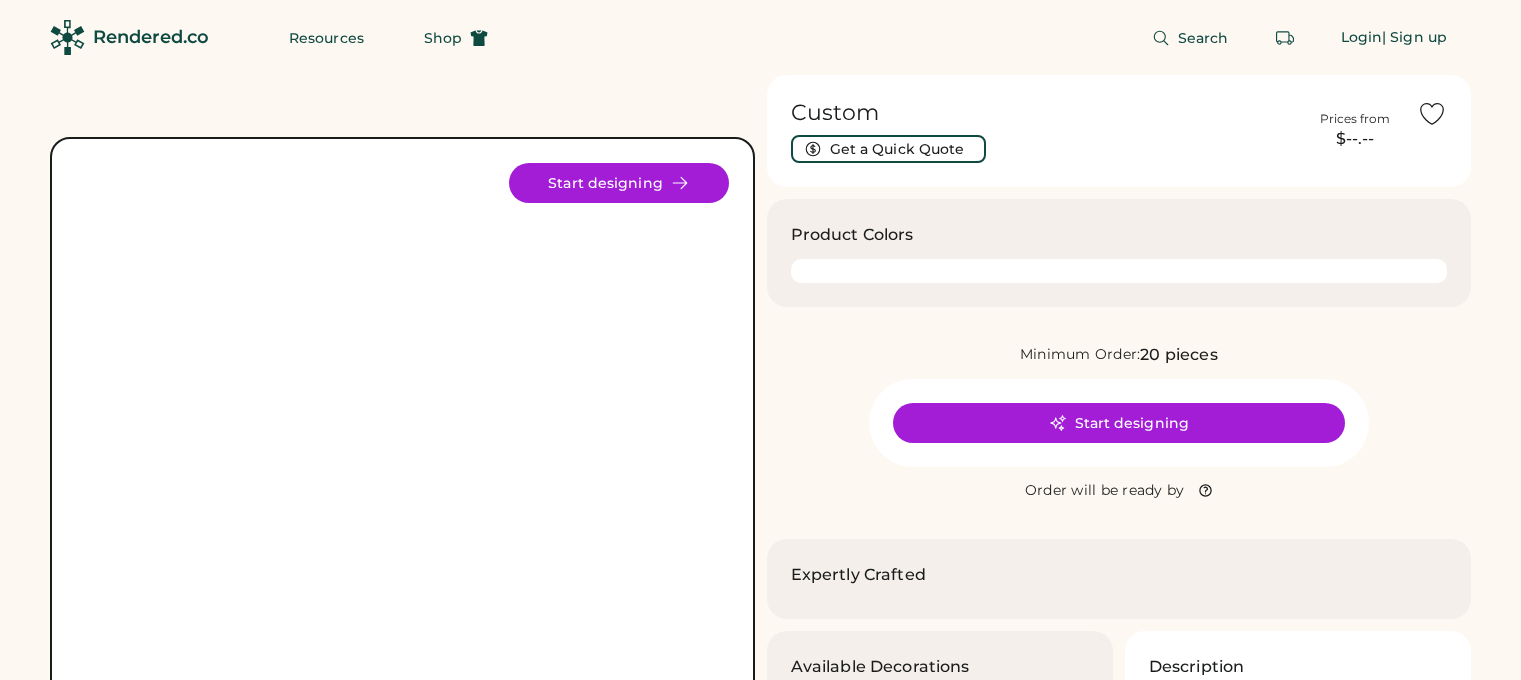 scroll, scrollTop: 0, scrollLeft: 0, axis: both 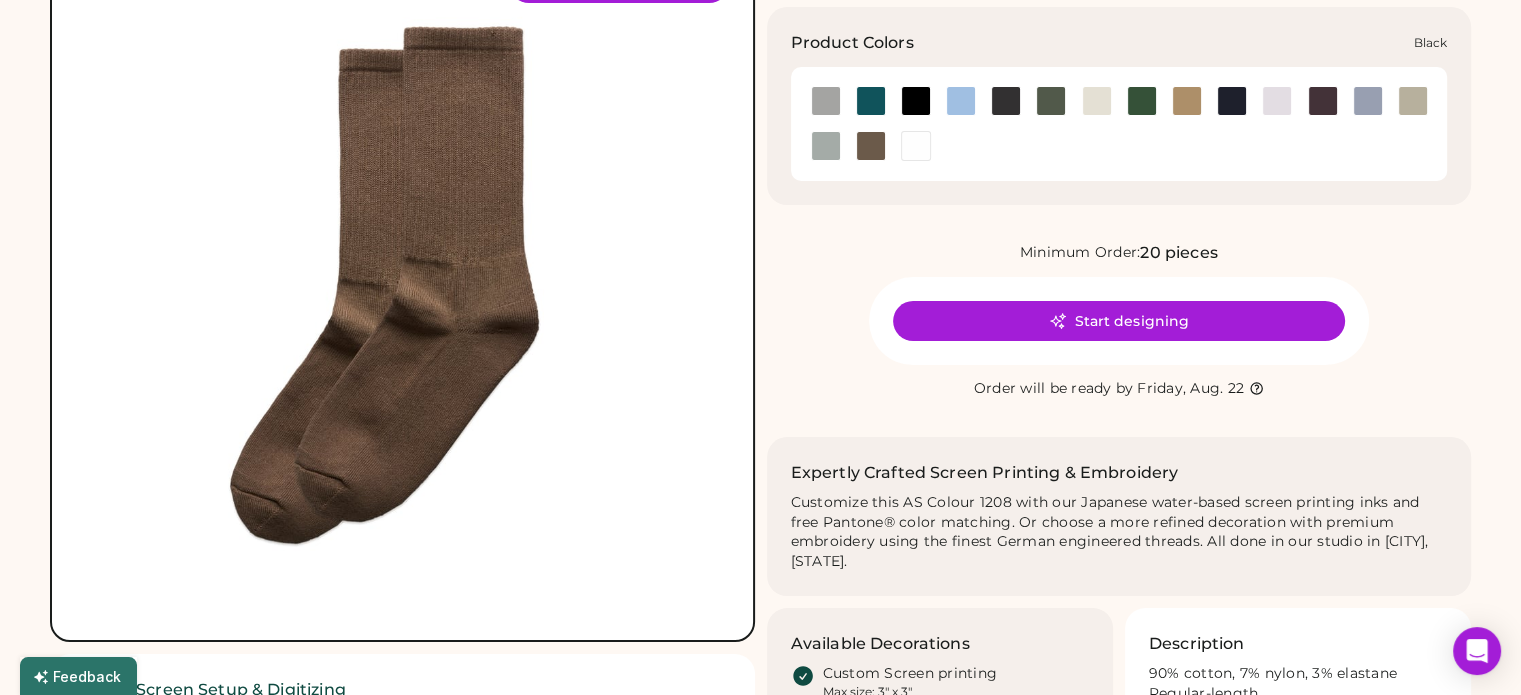 click at bounding box center [916, 101] 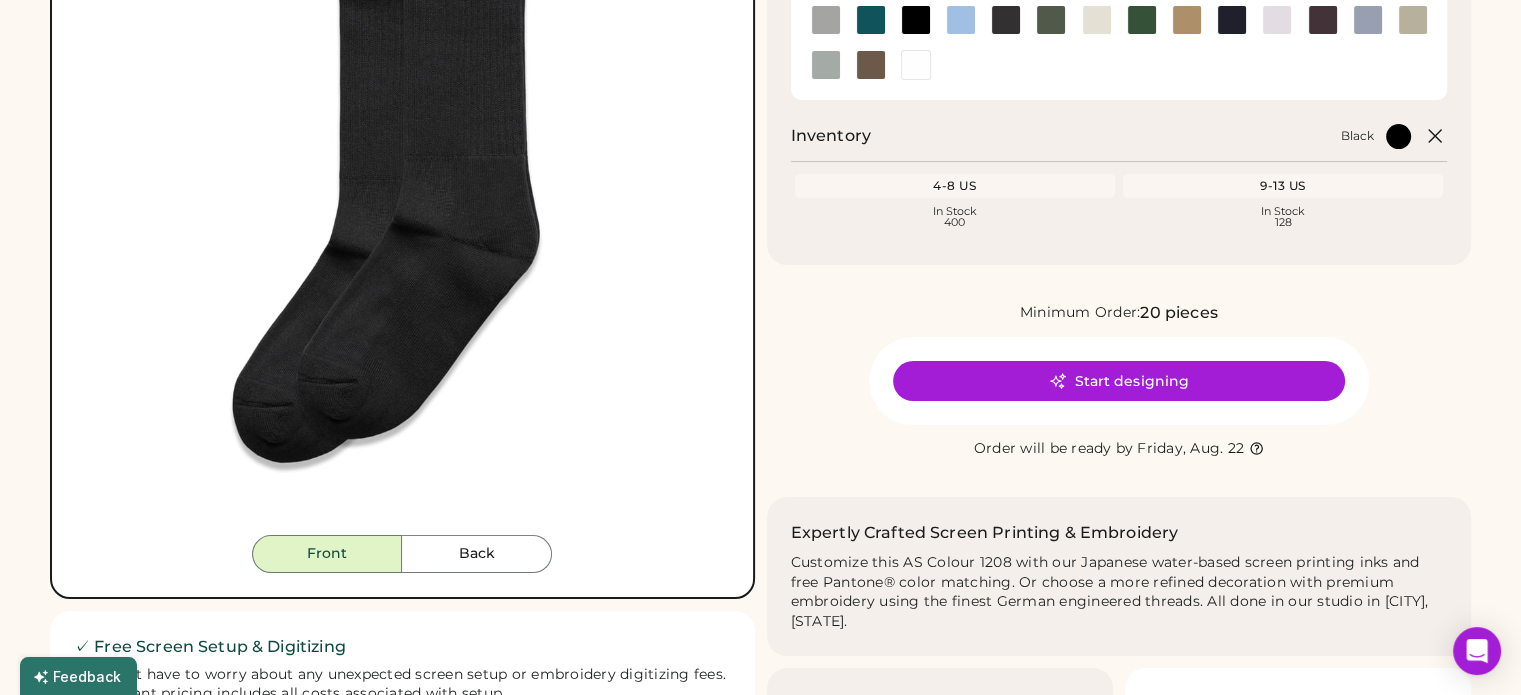 scroll, scrollTop: 0, scrollLeft: 0, axis: both 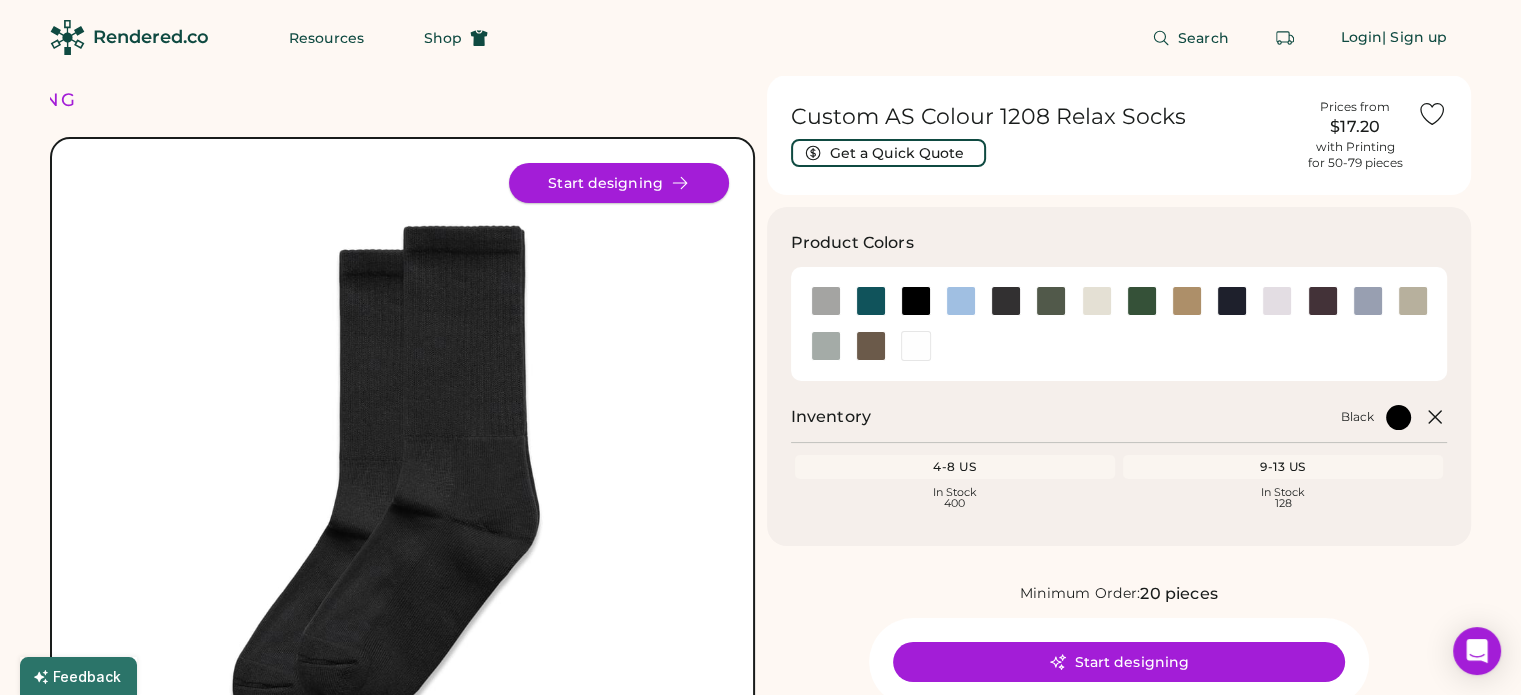 click on "Start designing" at bounding box center [619, 183] 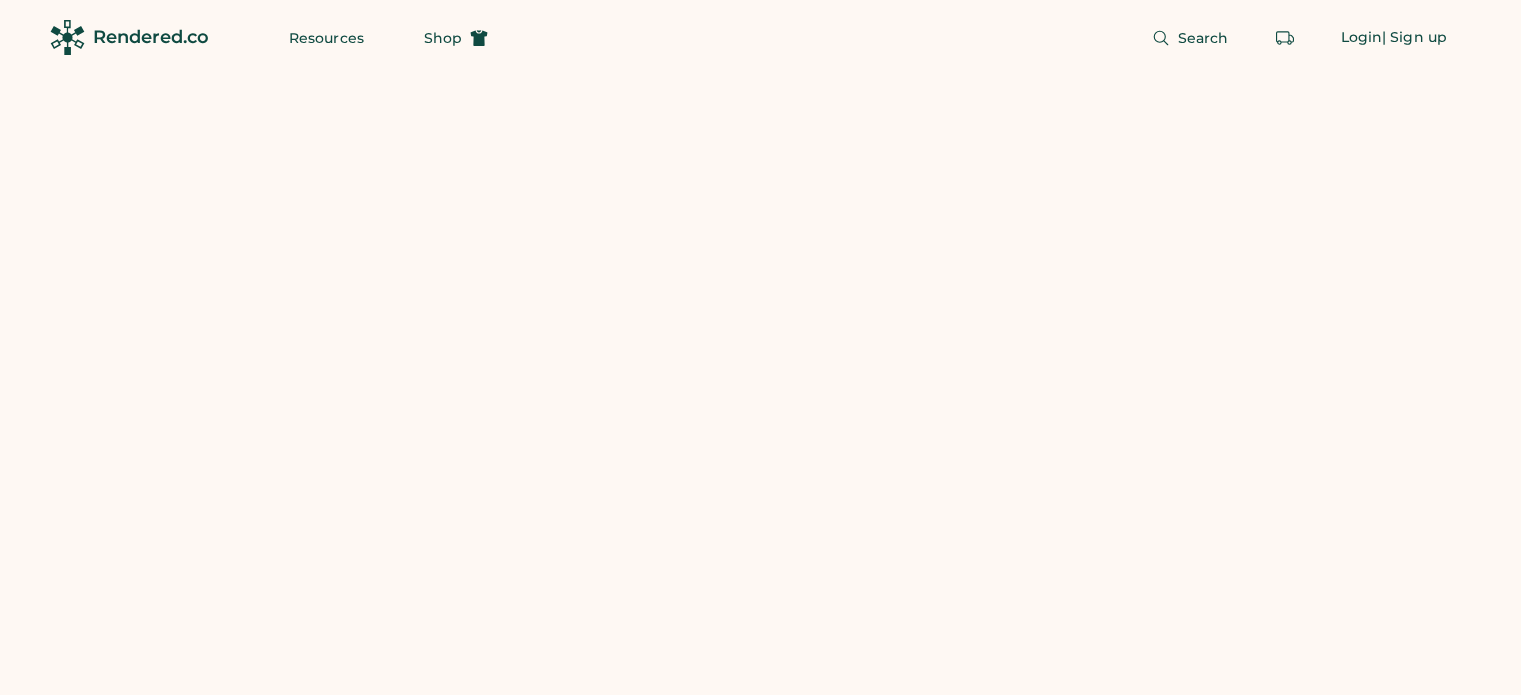 scroll, scrollTop: 0, scrollLeft: 0, axis: both 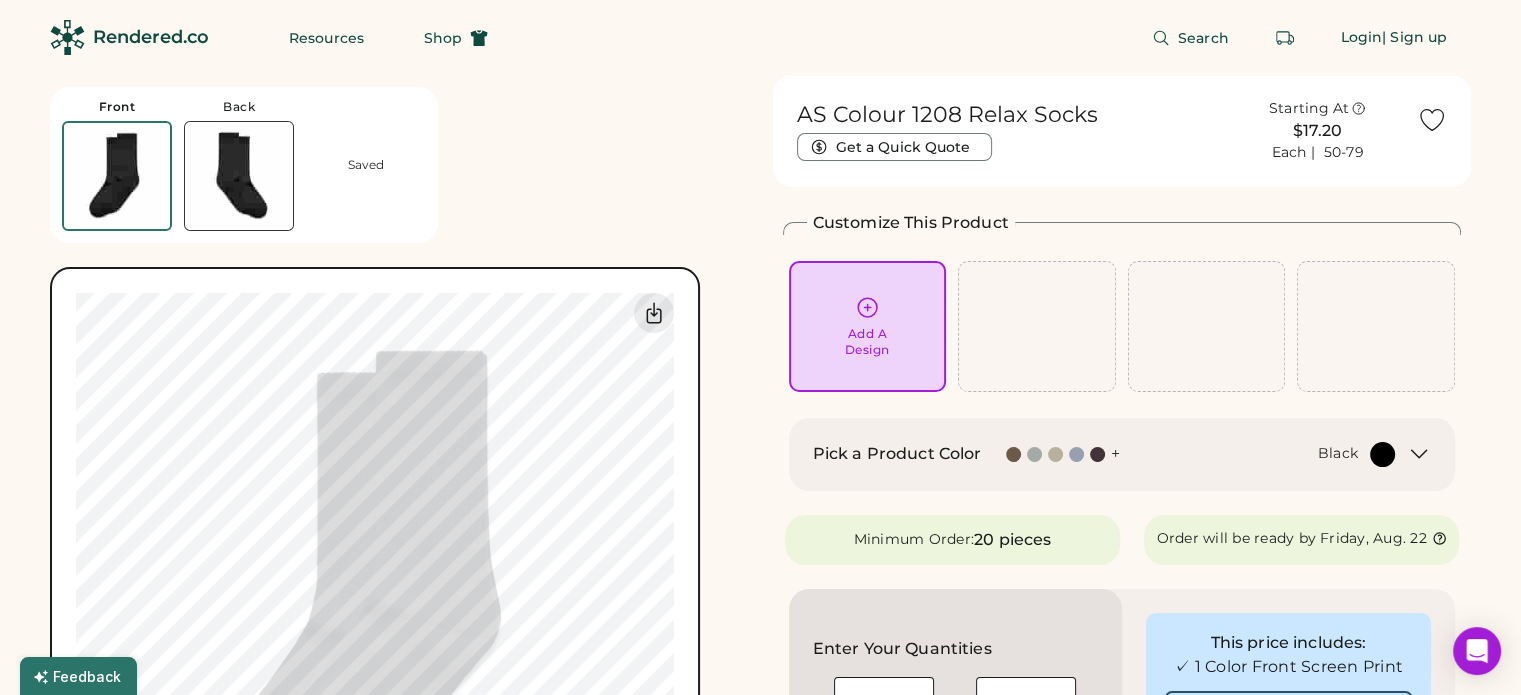 click at bounding box center (239, 176) 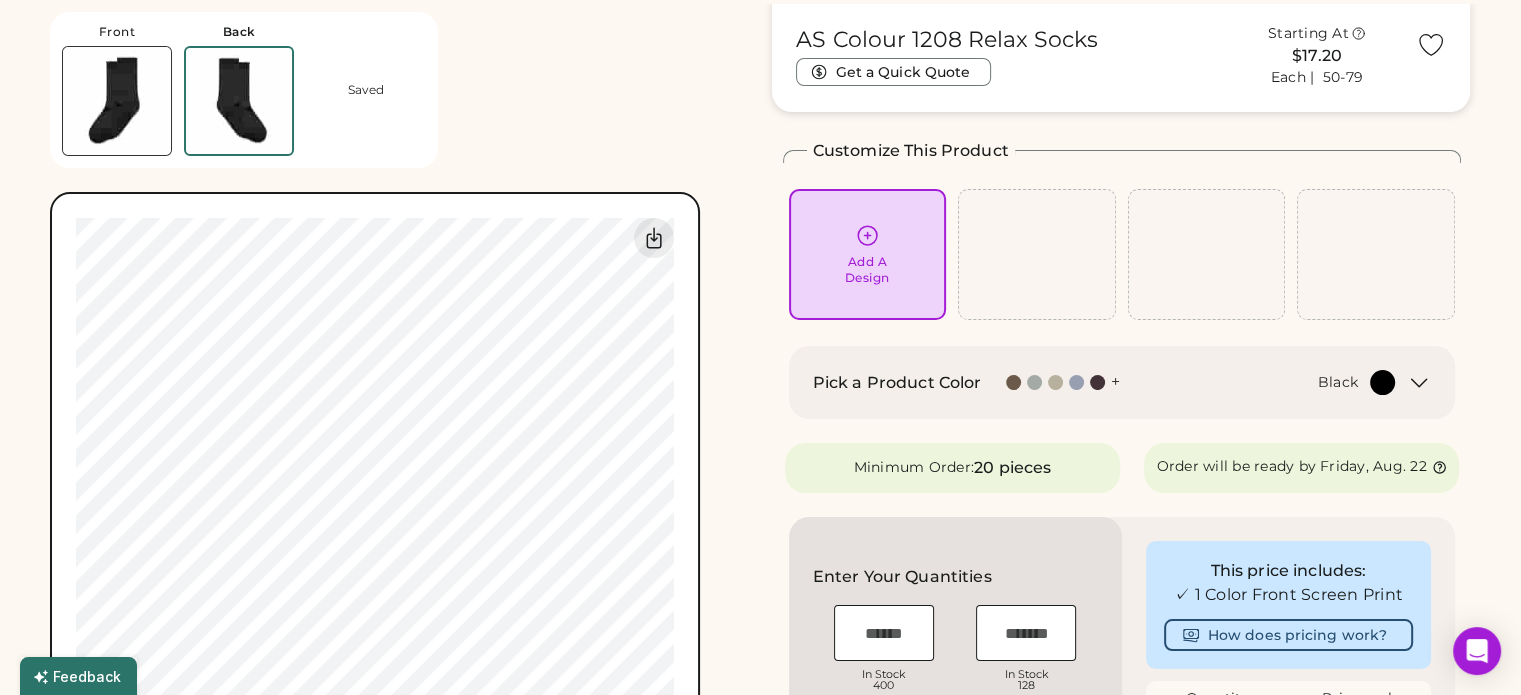 scroll, scrollTop: 75, scrollLeft: 0, axis: vertical 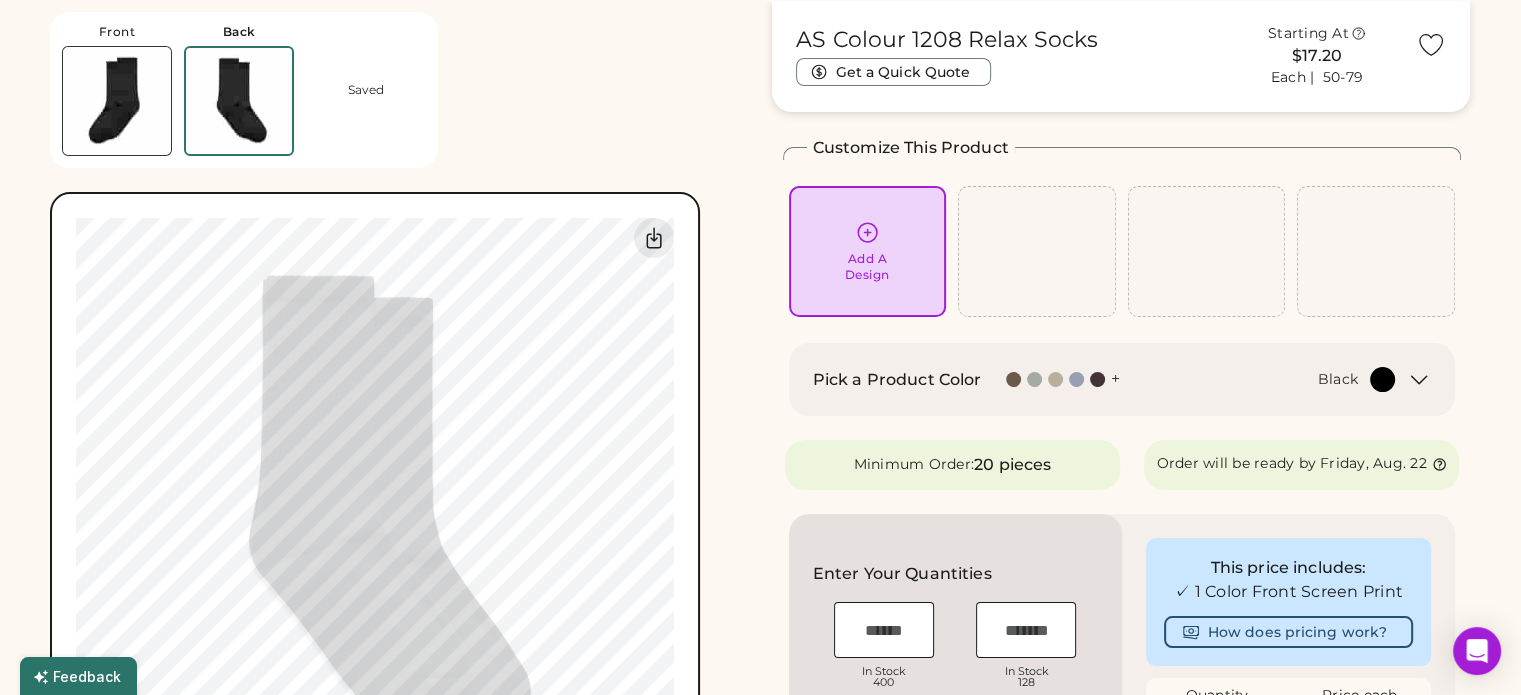 click at bounding box center [117, 101] 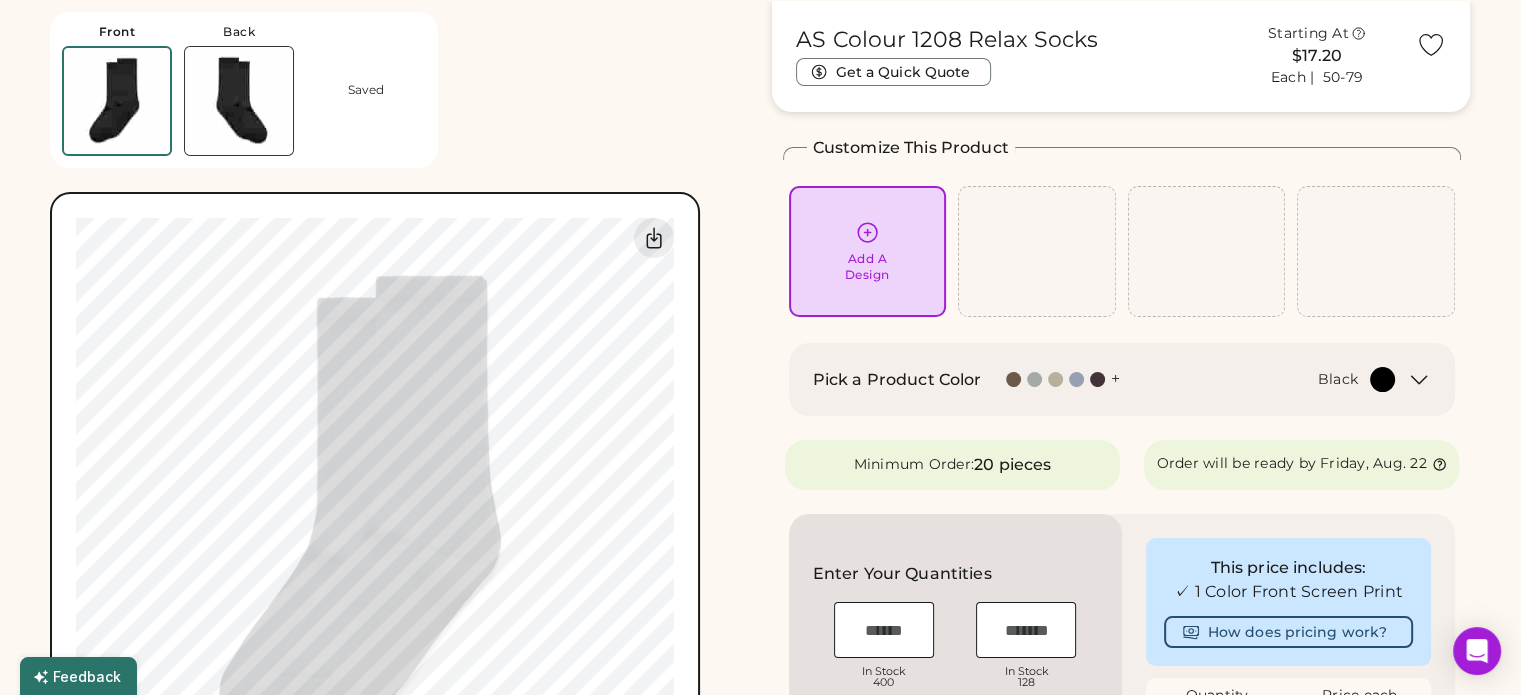 click at bounding box center [239, 101] 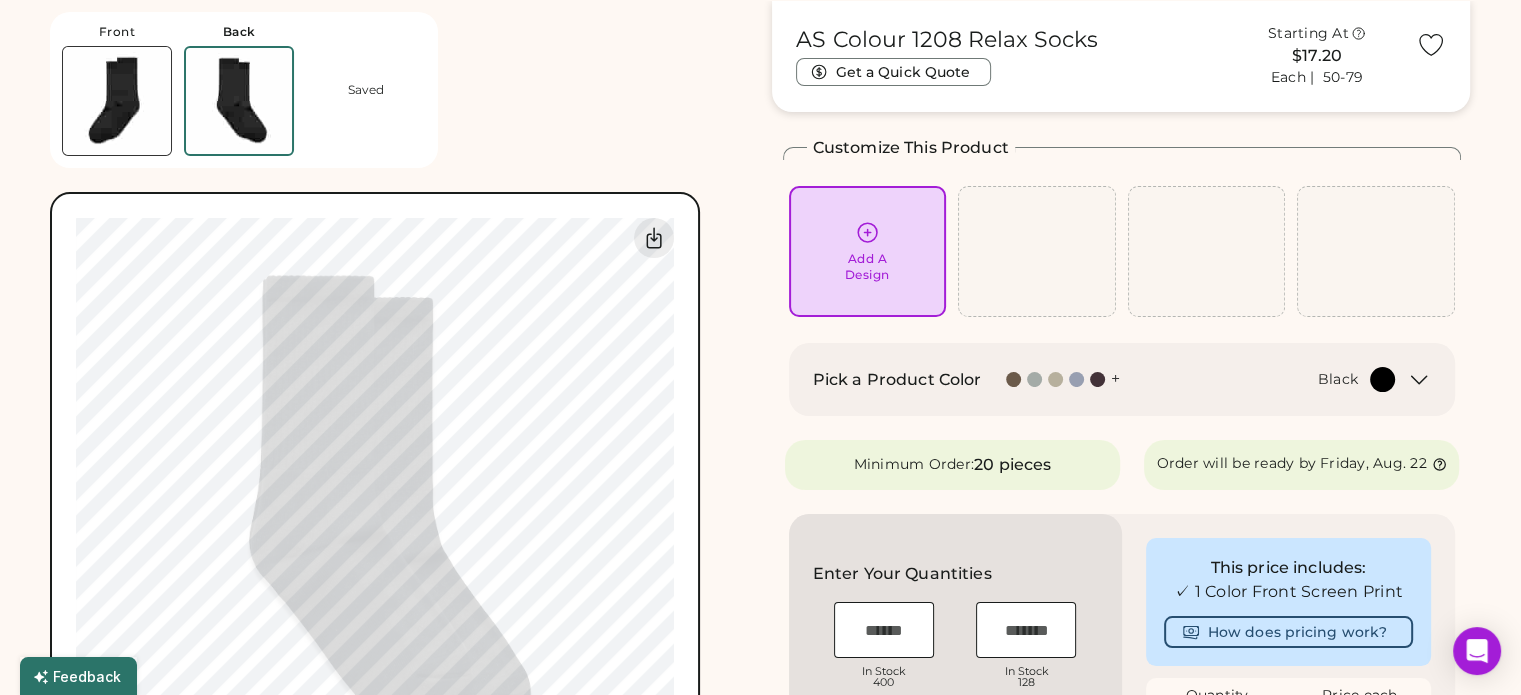 click at bounding box center (117, 101) 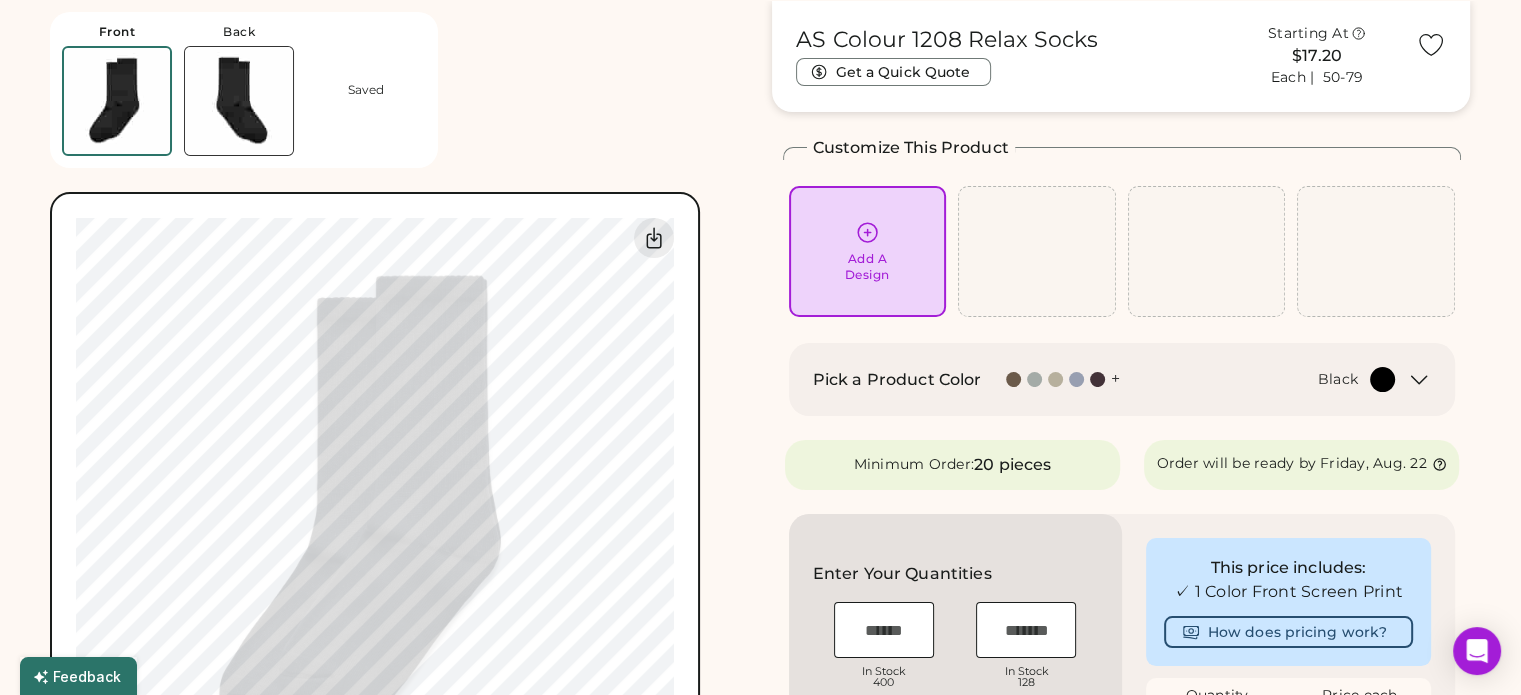 click at bounding box center [239, 101] 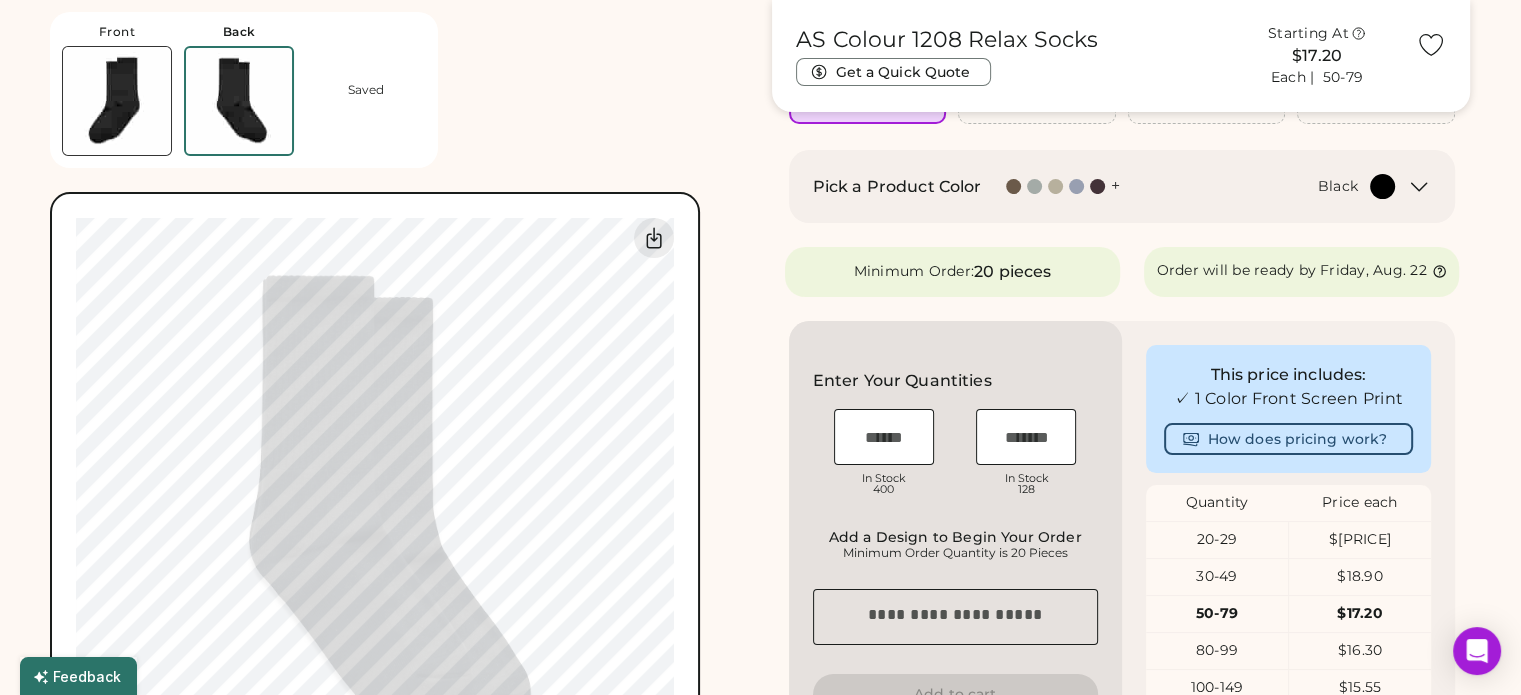 scroll, scrollTop: 275, scrollLeft: 0, axis: vertical 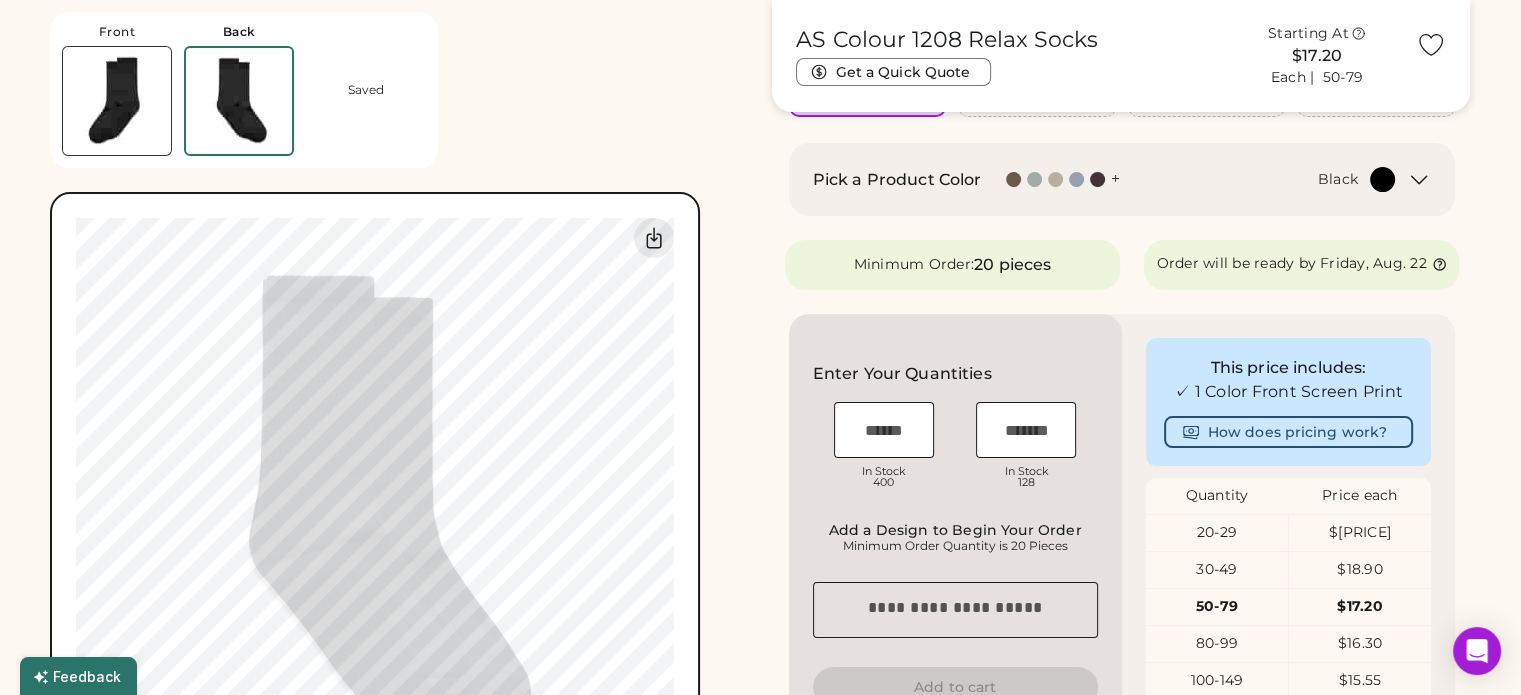 click at bounding box center [117, 101] 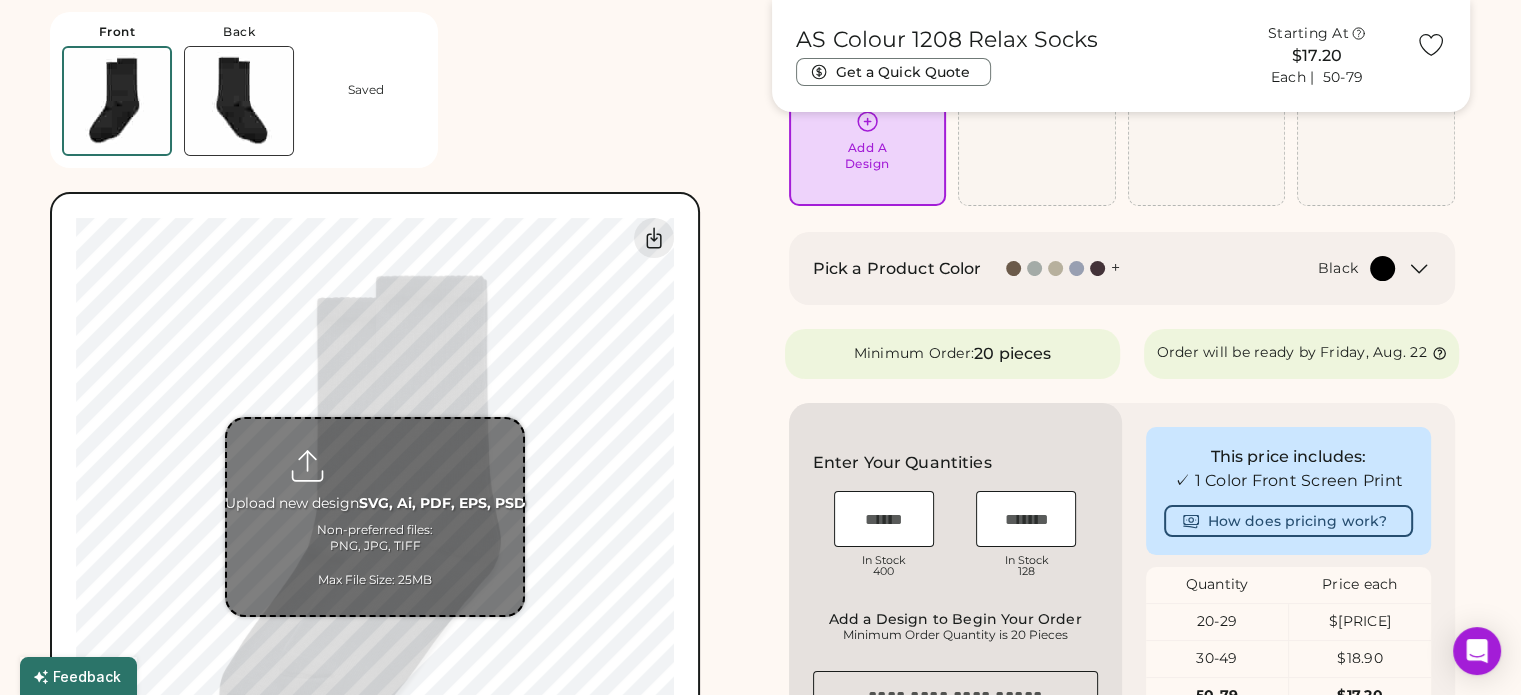 scroll, scrollTop: 175, scrollLeft: 0, axis: vertical 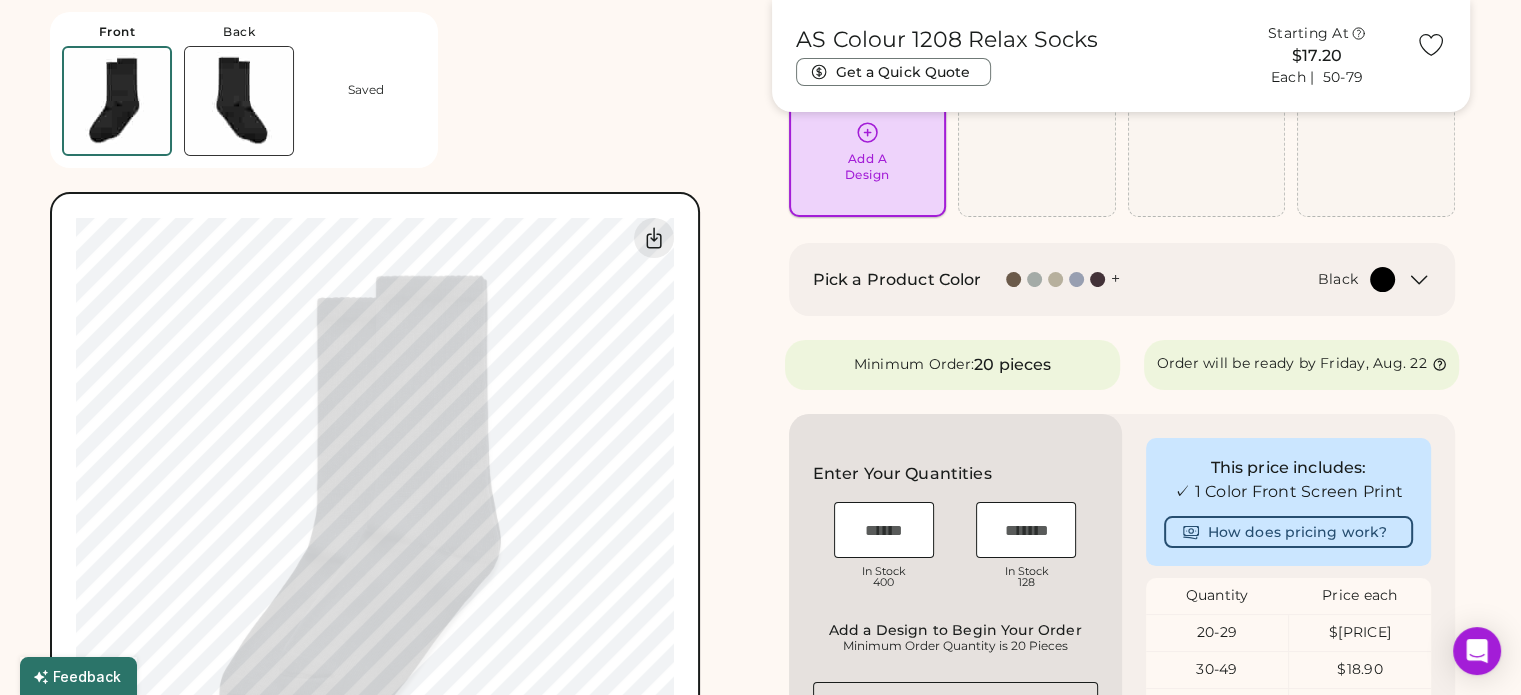 click on "Add A
Design" at bounding box center [867, 167] 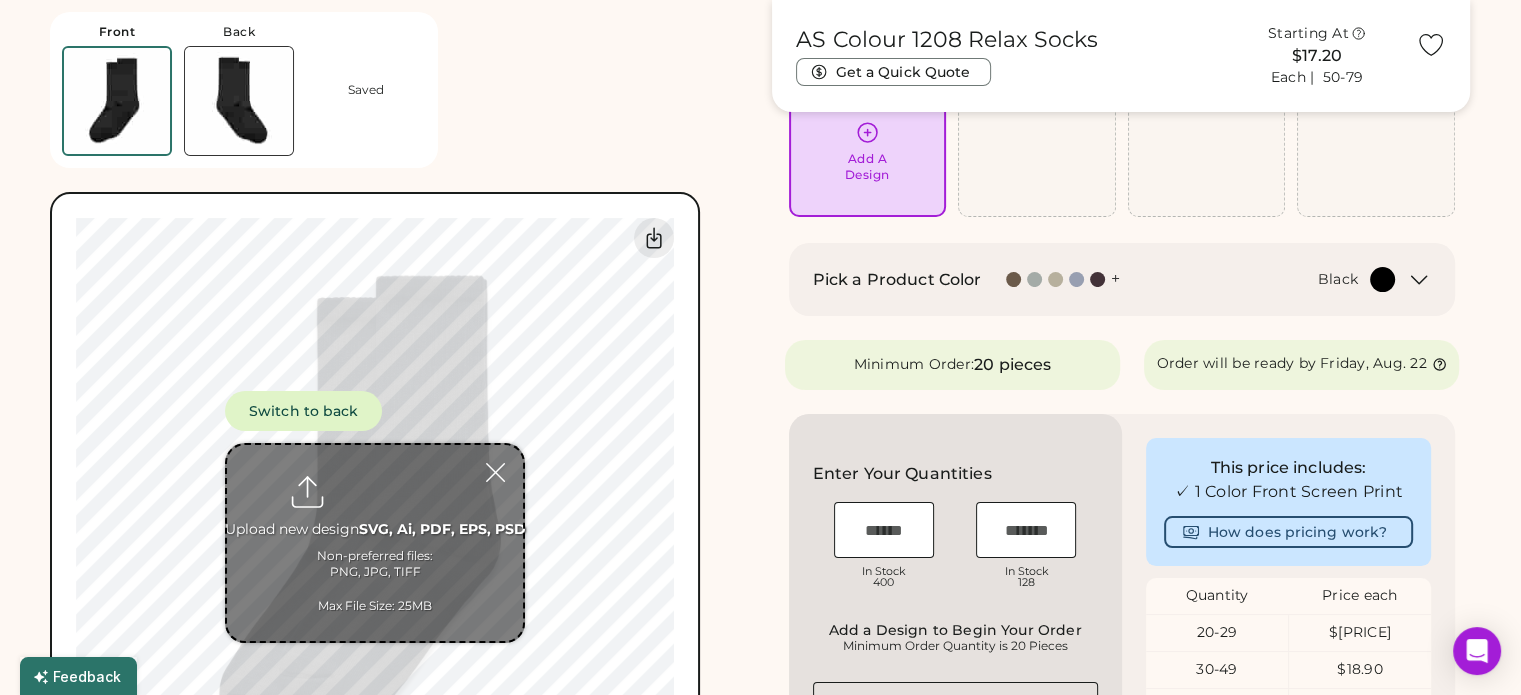 click at bounding box center (375, 543) 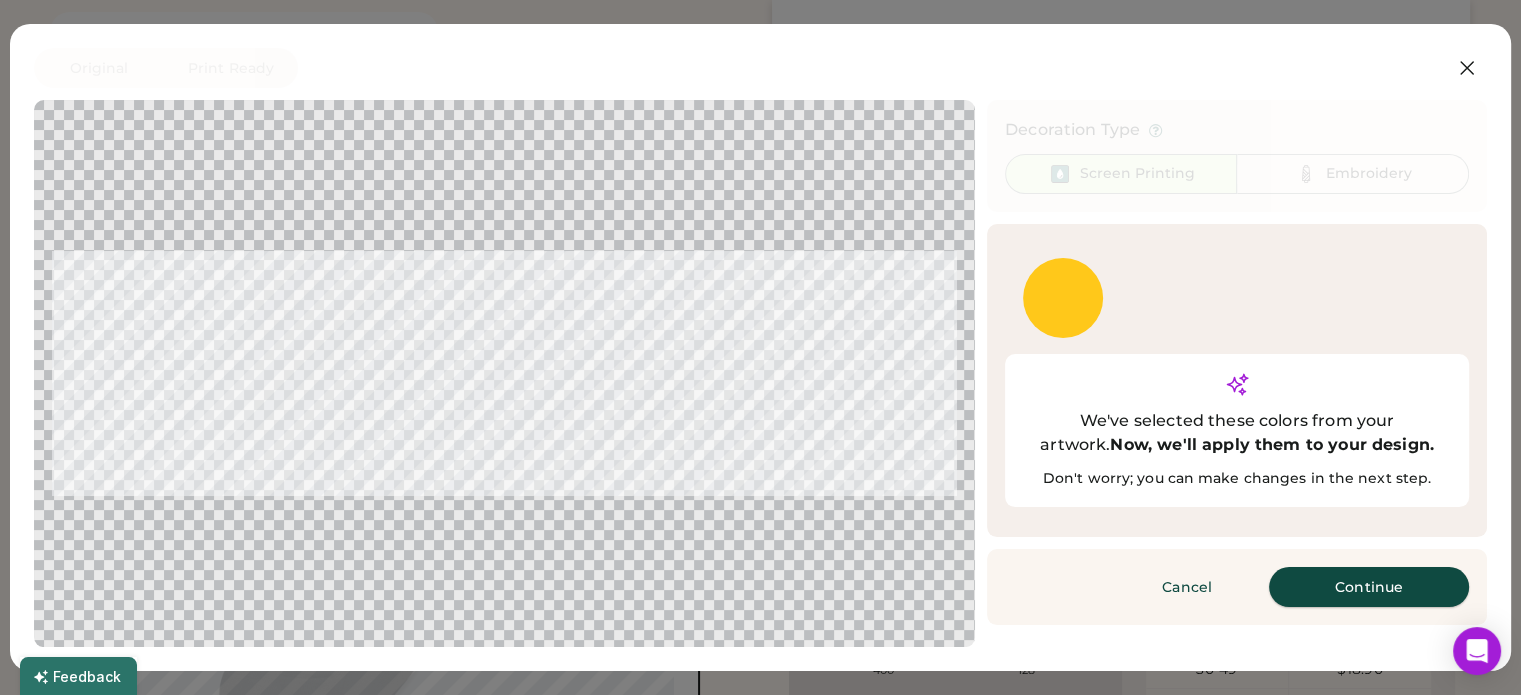 click on "Continue" at bounding box center (1369, 587) 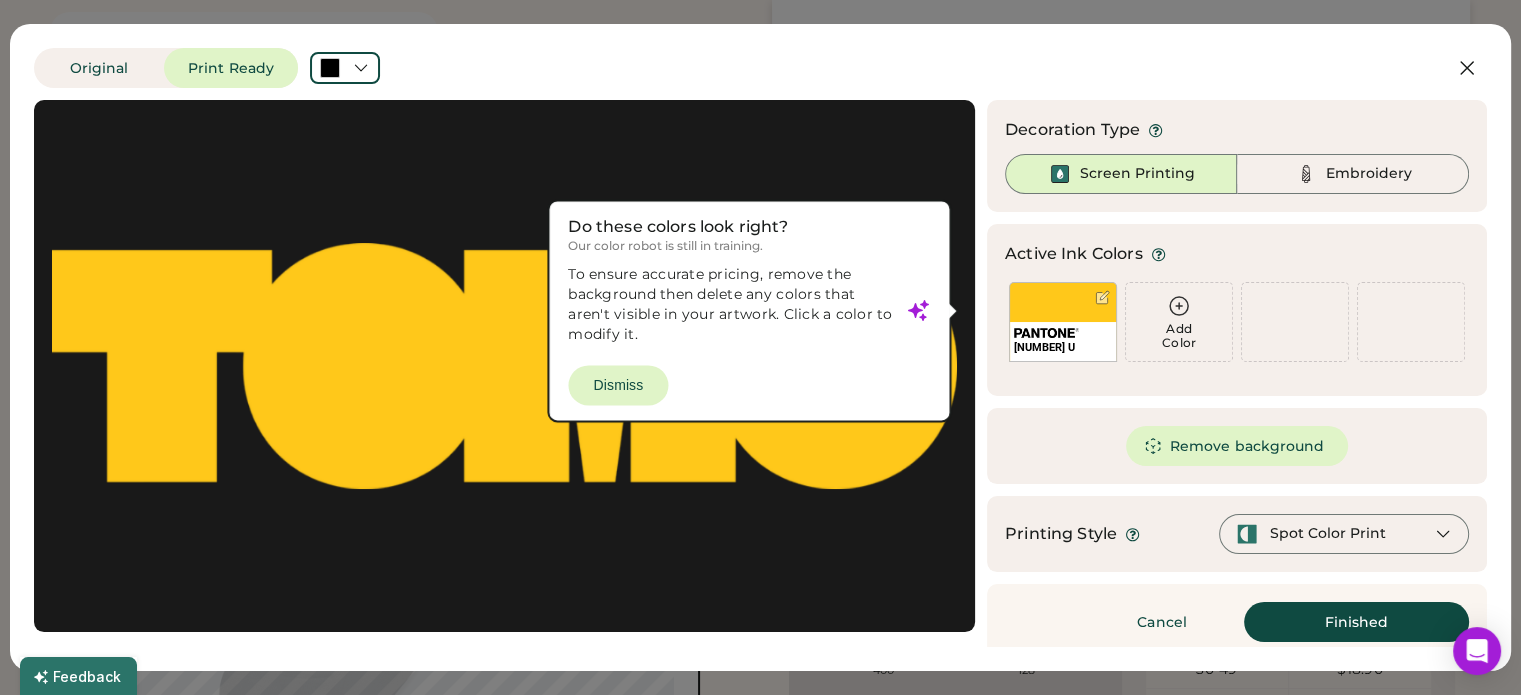click at bounding box center [504, 366] 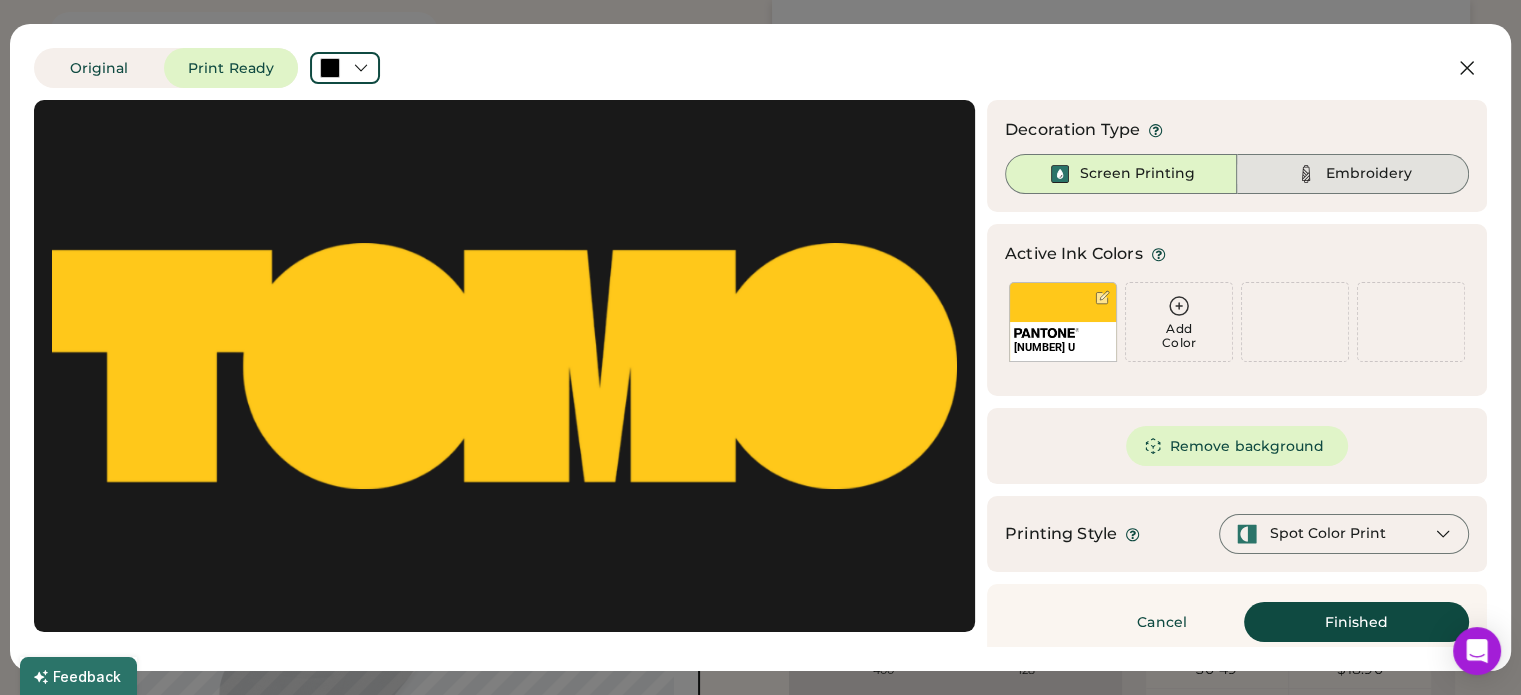 click on "Embroidery" at bounding box center [1369, 174] 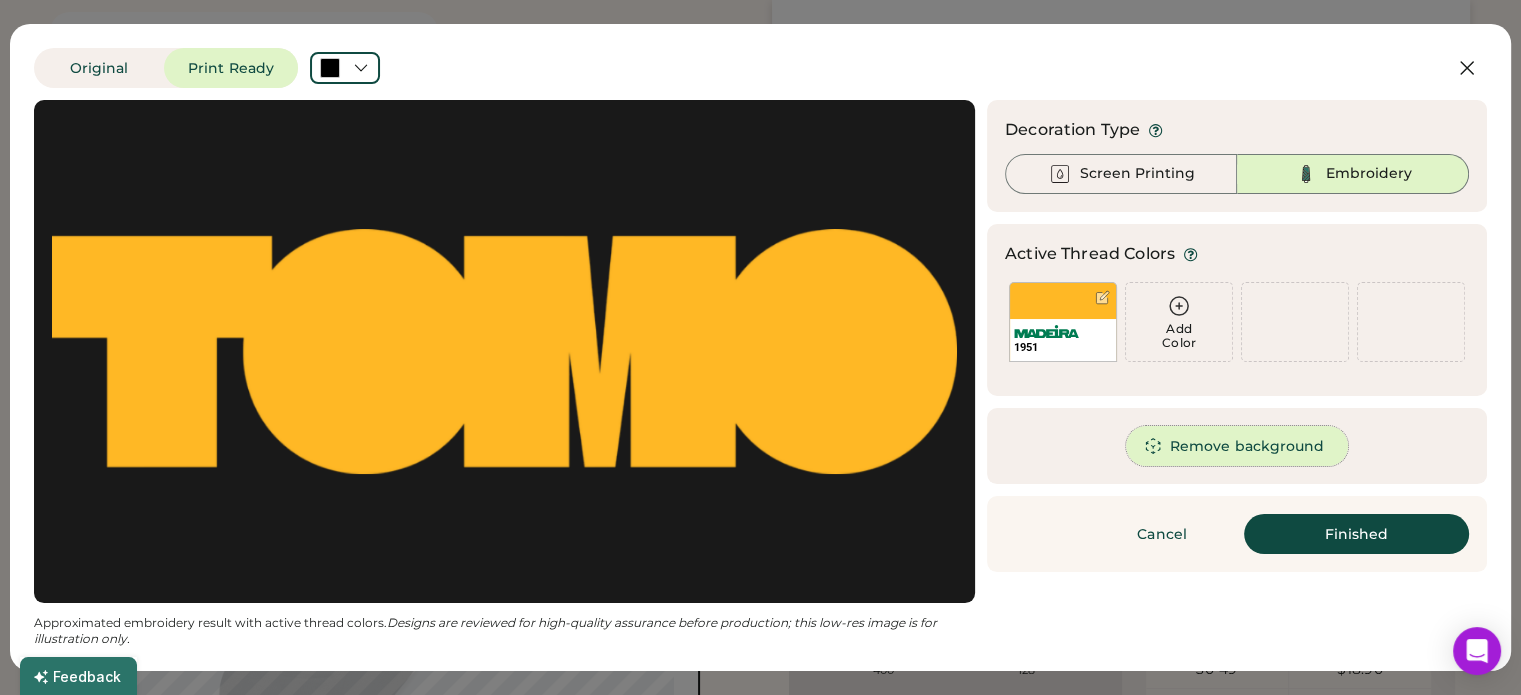click on "Remove background" at bounding box center (1237, 446) 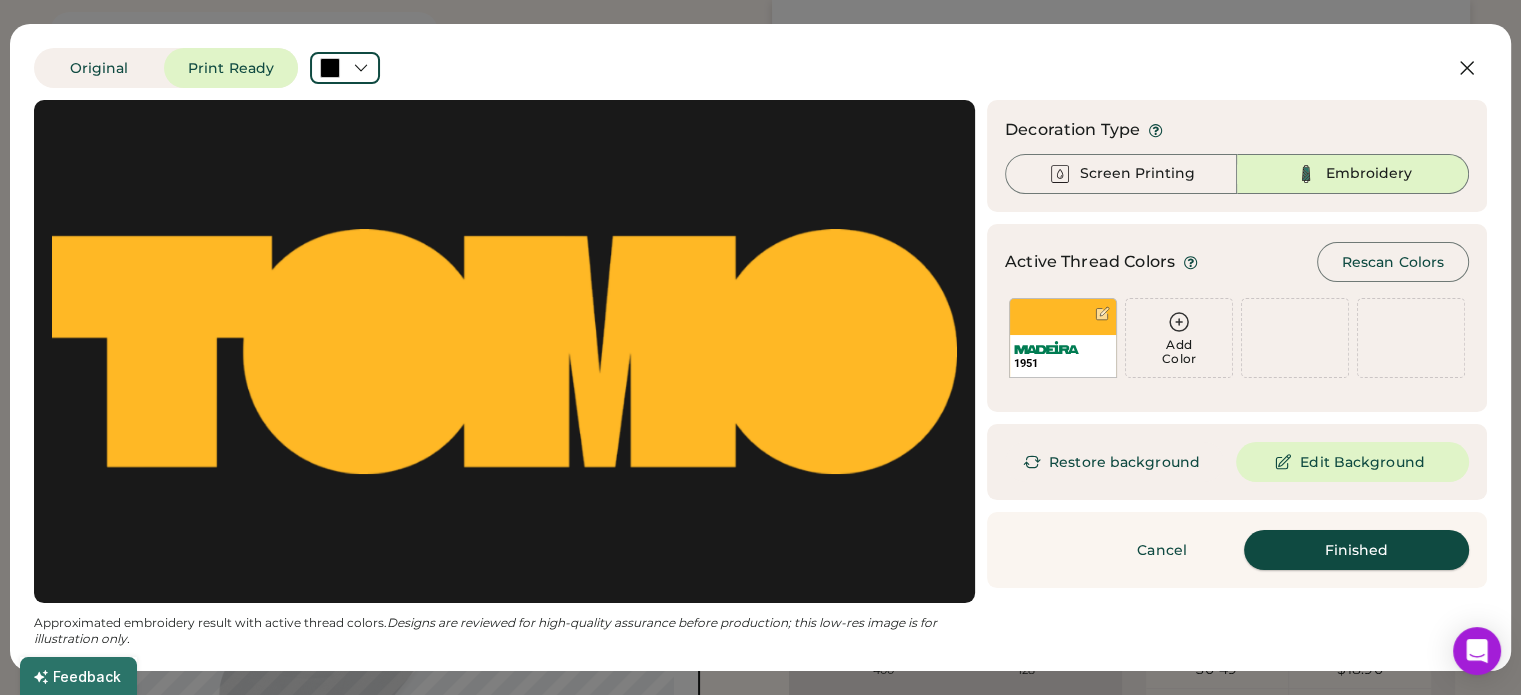 click on "Finished" at bounding box center (1356, 550) 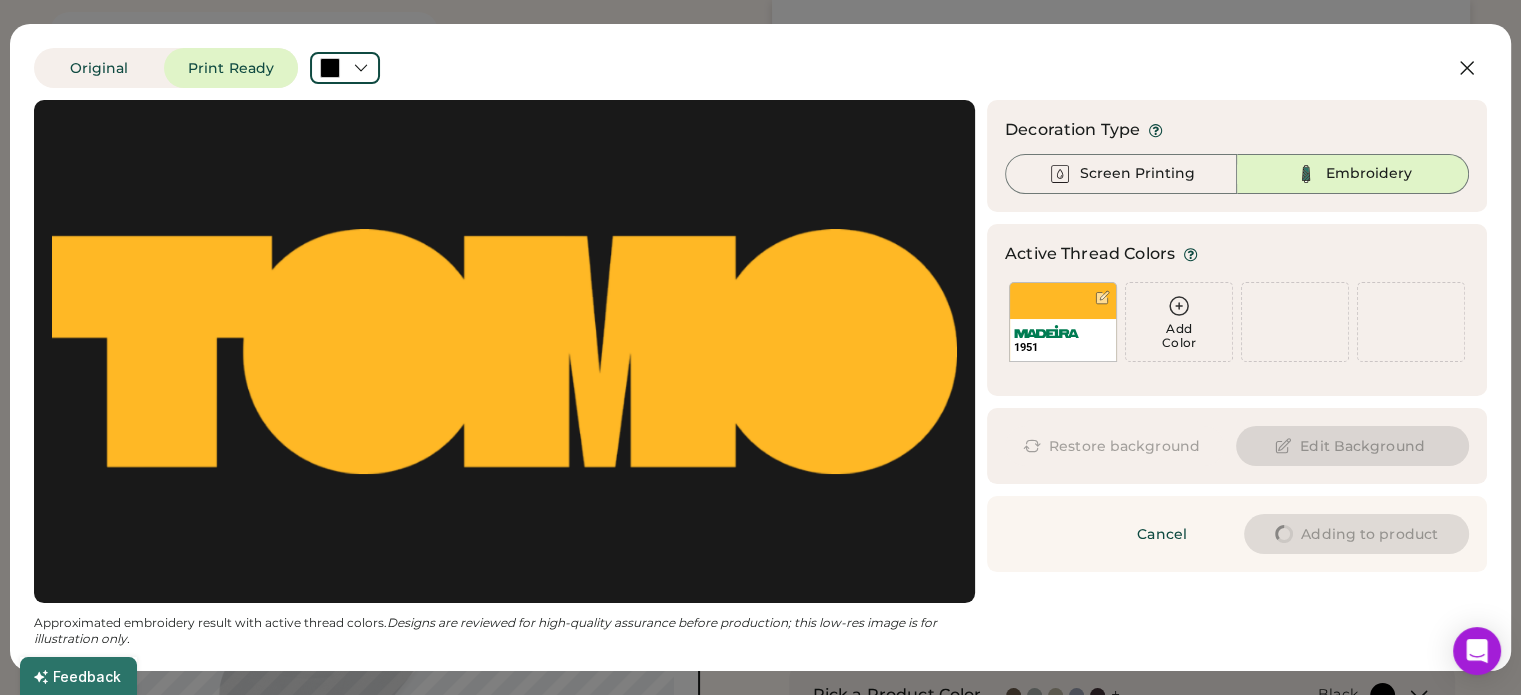 type on "****" 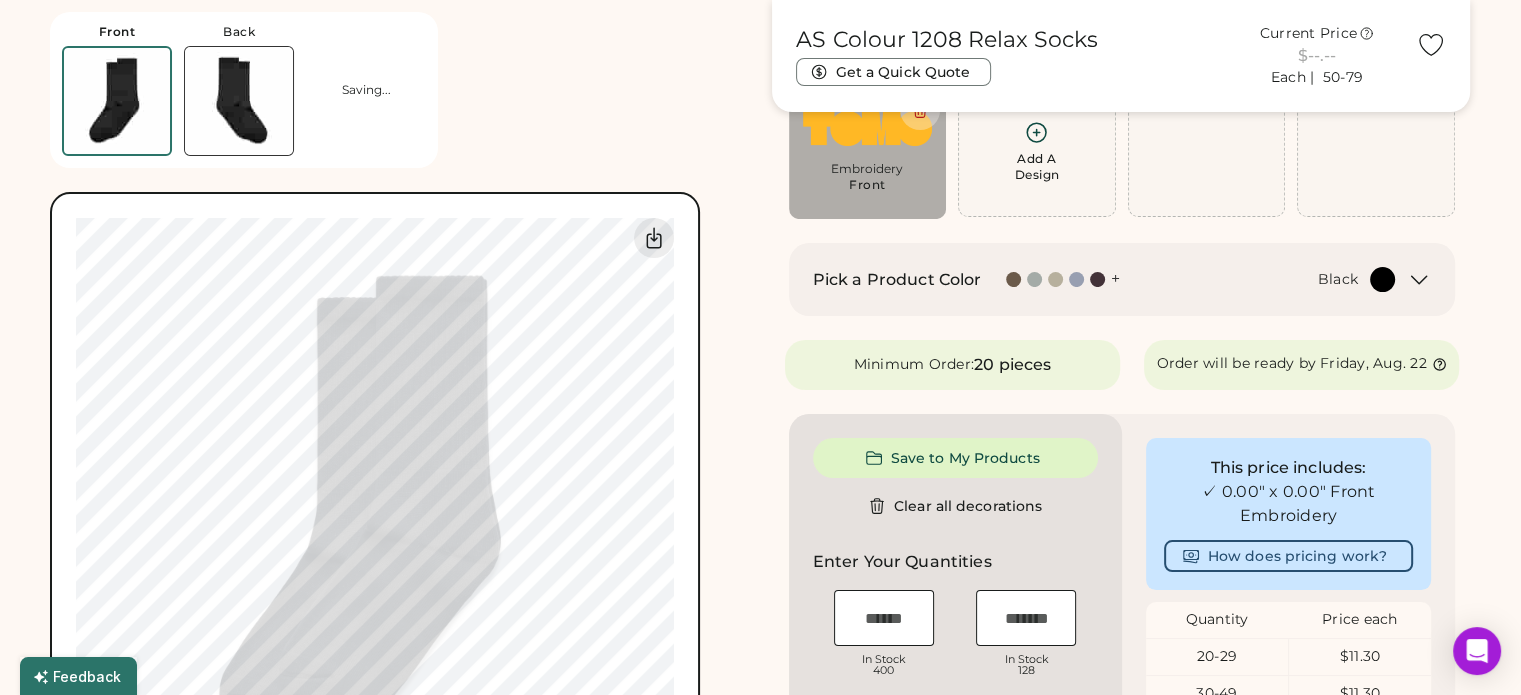 type on "****" 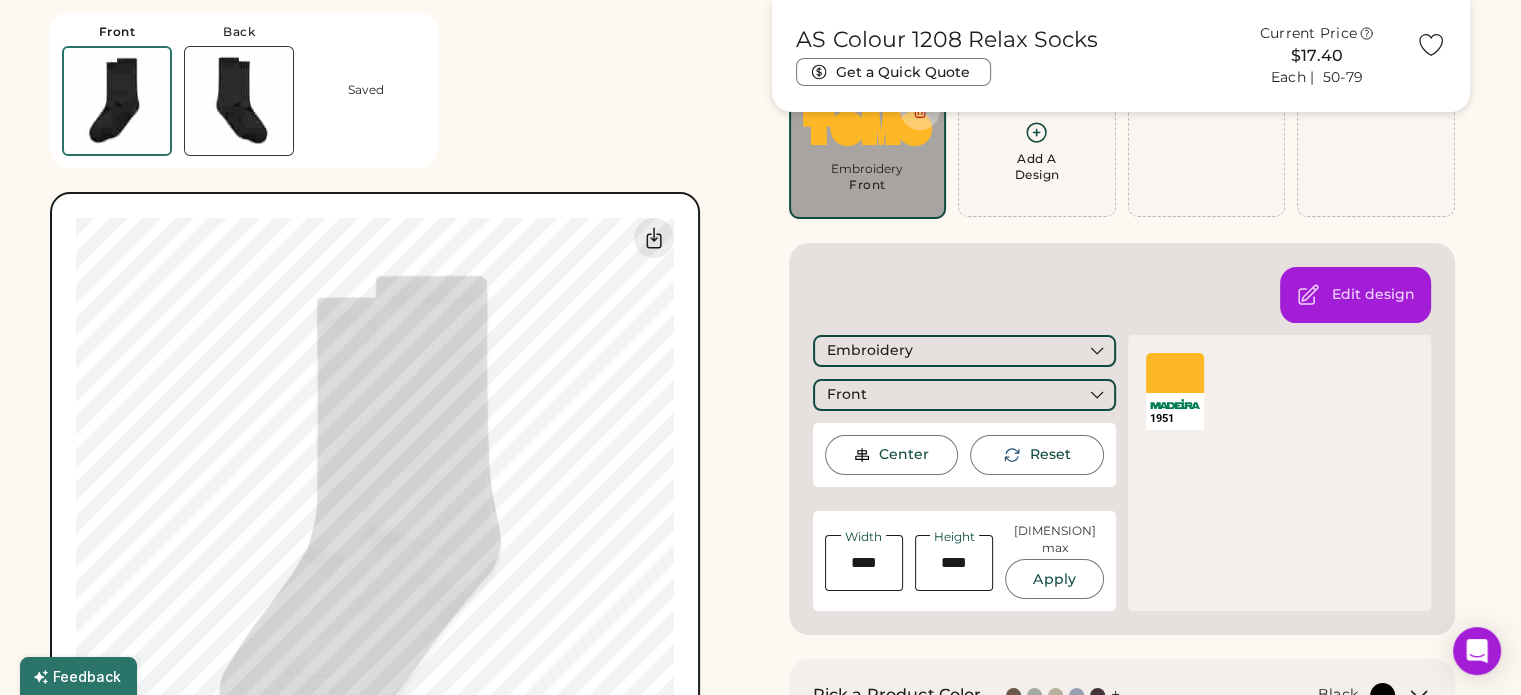 click on "Front Back Saved Switch to back Upload new design
SVG, Ai, PDF, EPS, PSD Non-preferred files:
PNG, JPG, TIFF Max File Size: 25MB    Guidelines are approximate; our team will confirm the correct placement. 0% 0%" at bounding box center [399, 421] 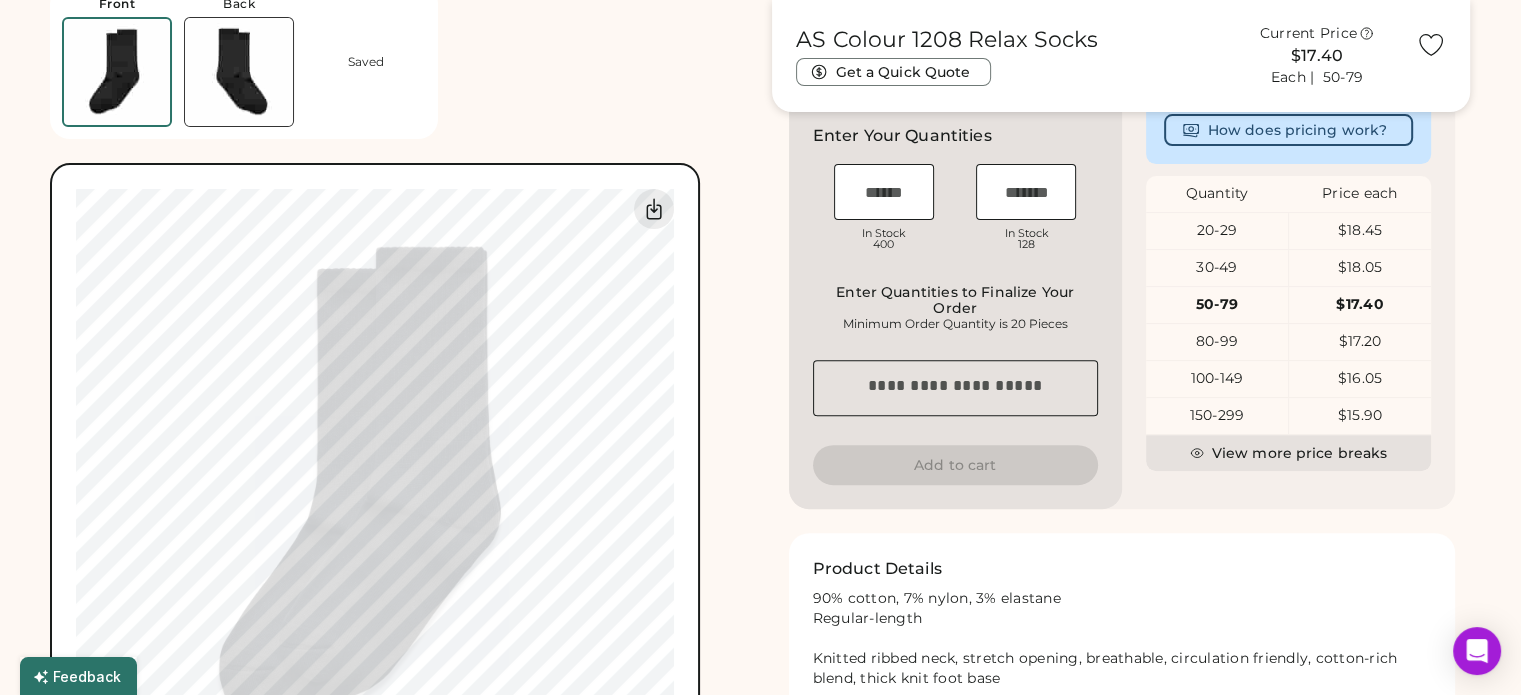 scroll, scrollTop: 800, scrollLeft: 0, axis: vertical 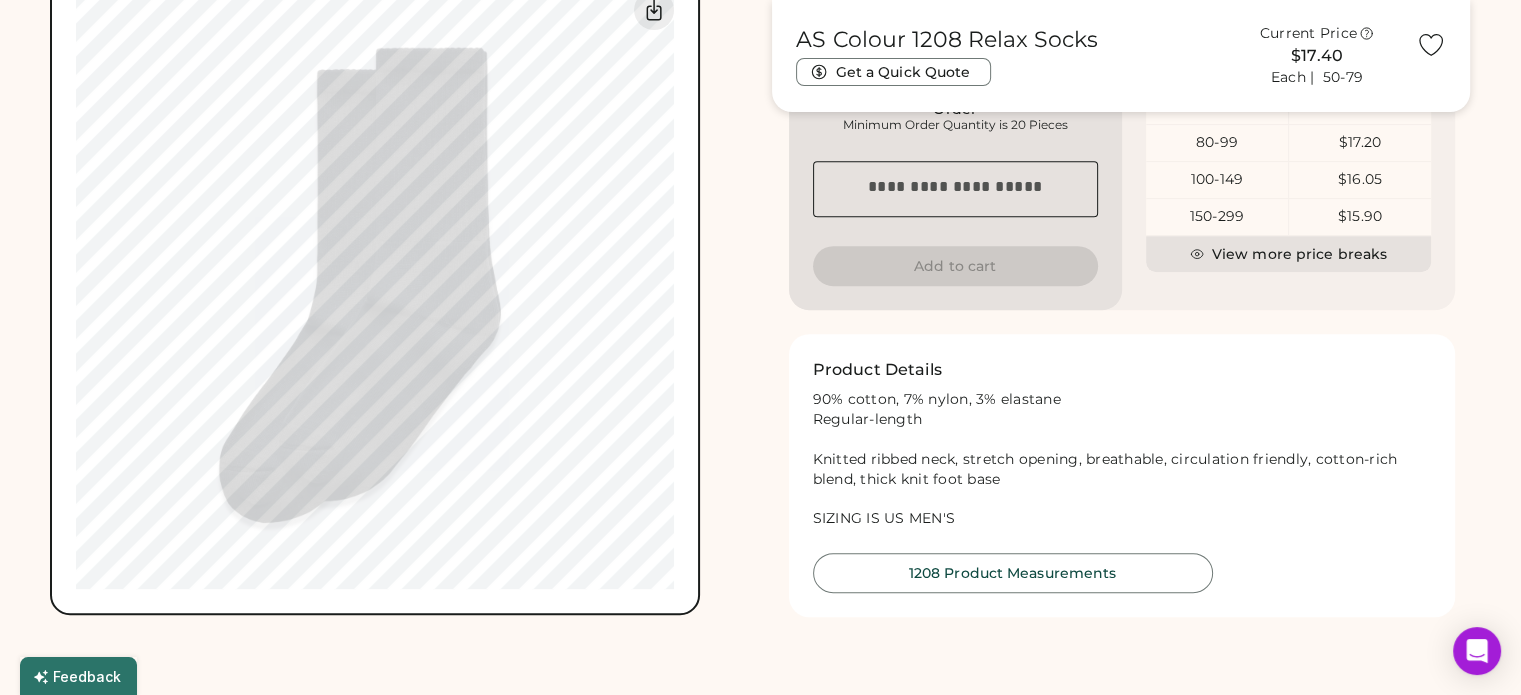 type on "****" 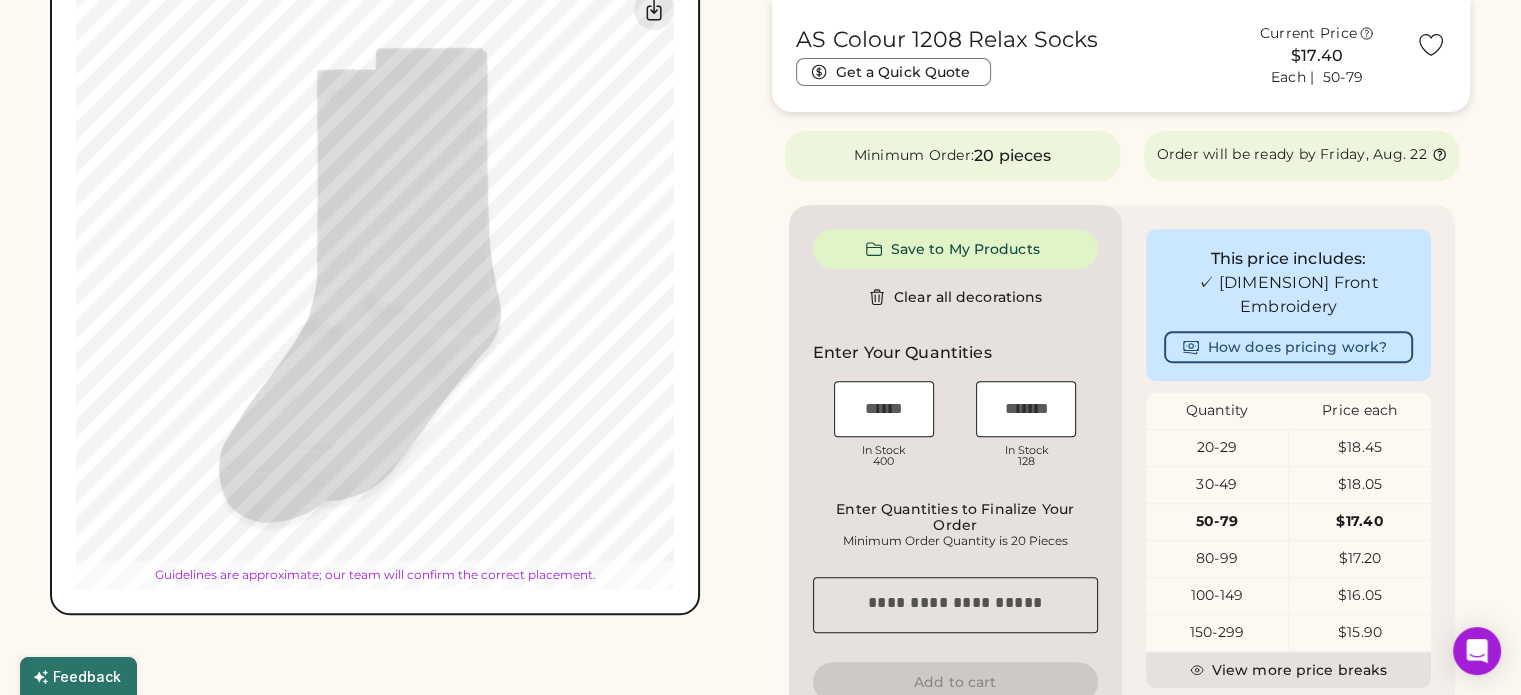 type on "****" 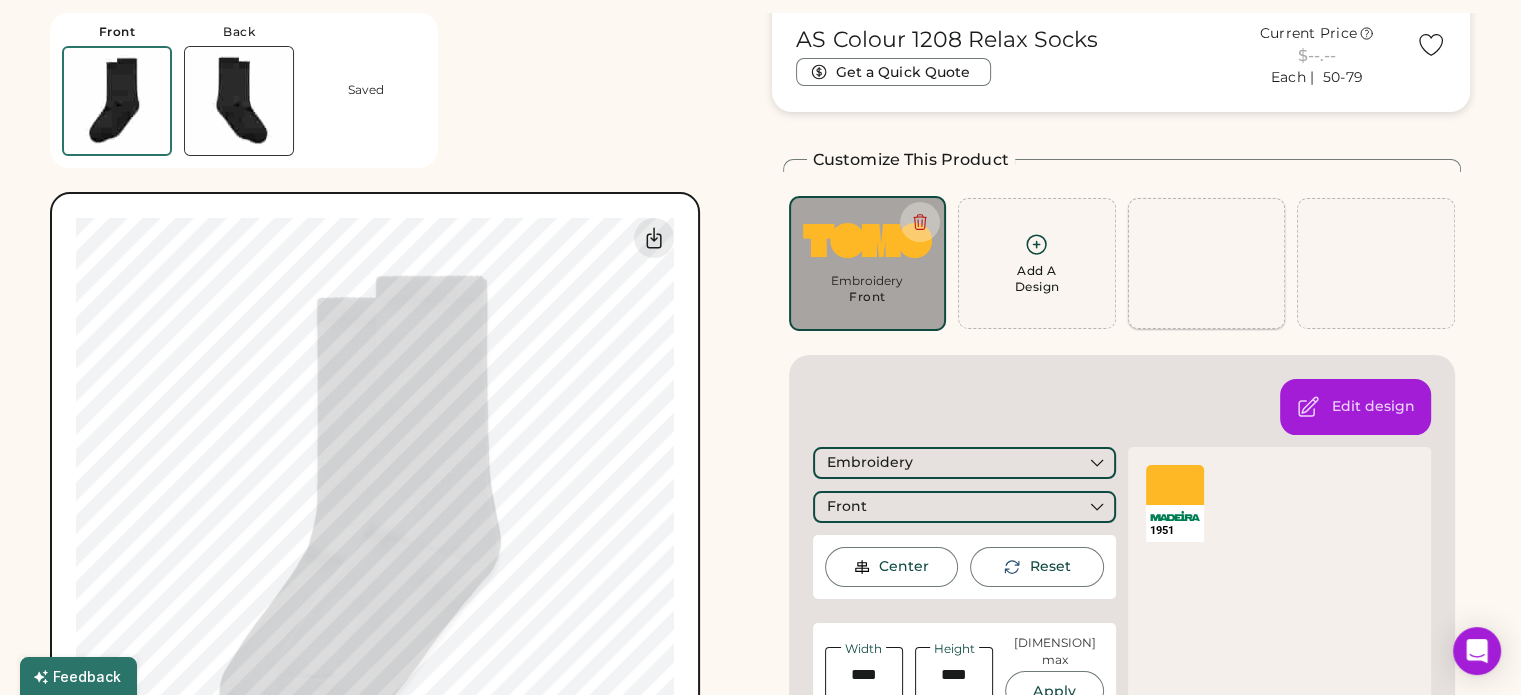 scroll, scrollTop: 0, scrollLeft: 0, axis: both 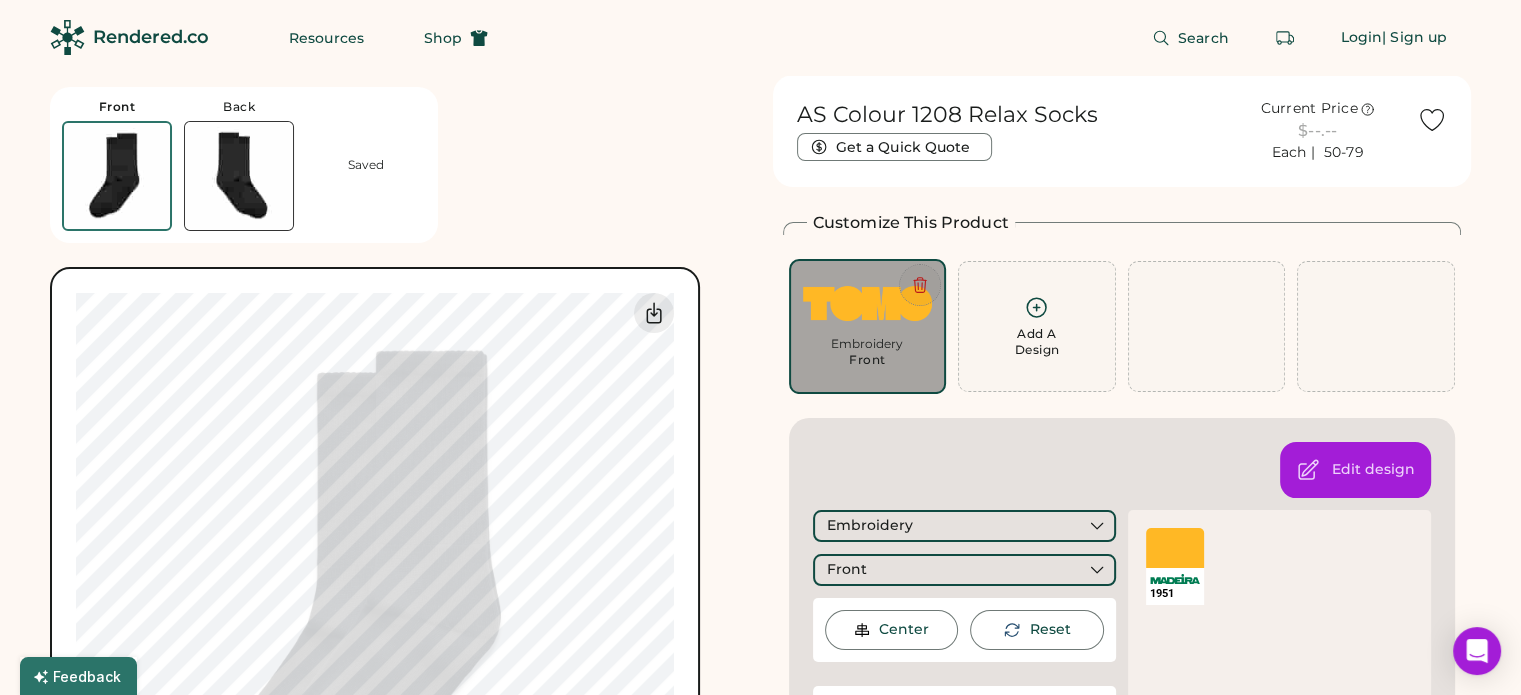 click 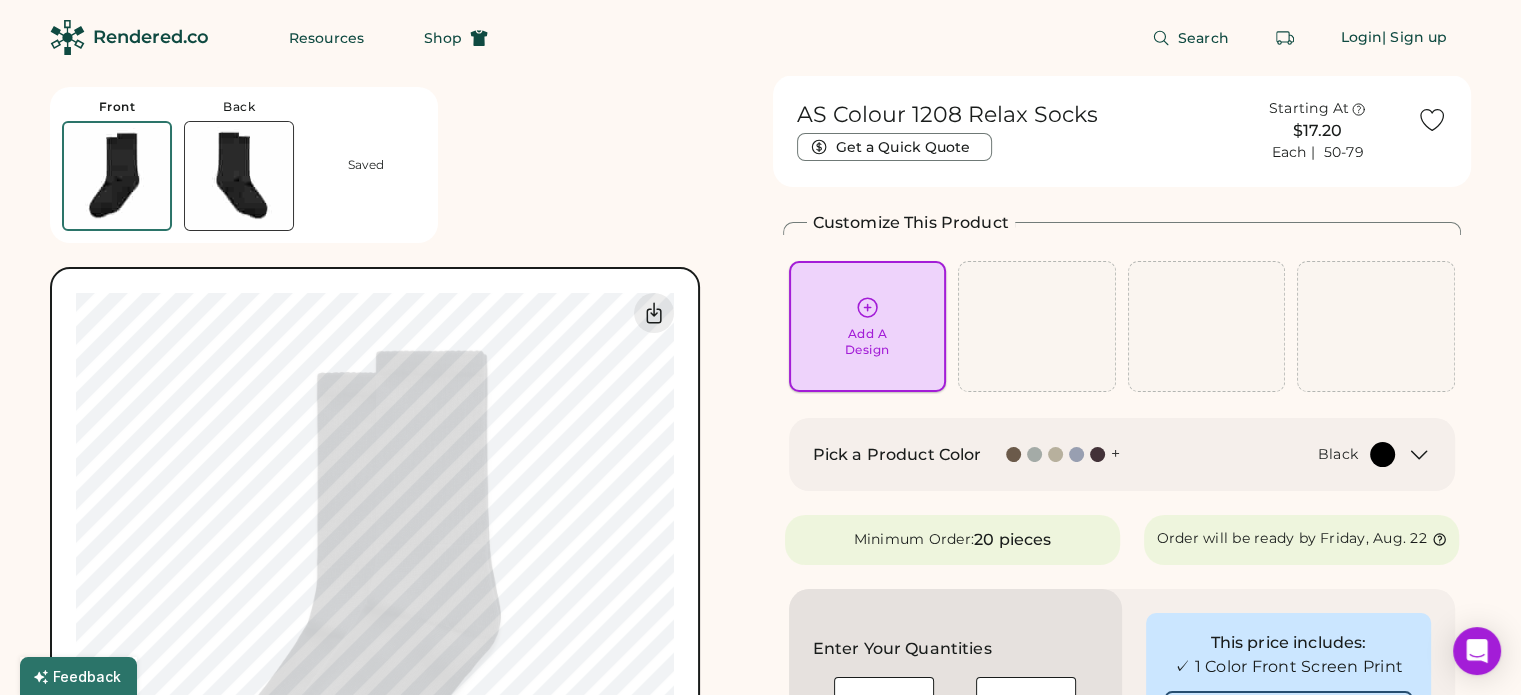 click 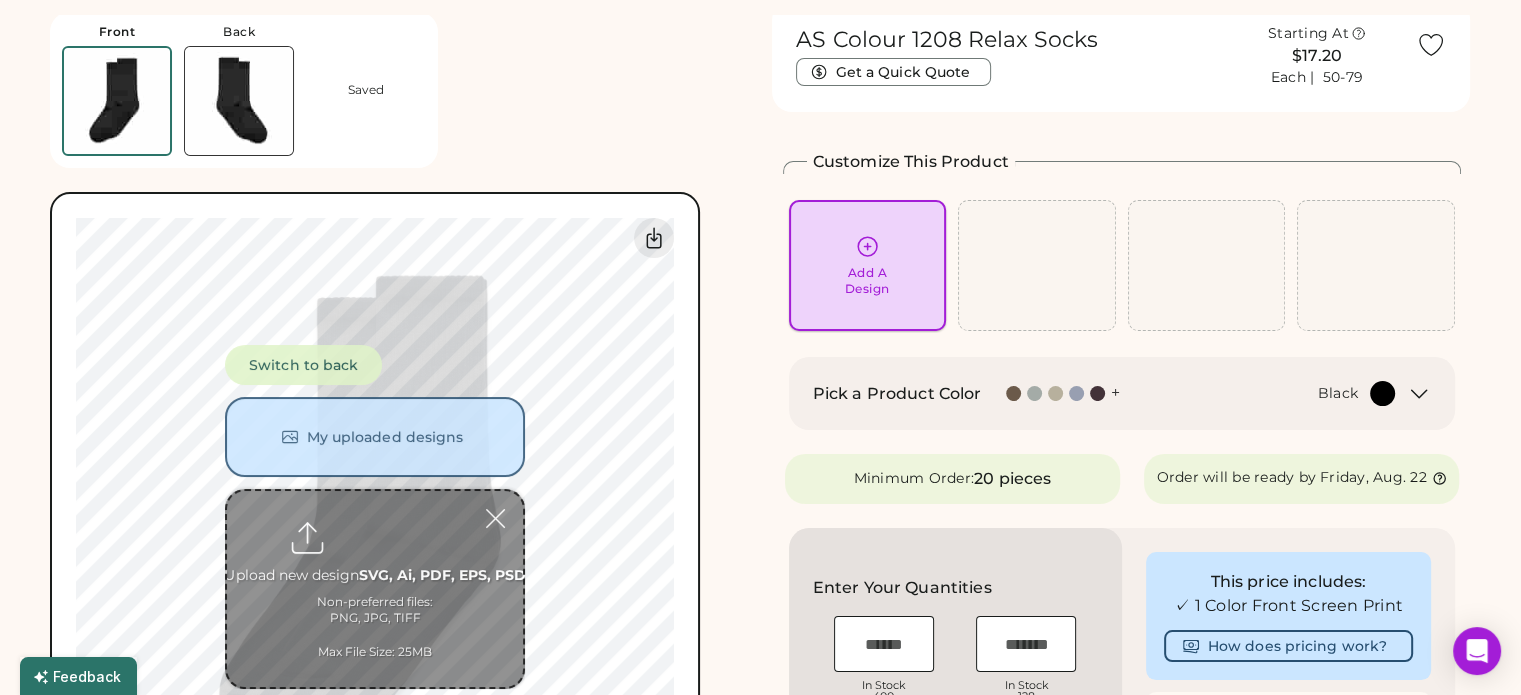 scroll, scrollTop: 75, scrollLeft: 0, axis: vertical 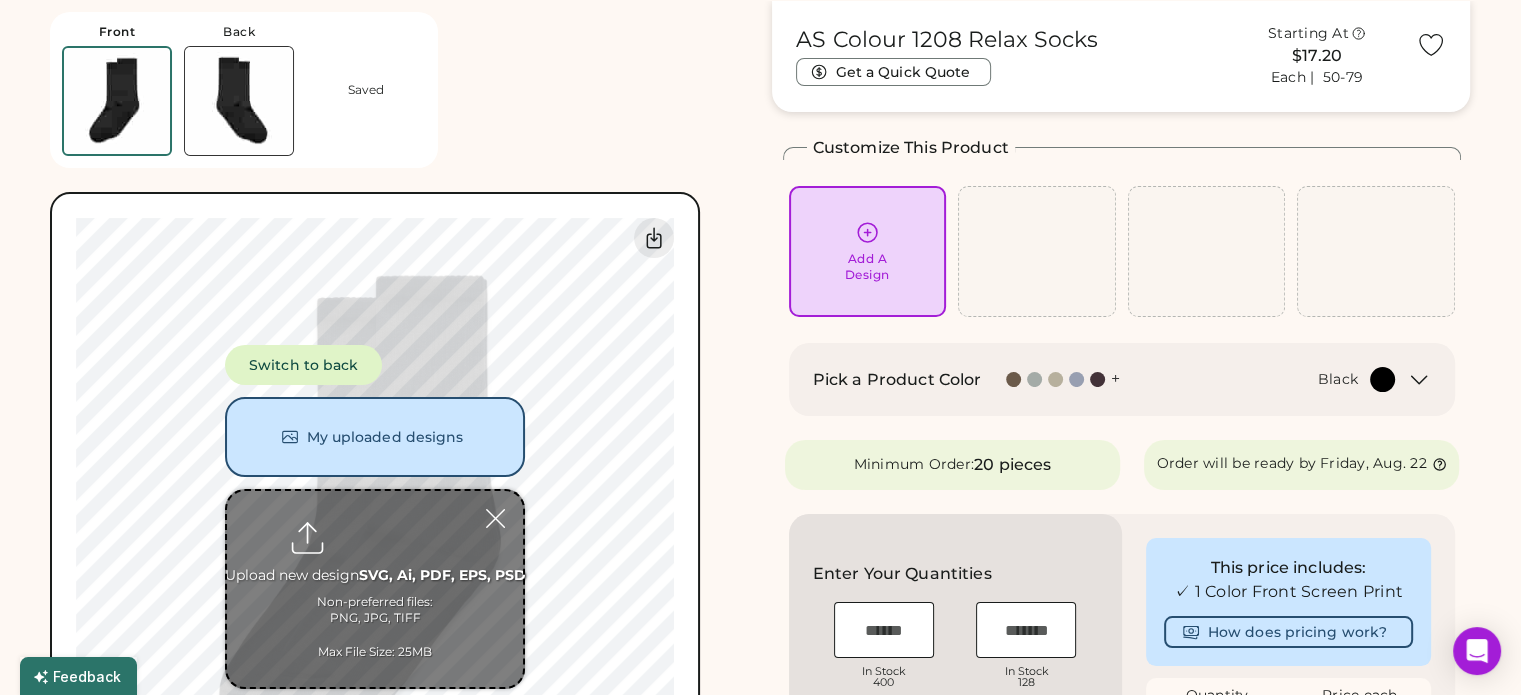 click at bounding box center (375, 589) 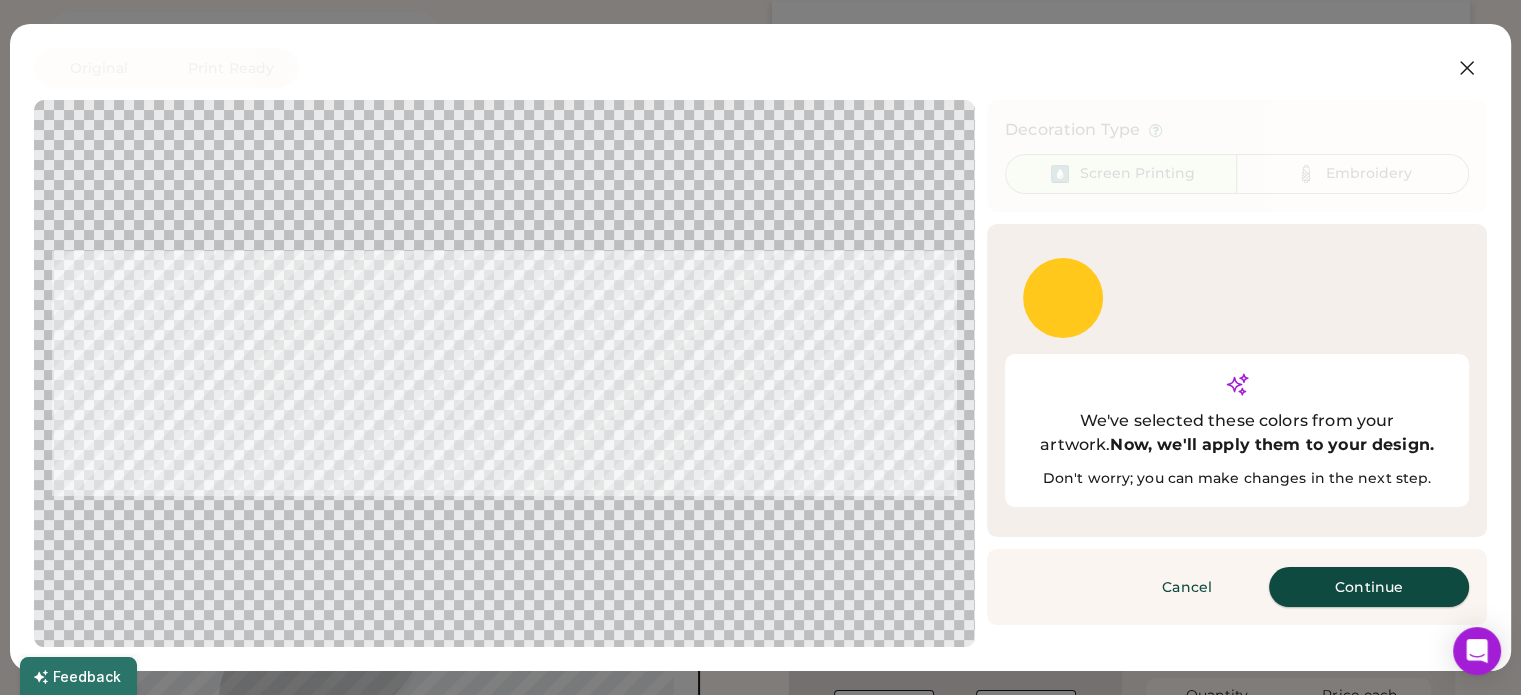 click on "Continue" at bounding box center (1369, 587) 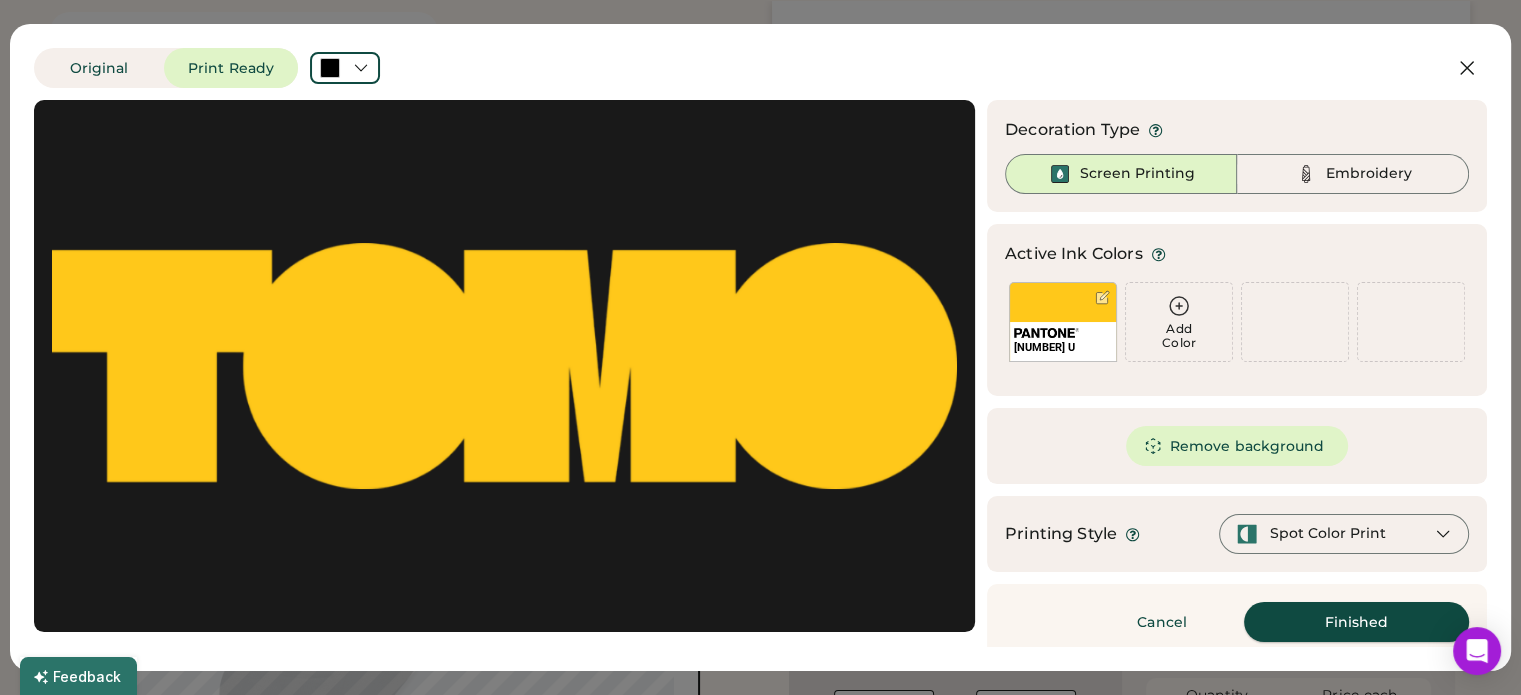 click on "Finished" at bounding box center [1356, 622] 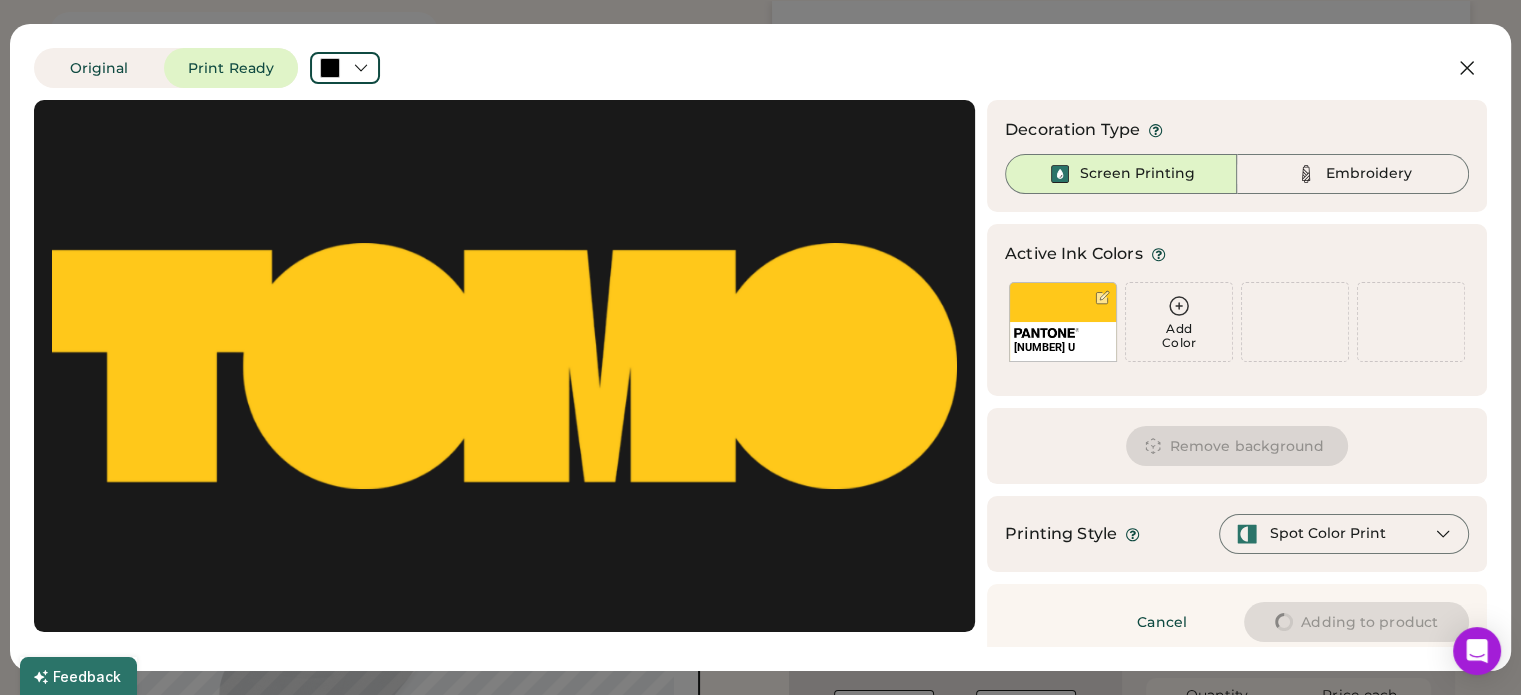 type on "****" 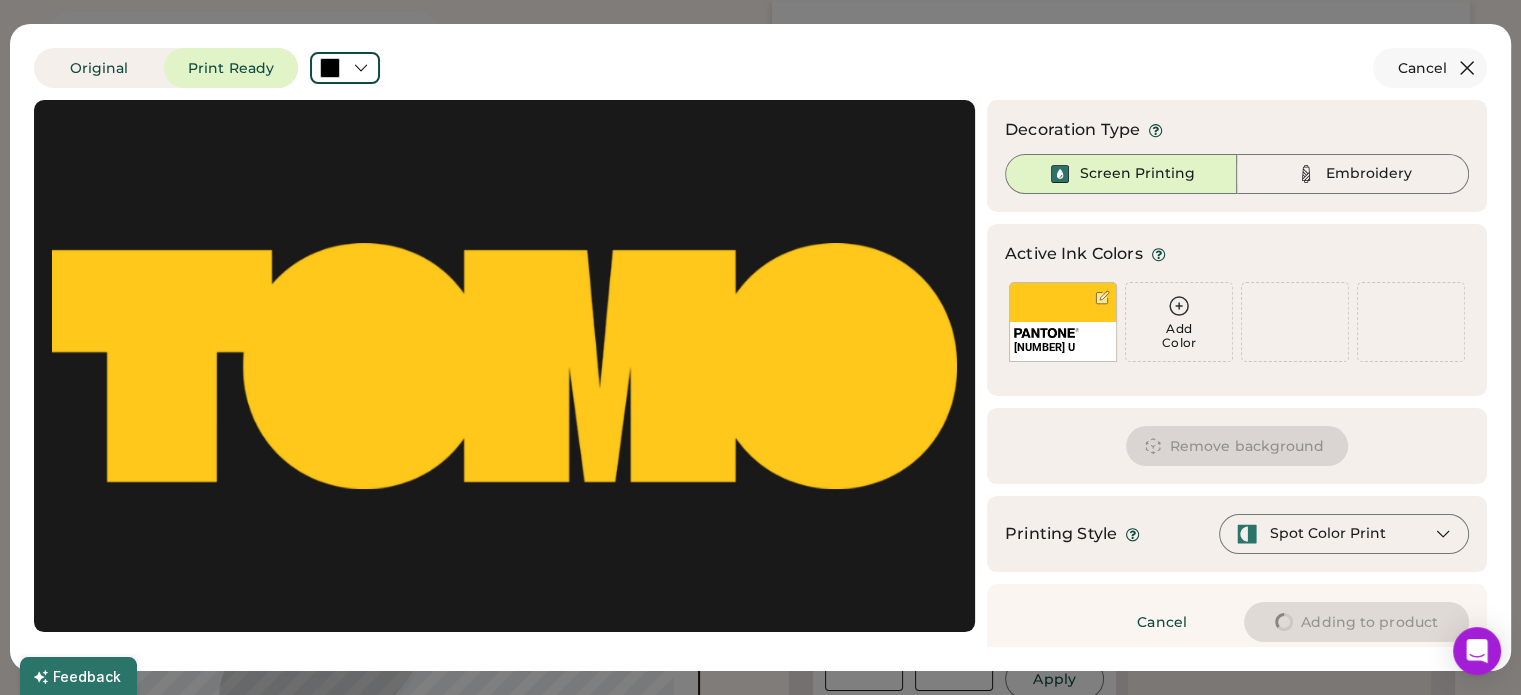 type on "****" 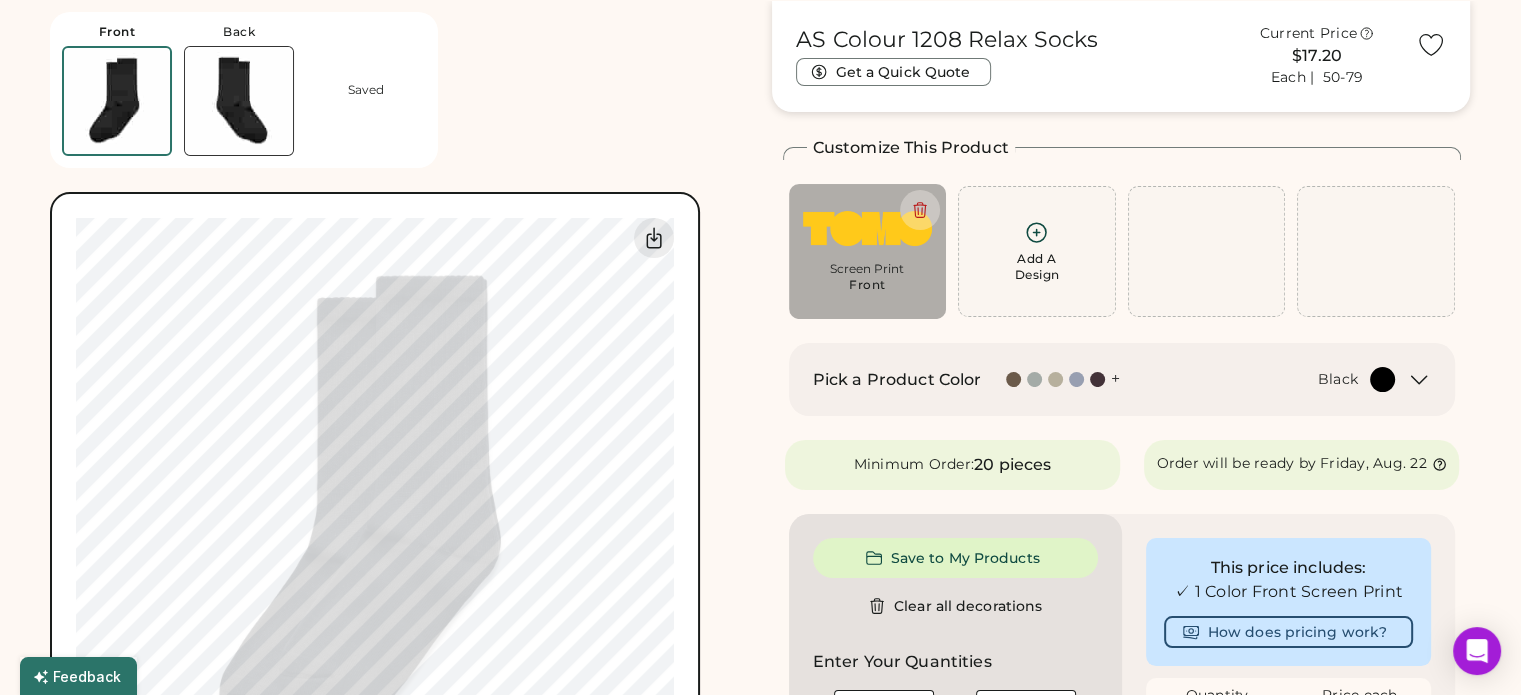 type on "****" 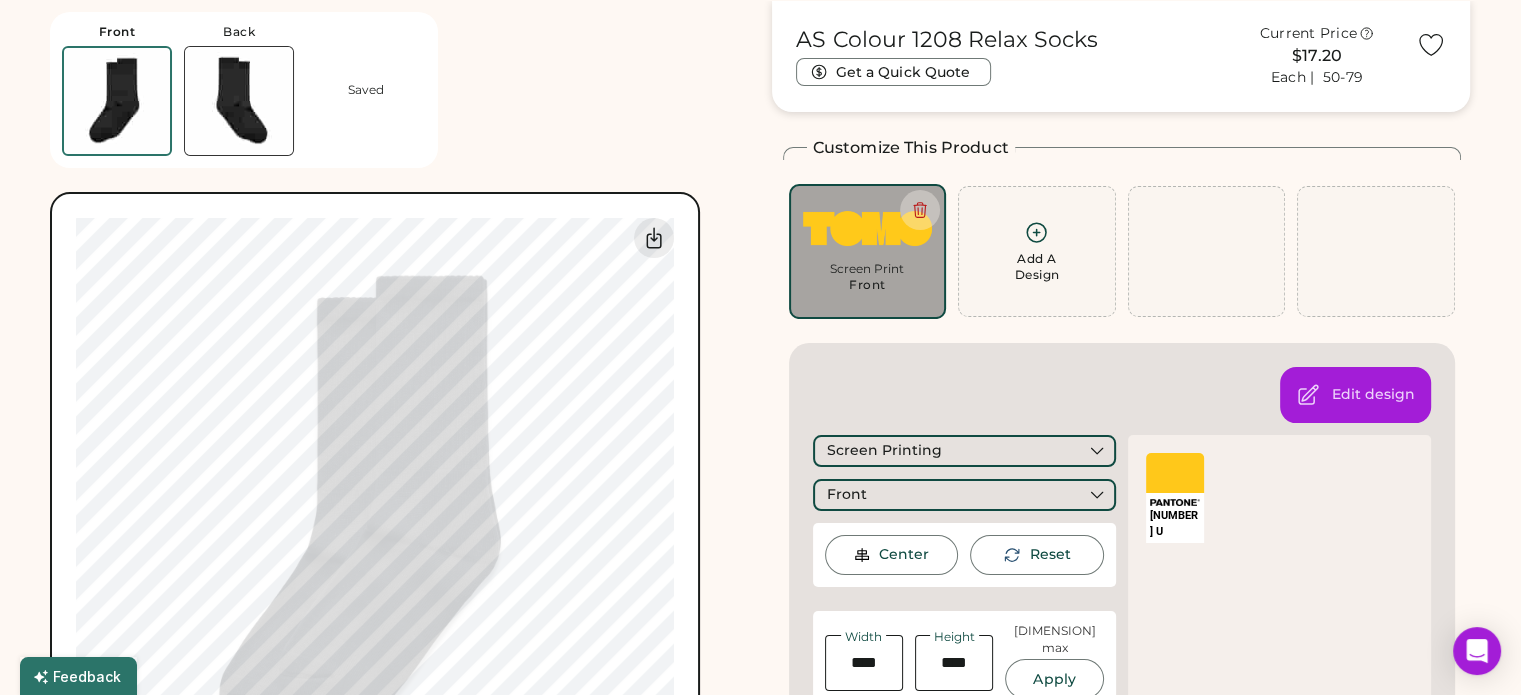 type on "****" 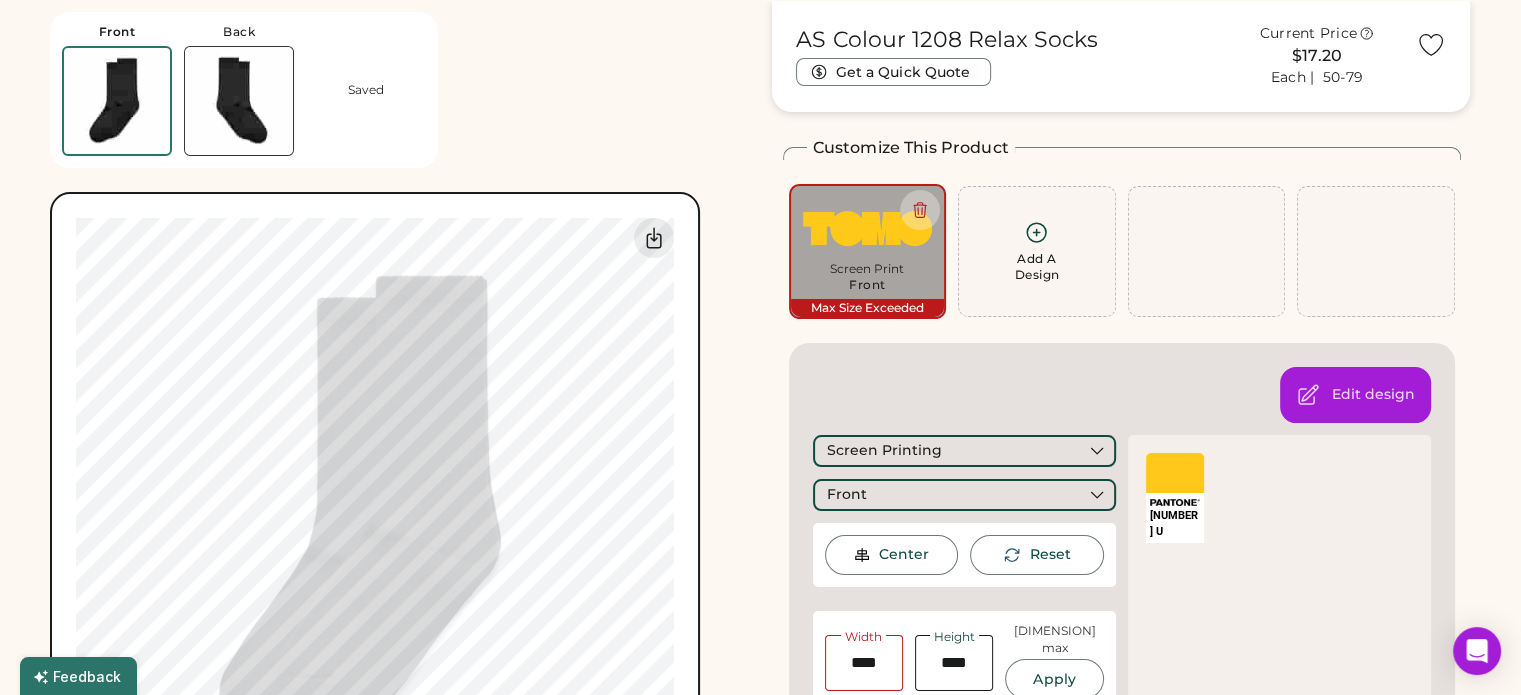 type on "****" 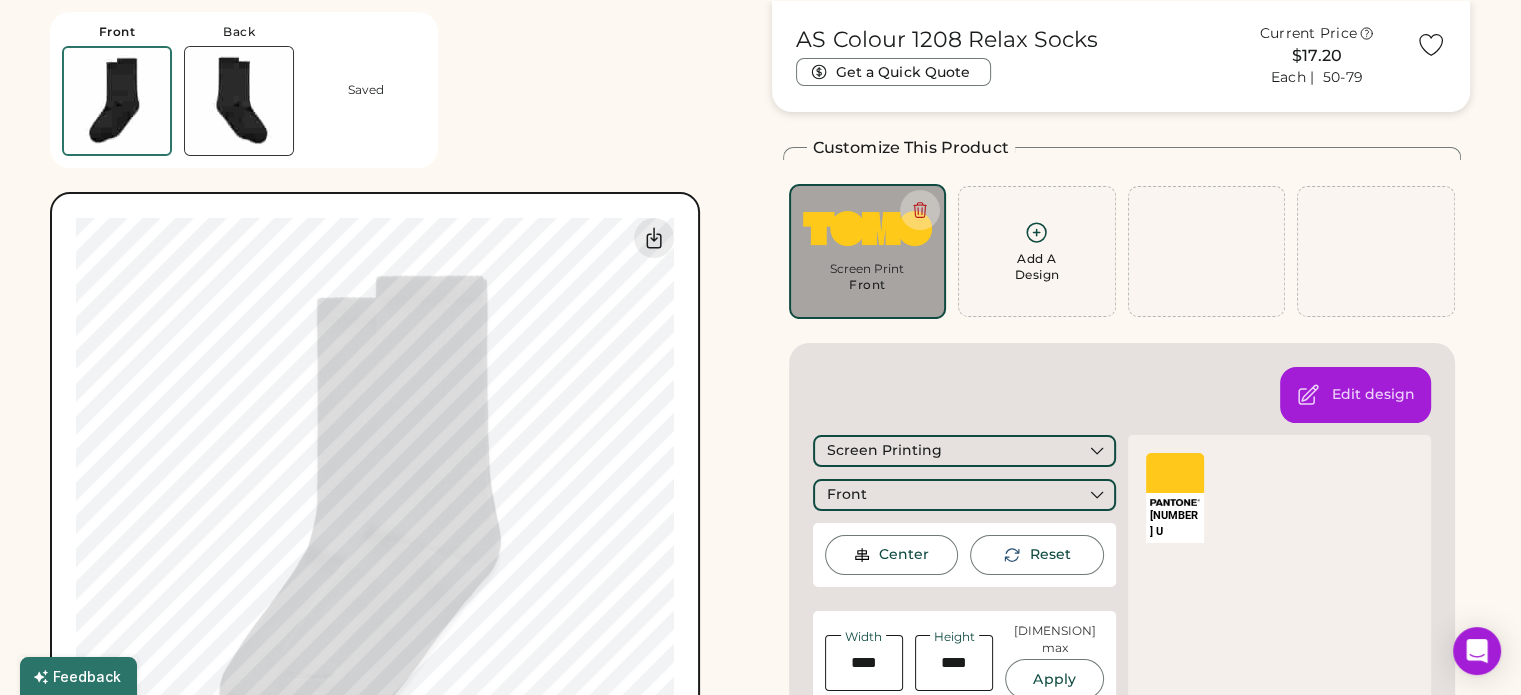type on "****" 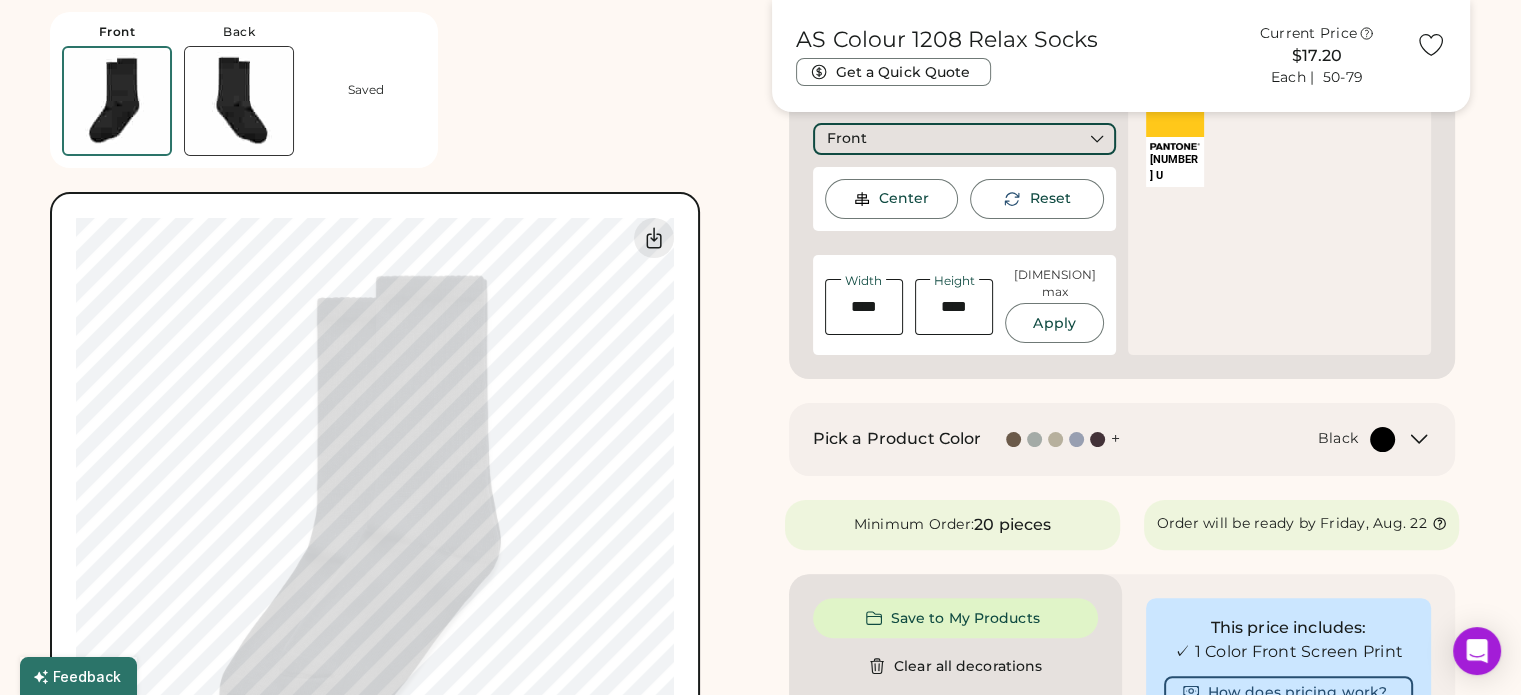 scroll, scrollTop: 375, scrollLeft: 0, axis: vertical 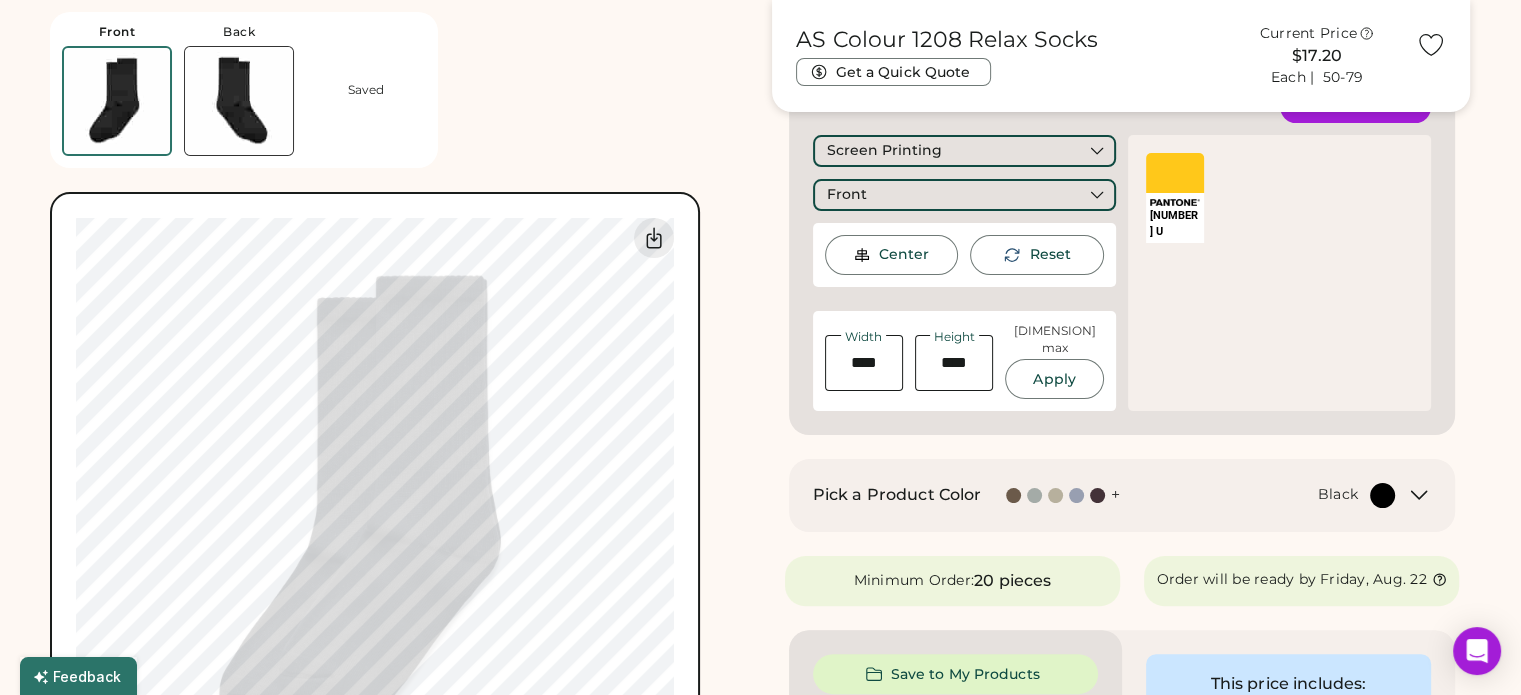 type on "****" 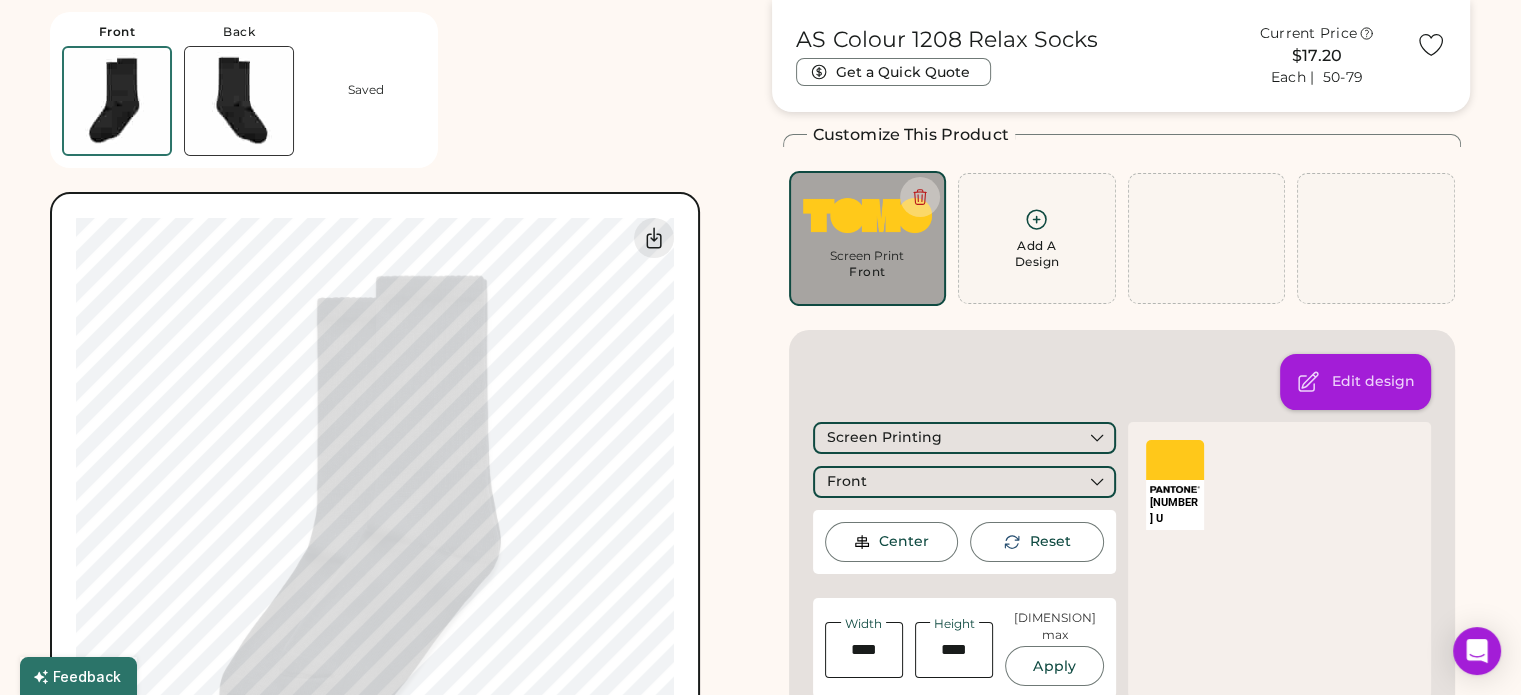 scroll, scrollTop: 75, scrollLeft: 0, axis: vertical 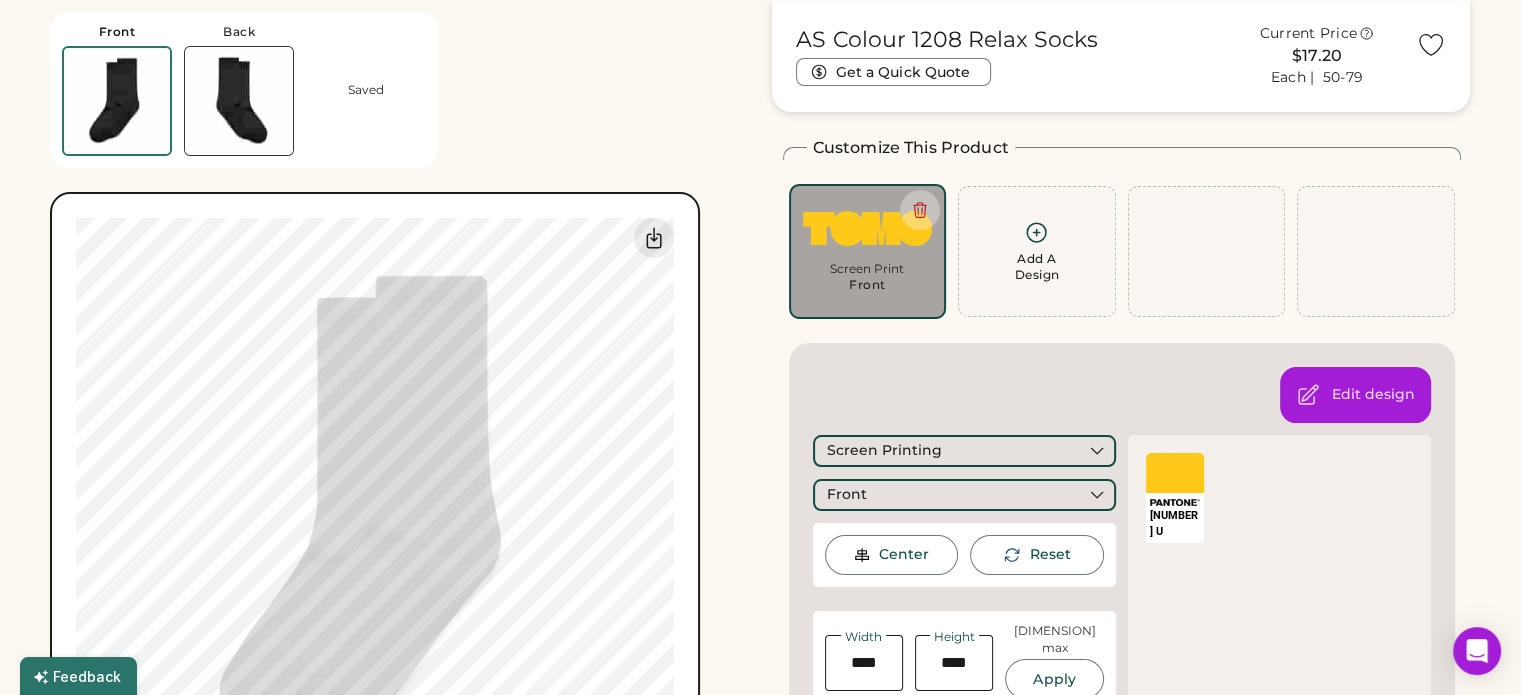click on "Center" at bounding box center (904, 555) 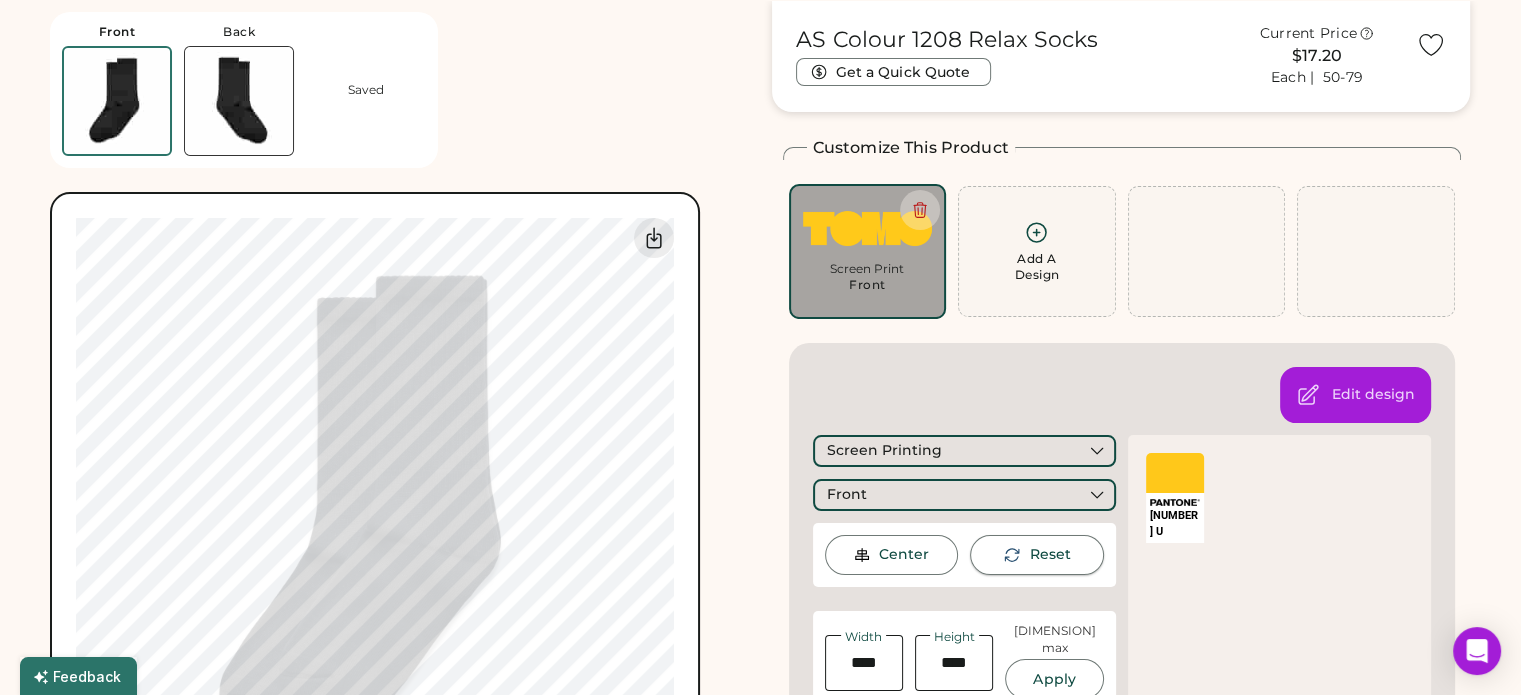 click on "Reset" at bounding box center [1049, 555] 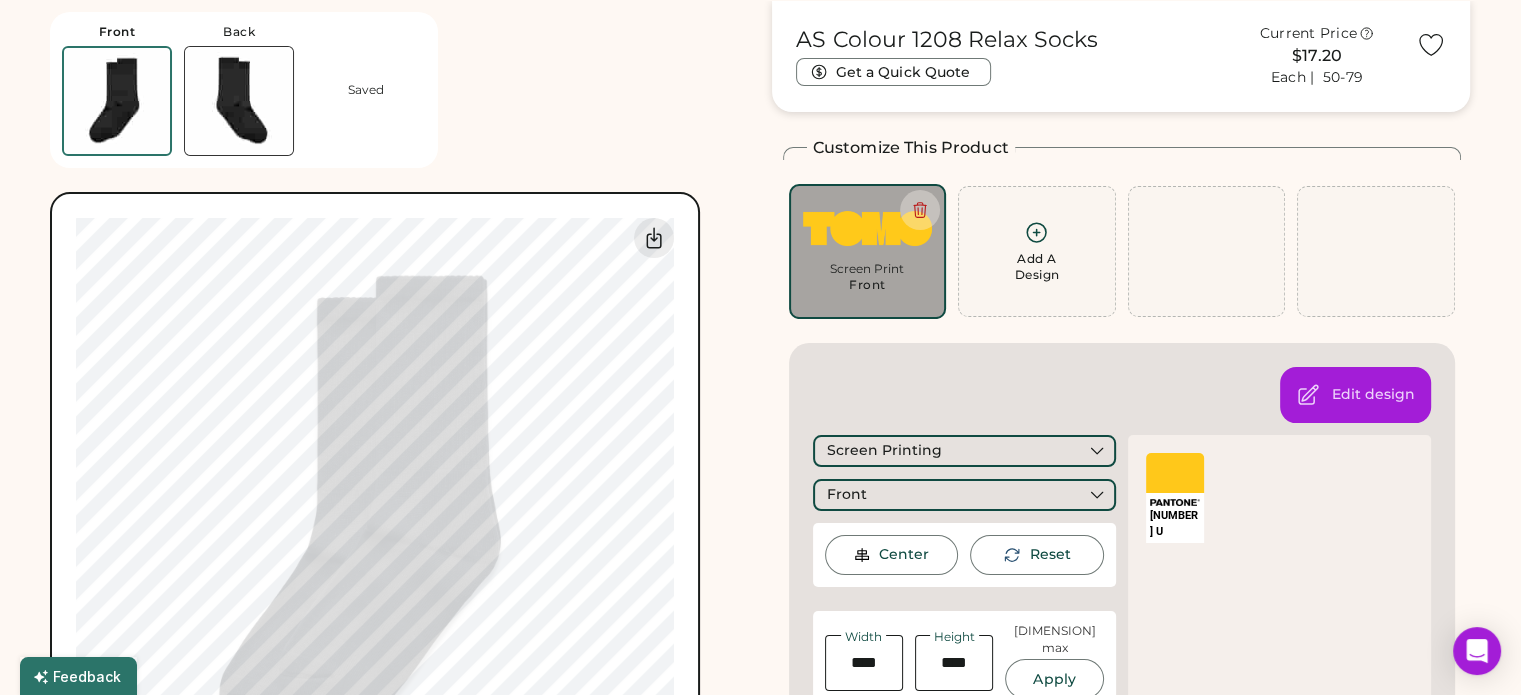 click on "Front Back Saved Switch to back    My uploaded designs Upload new design
SVG, Ai, PDF, EPS, PSD Non-preferred files:
PNG, JPG, TIFF Max File Size: 25MB    Guidelines are approximate; our team will confirm the correct placement. 0% 0%" at bounding box center (399, 421) 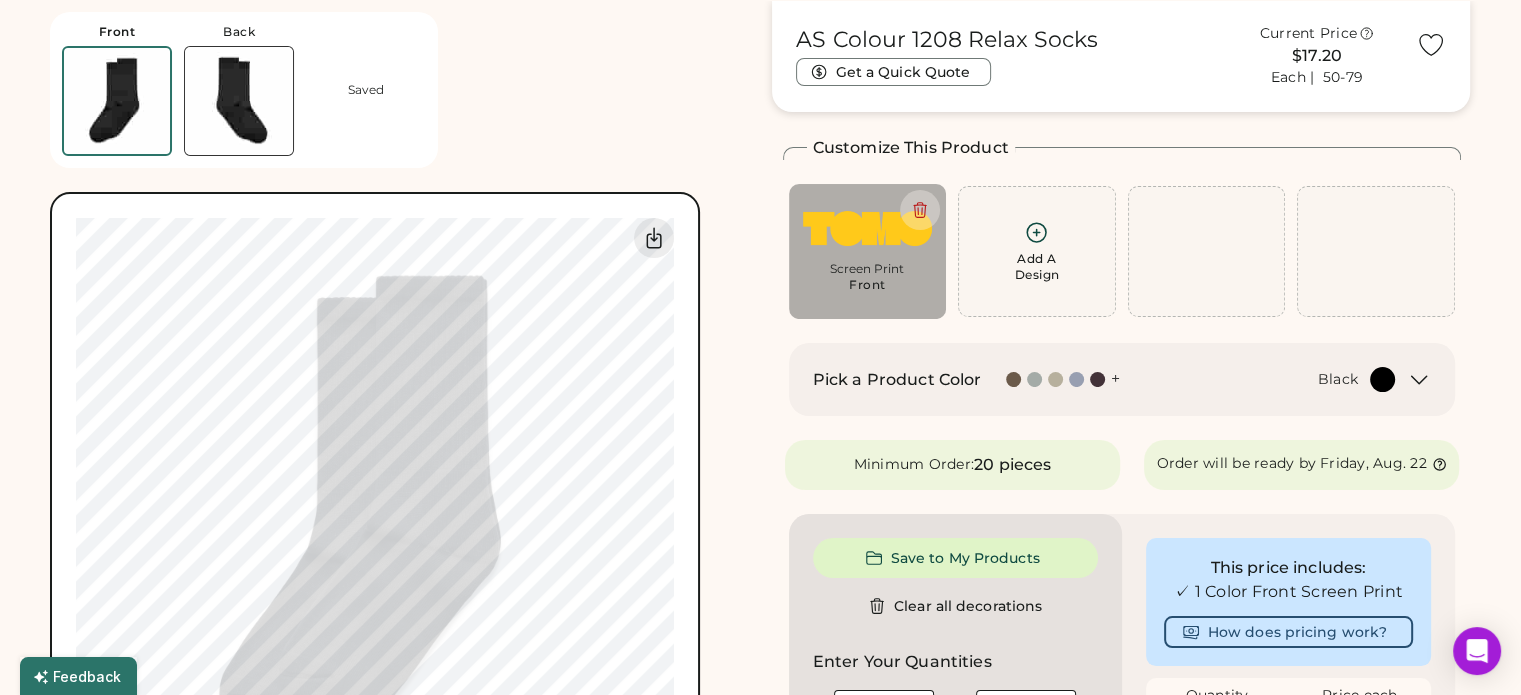 type on "****" 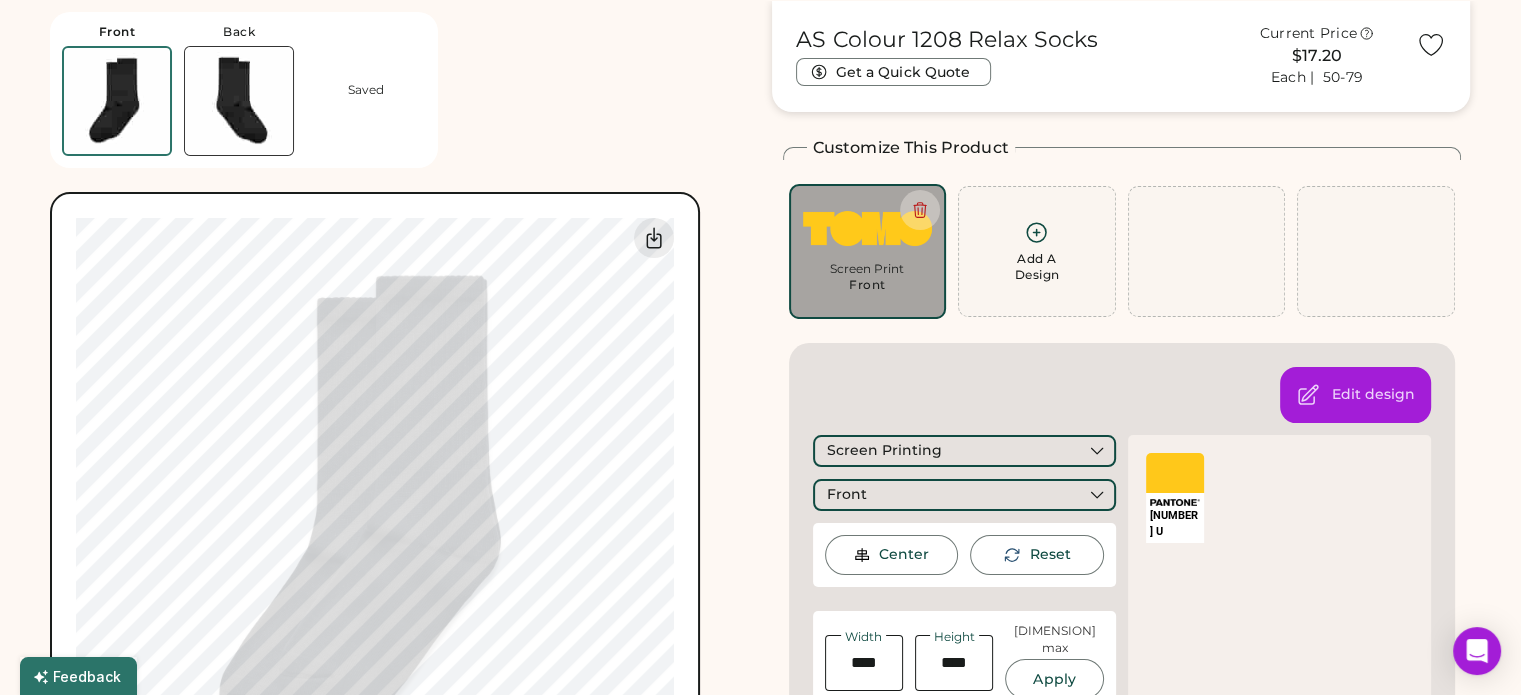 click 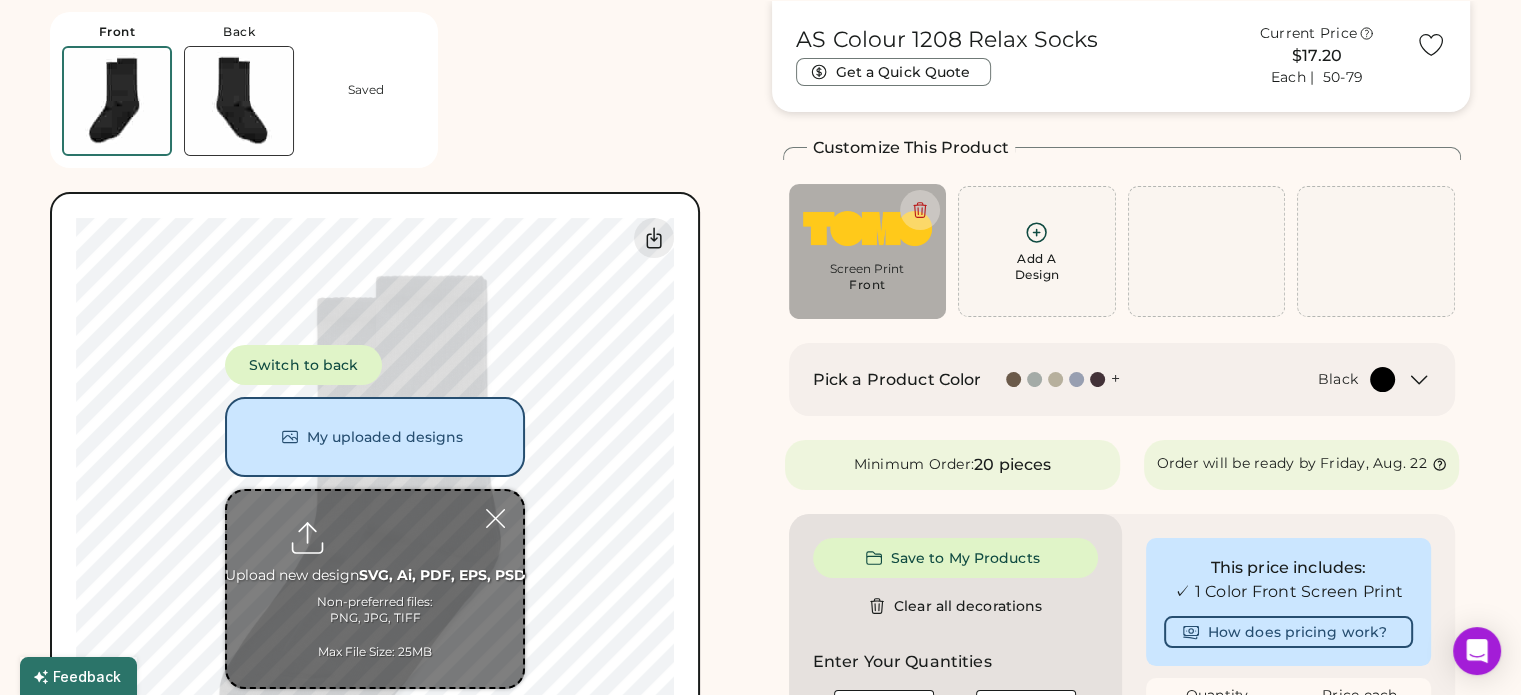 click at bounding box center [375, 589] 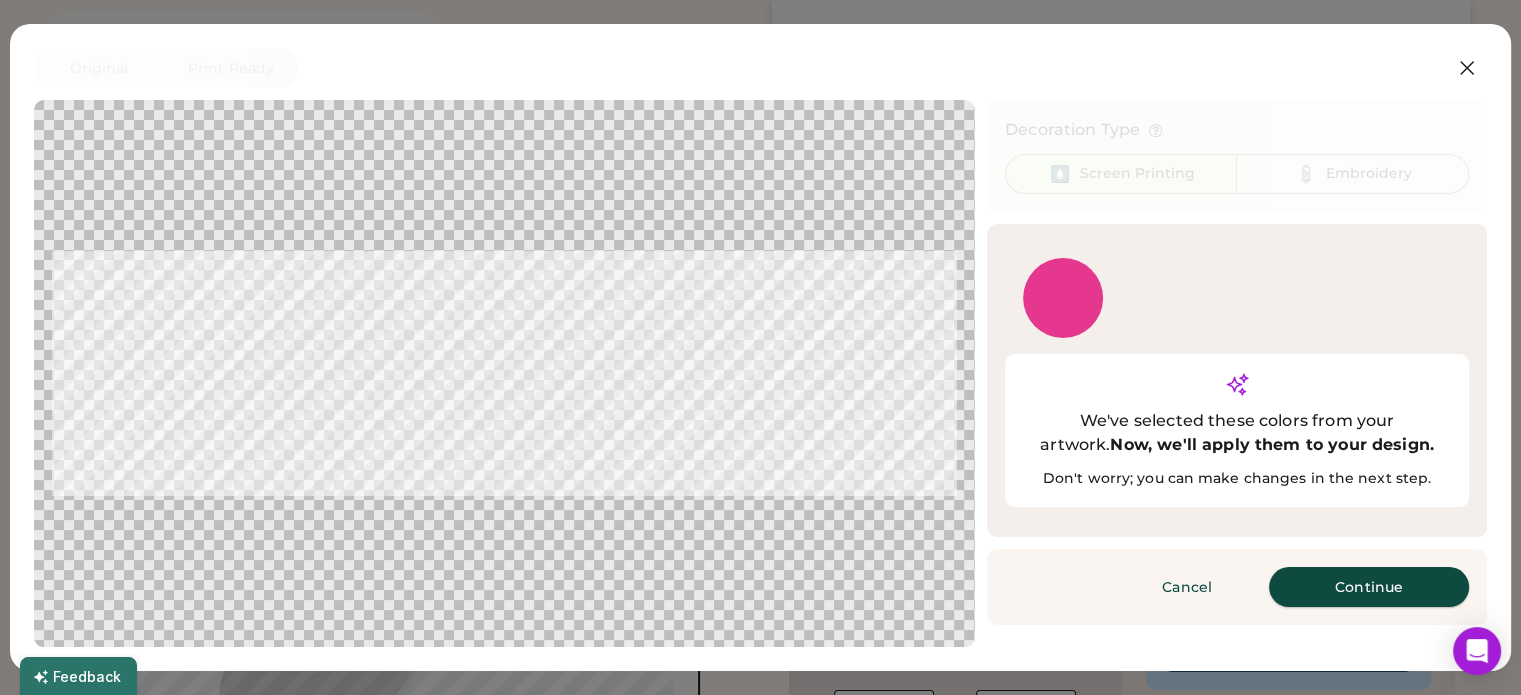 click on "Continue" at bounding box center [1369, 587] 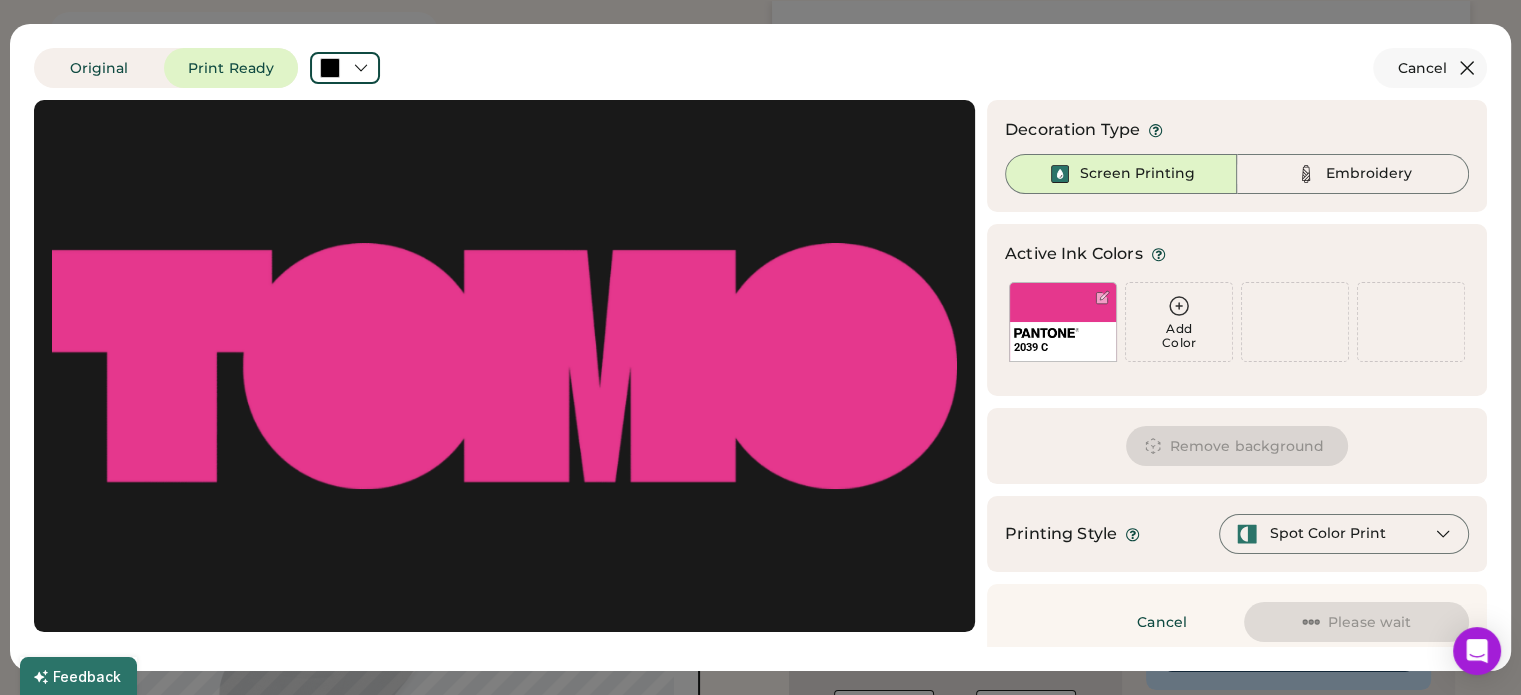 click 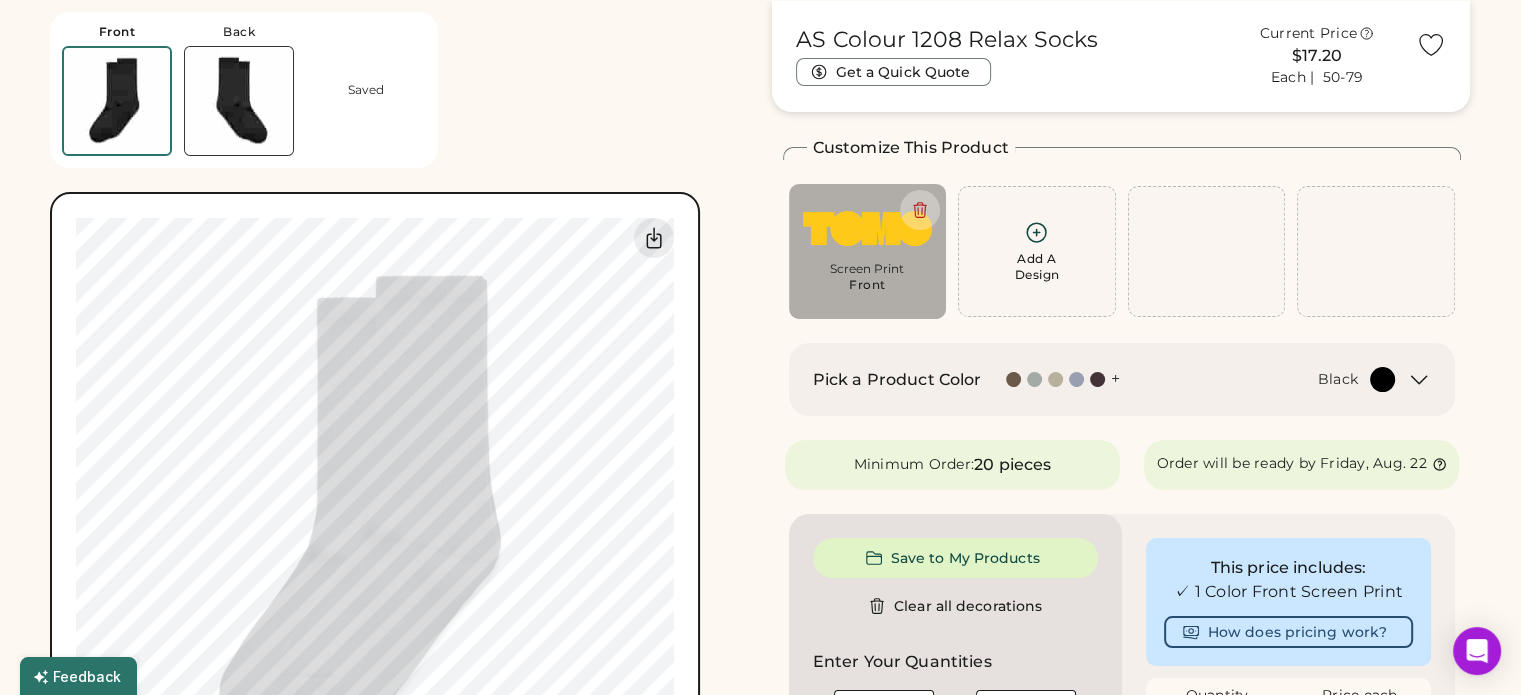 click on "Add A
Design" at bounding box center (1036, 267) 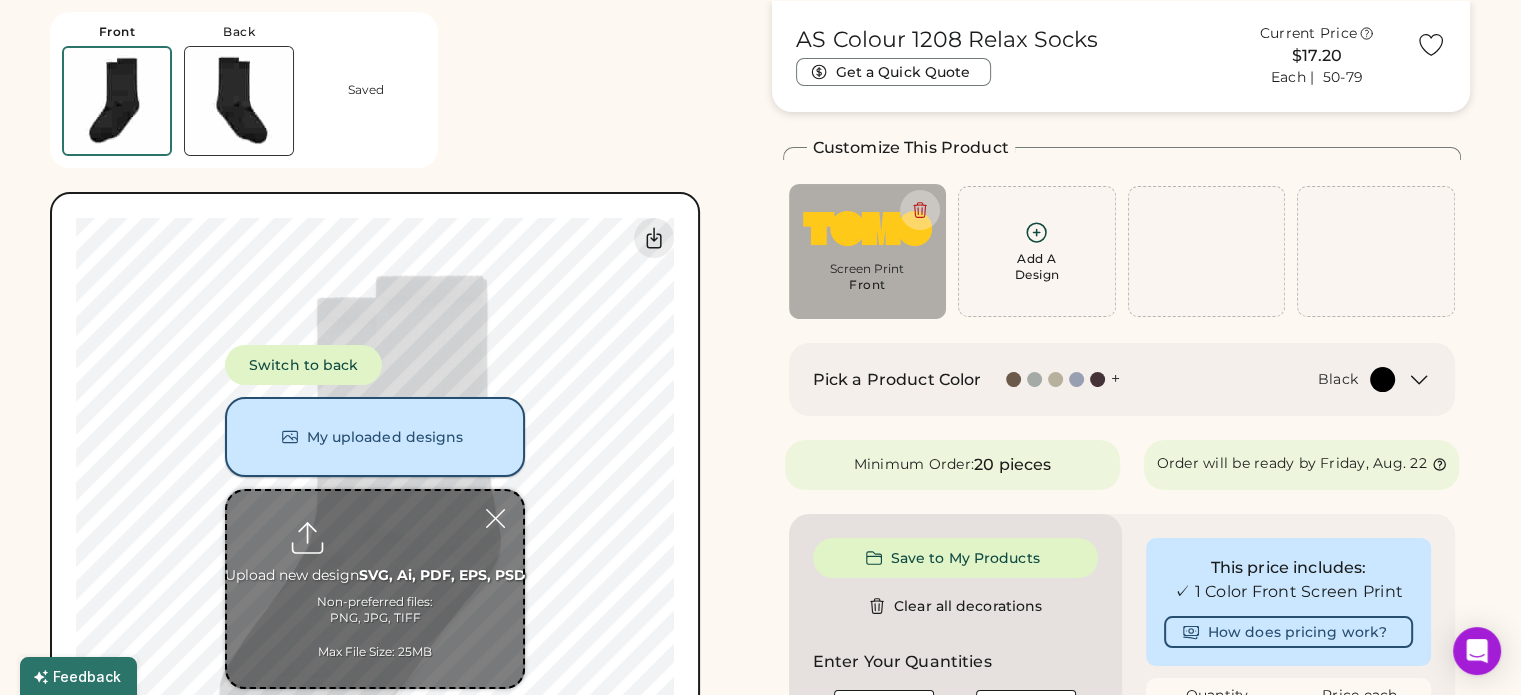 click on "My uploaded designs" at bounding box center (375, 437) 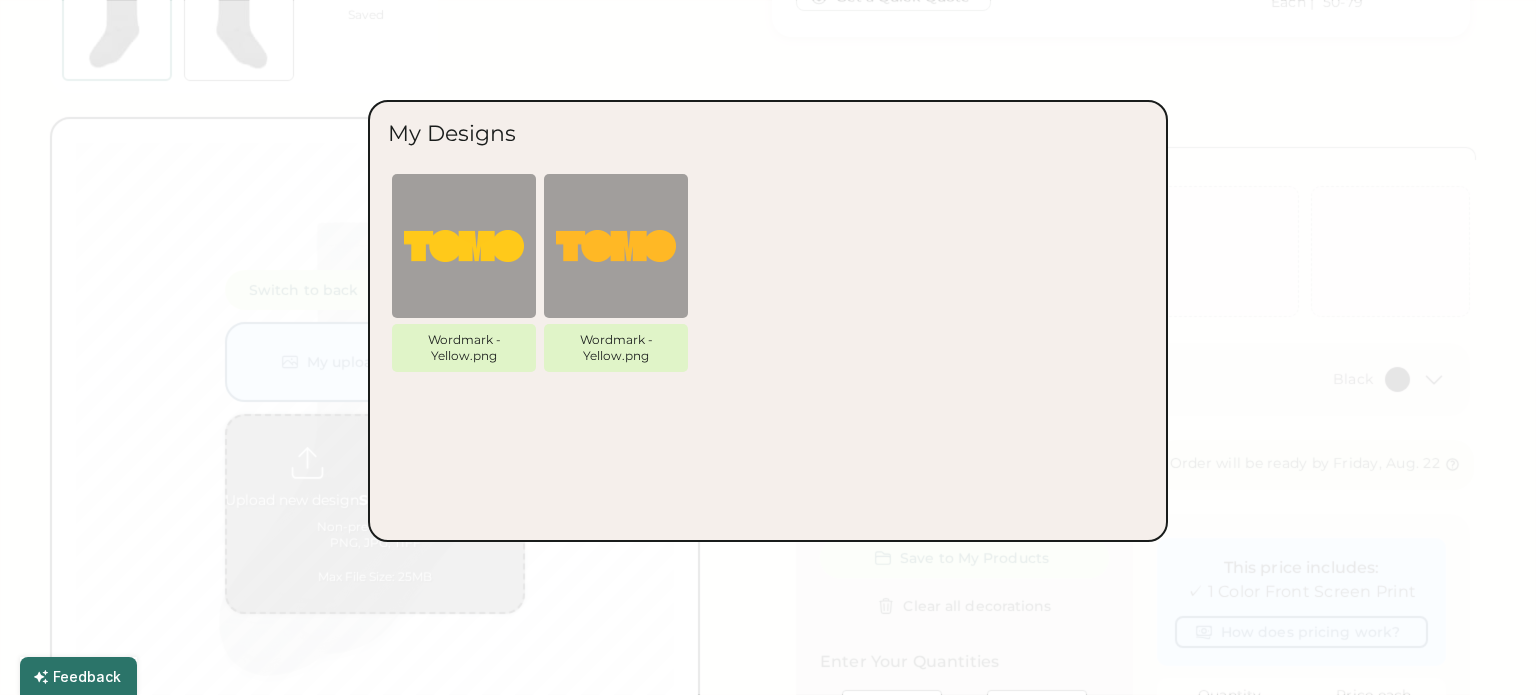 click at bounding box center (768, 347) 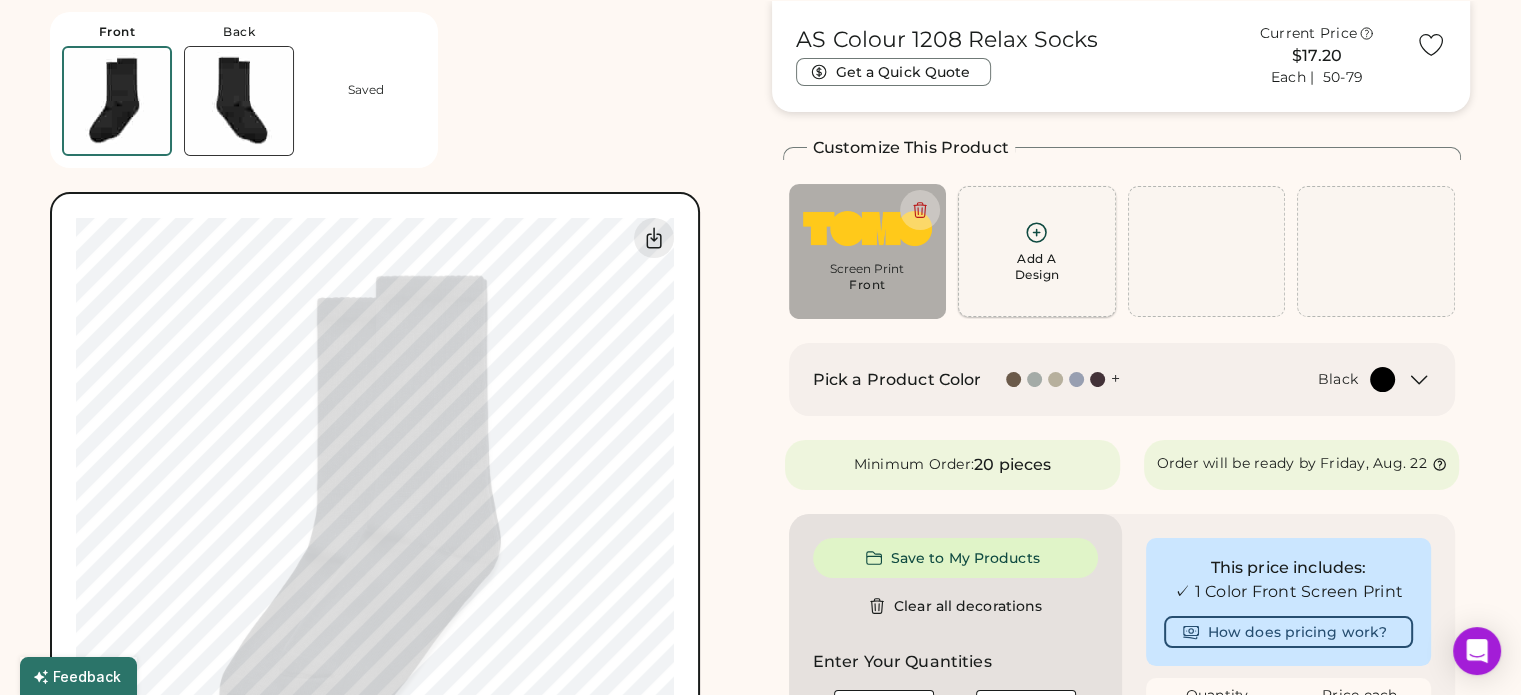 click on "Add A
Design" at bounding box center (1036, 267) 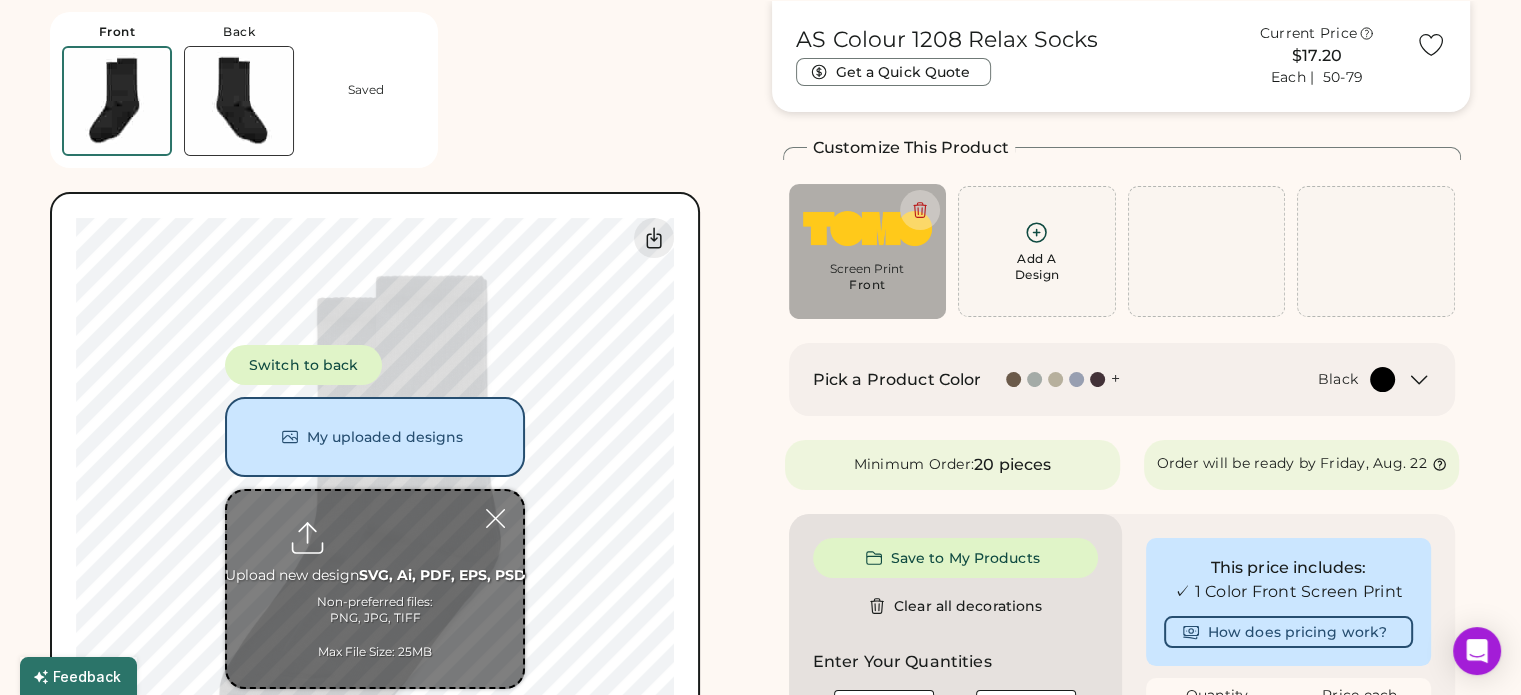 click at bounding box center (375, 589) 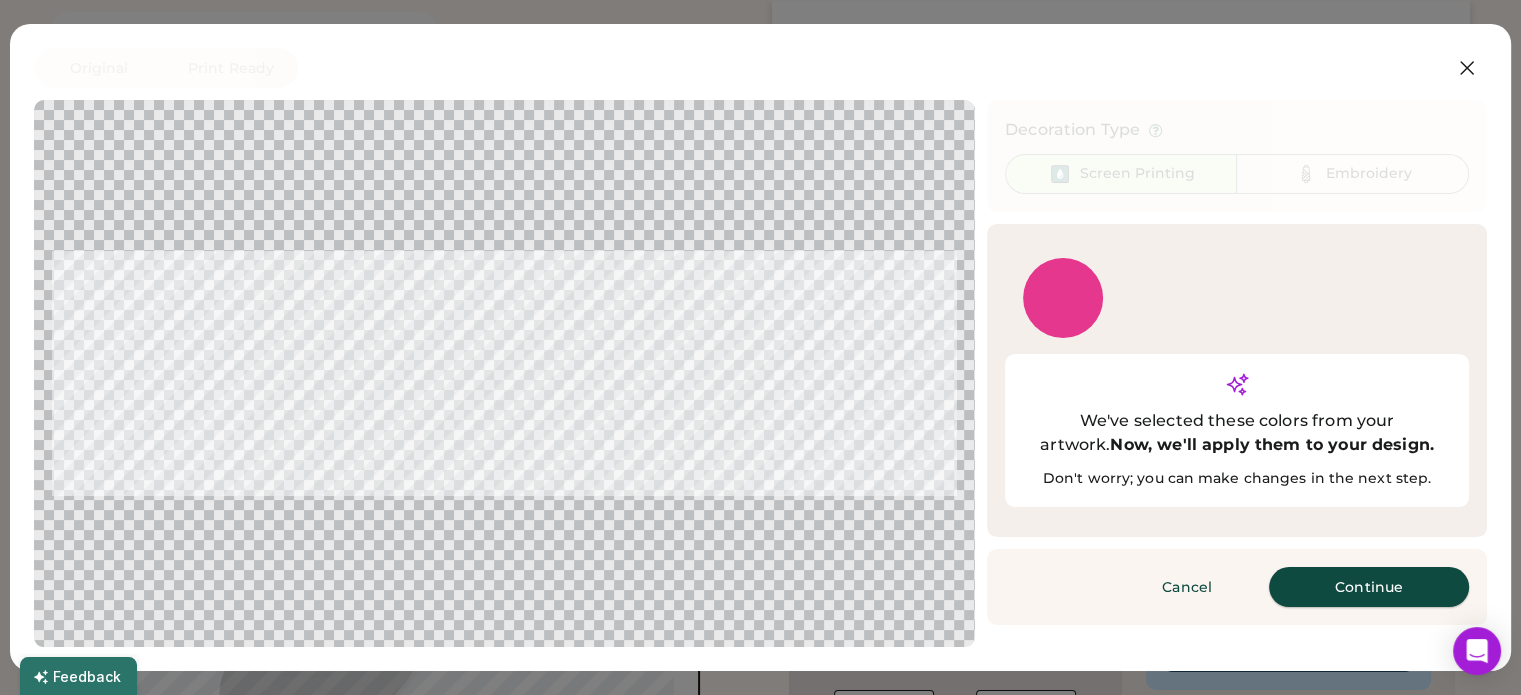 click on "Continue" at bounding box center [1369, 587] 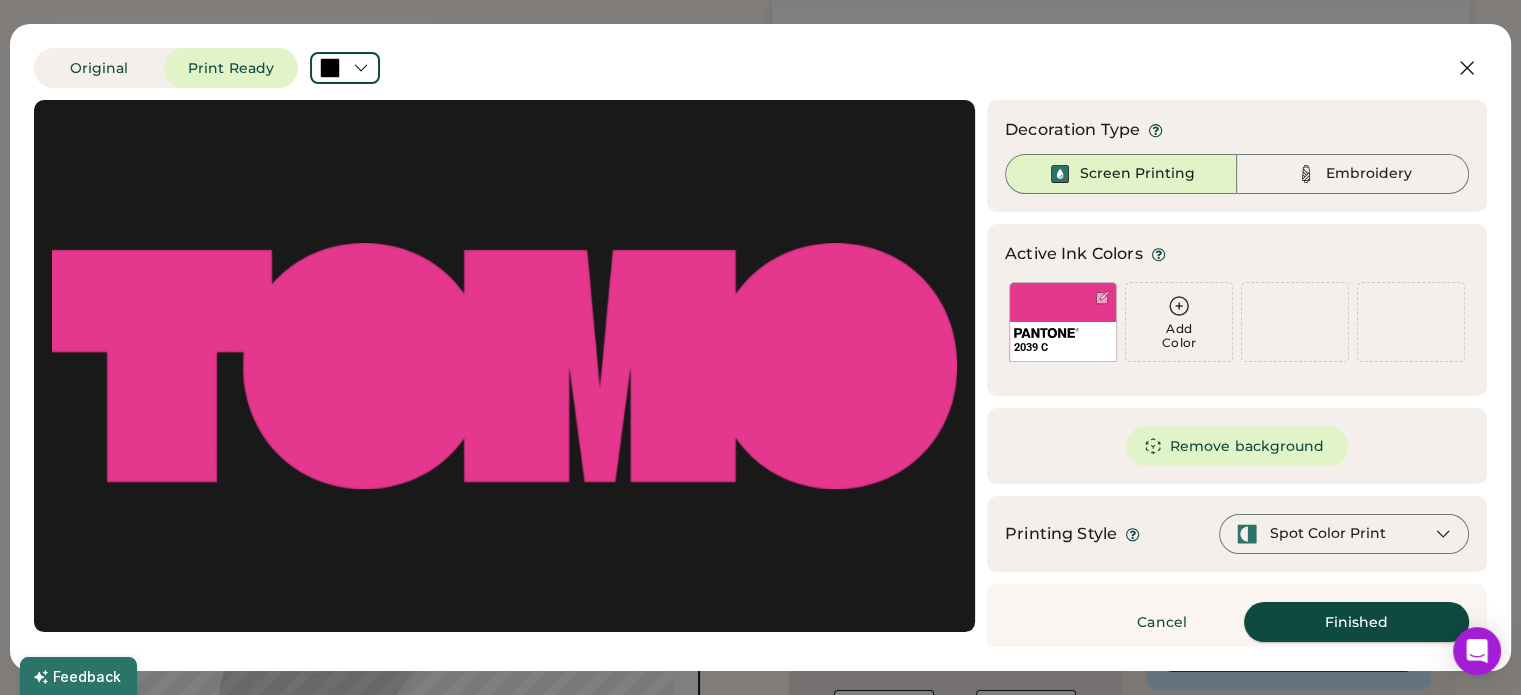 click on "Finished" at bounding box center [1356, 622] 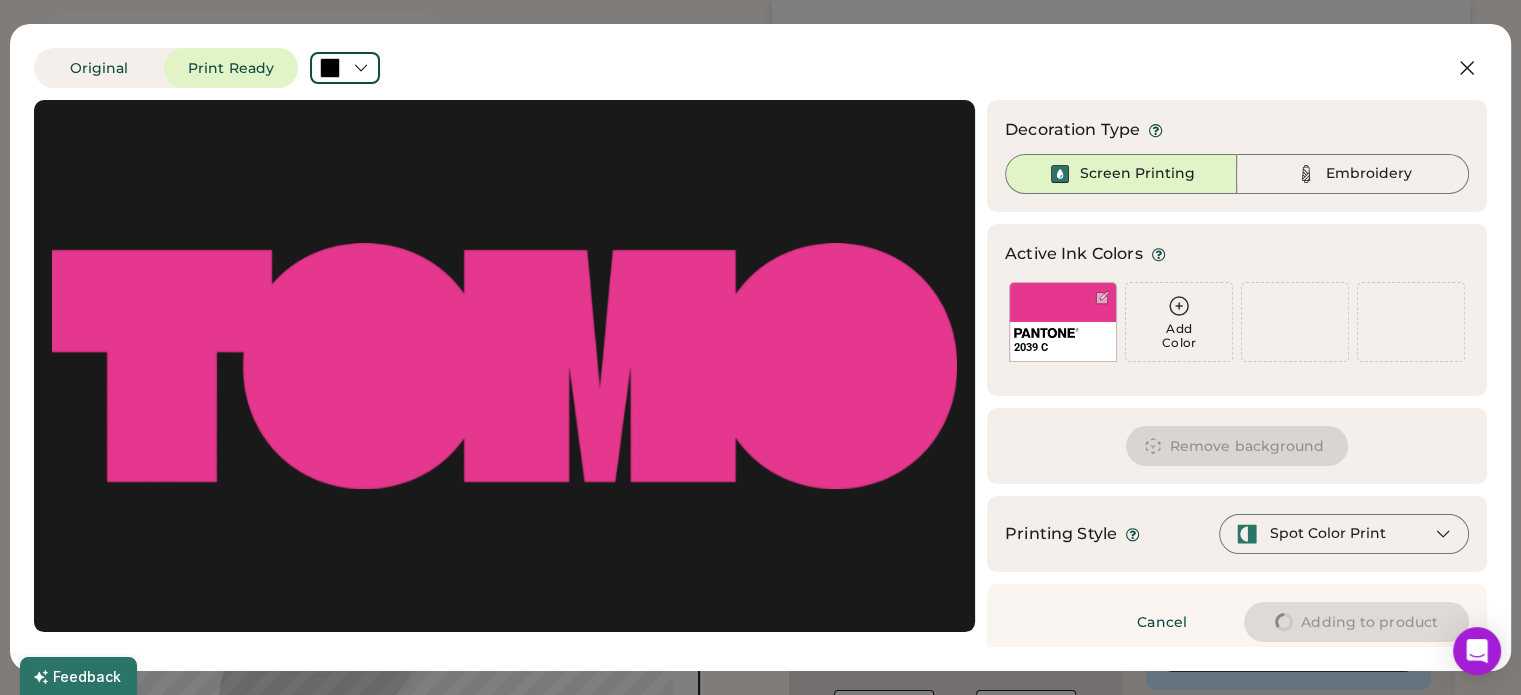 type on "****" 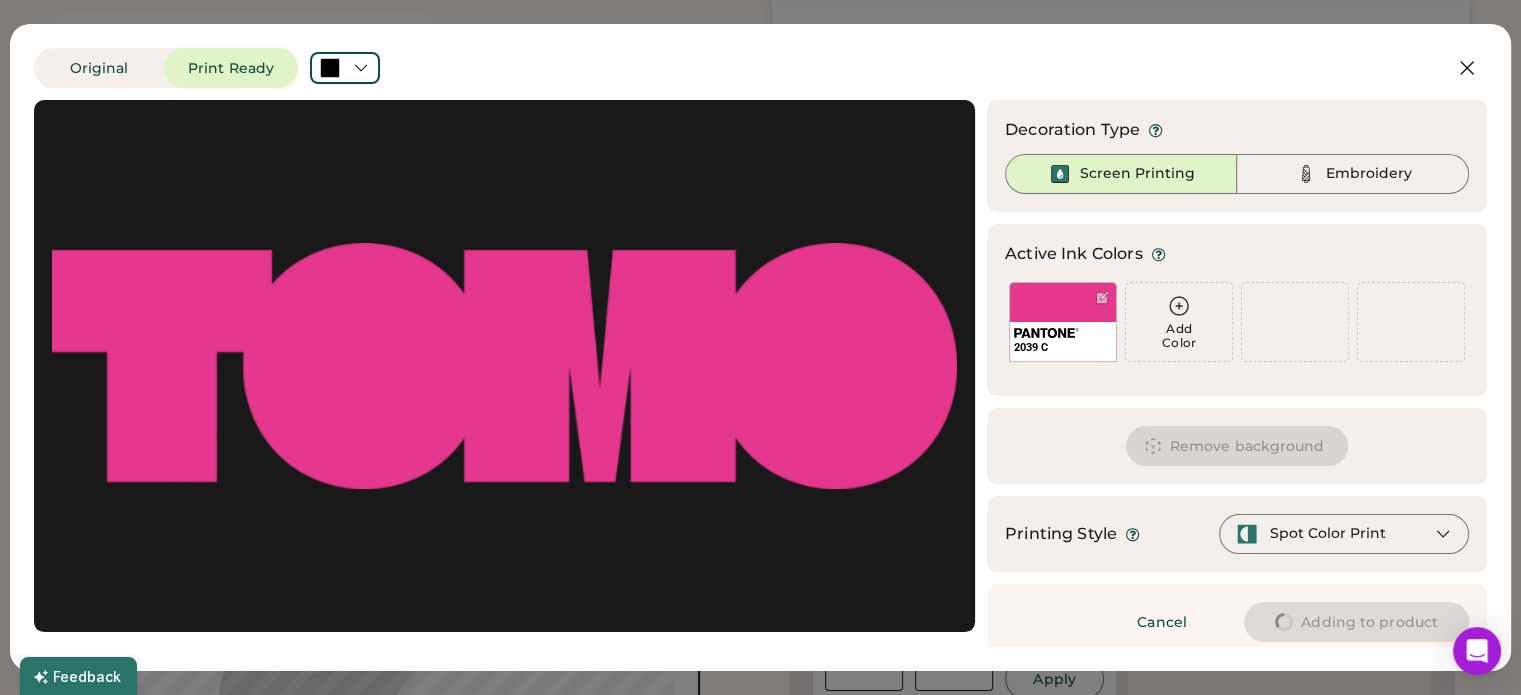 type on "****" 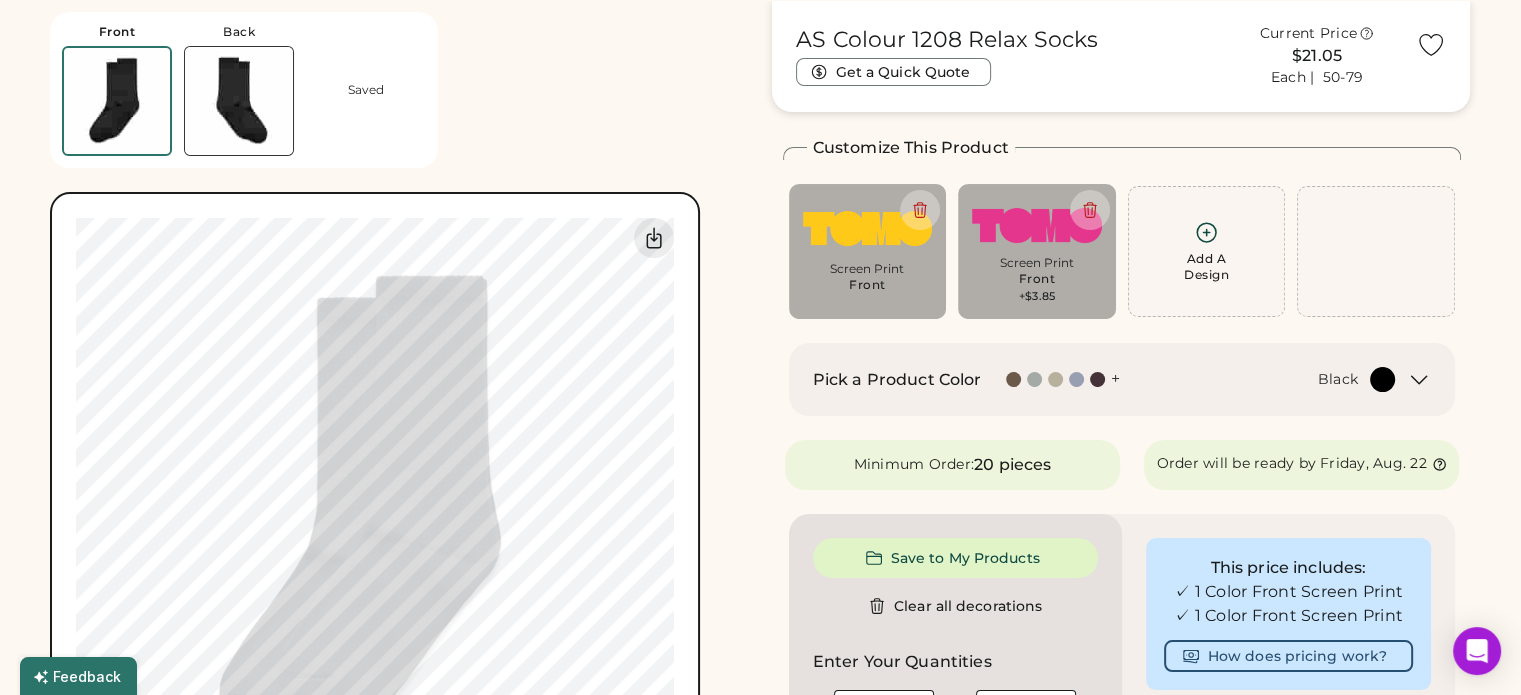 type on "****" 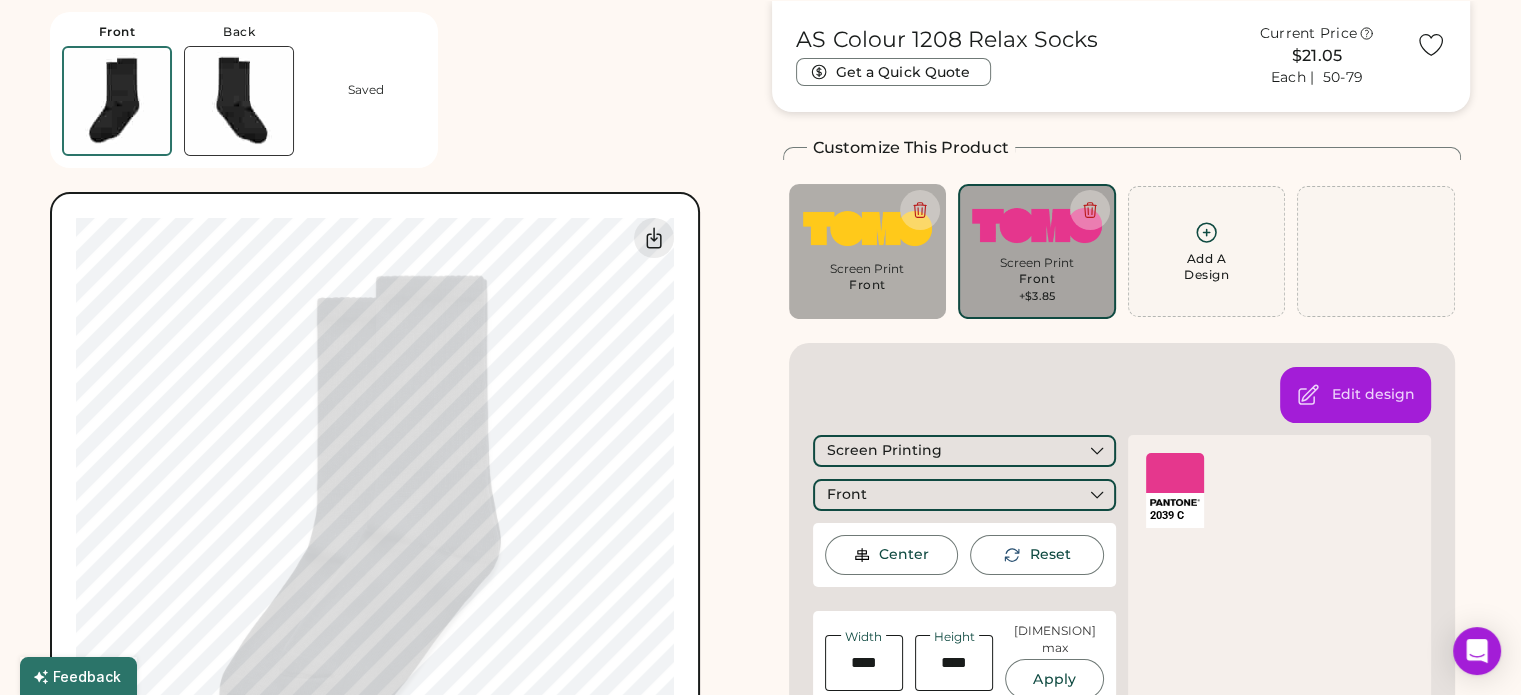 type on "****" 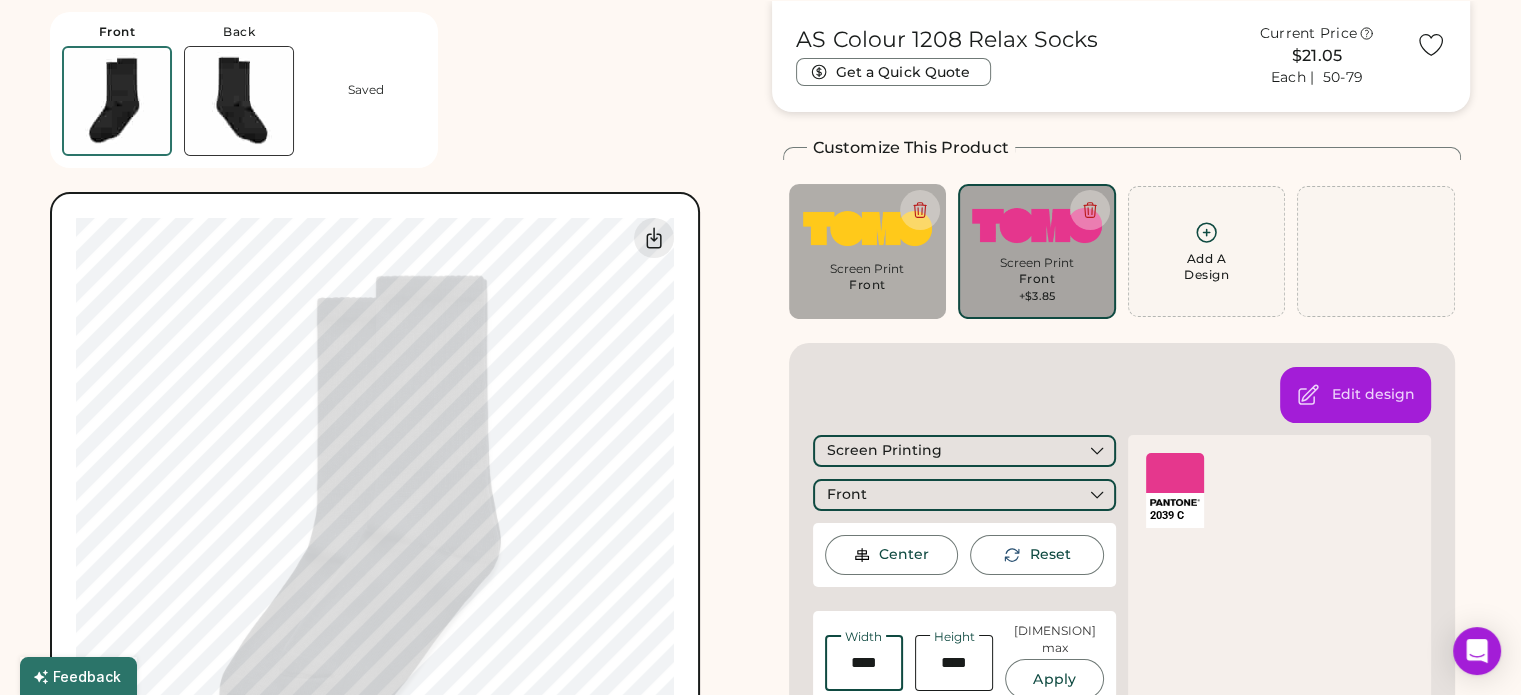 click at bounding box center (864, 663) 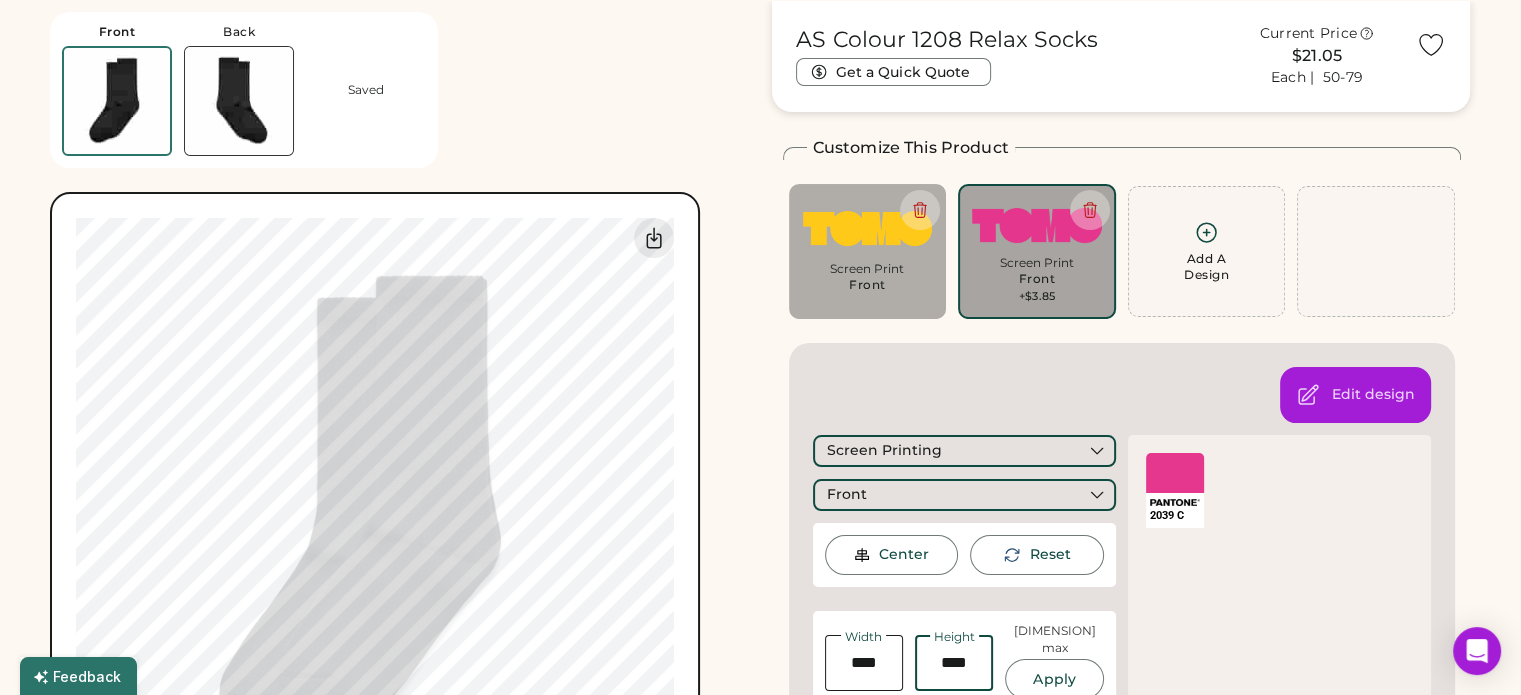 type on "****" 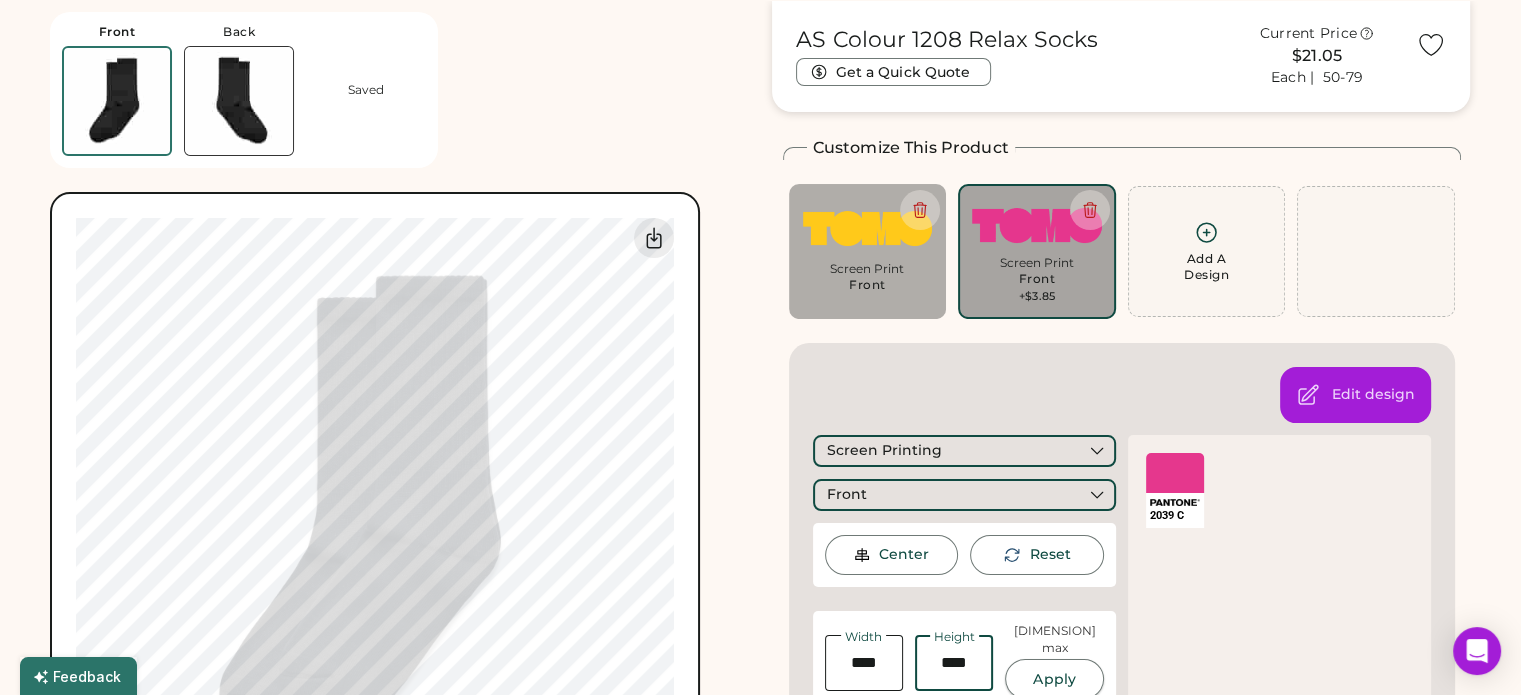 click on "Apply" at bounding box center [1054, 679] 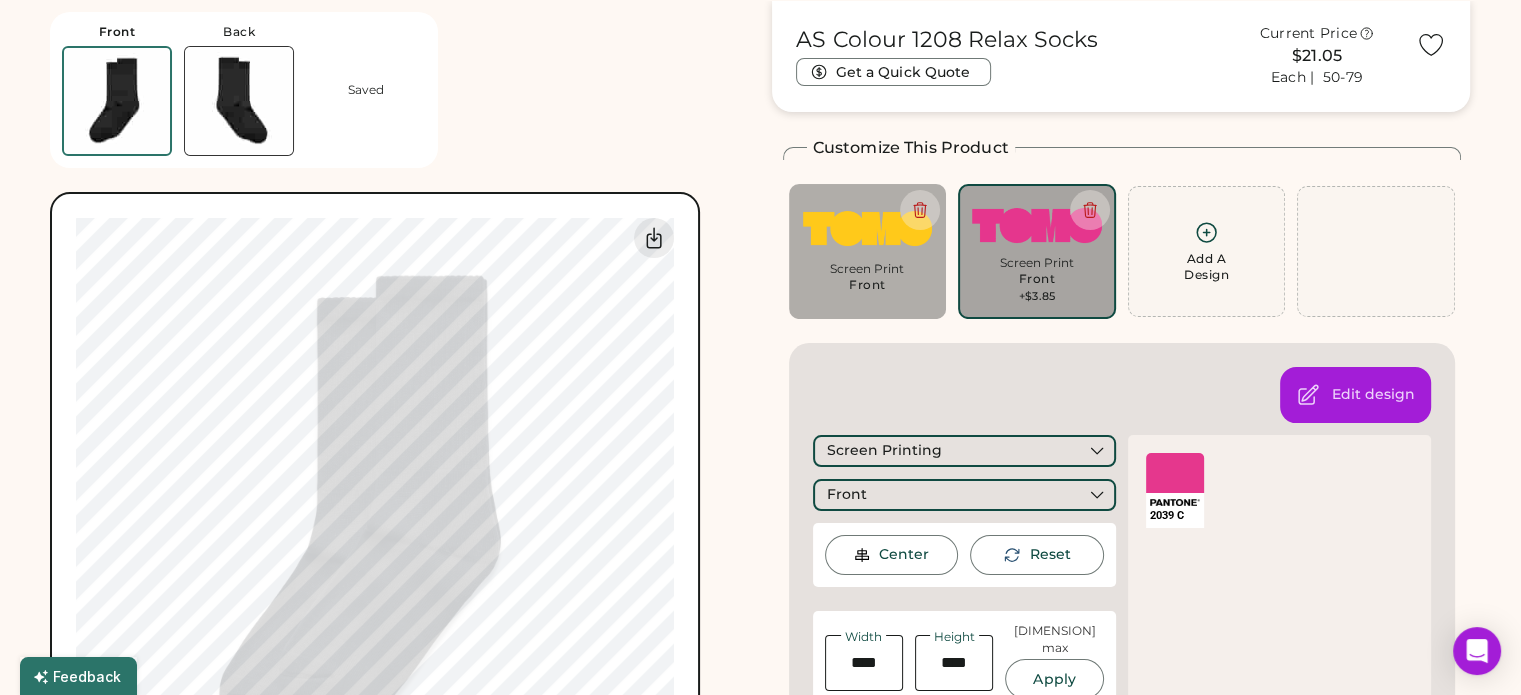 type on "****" 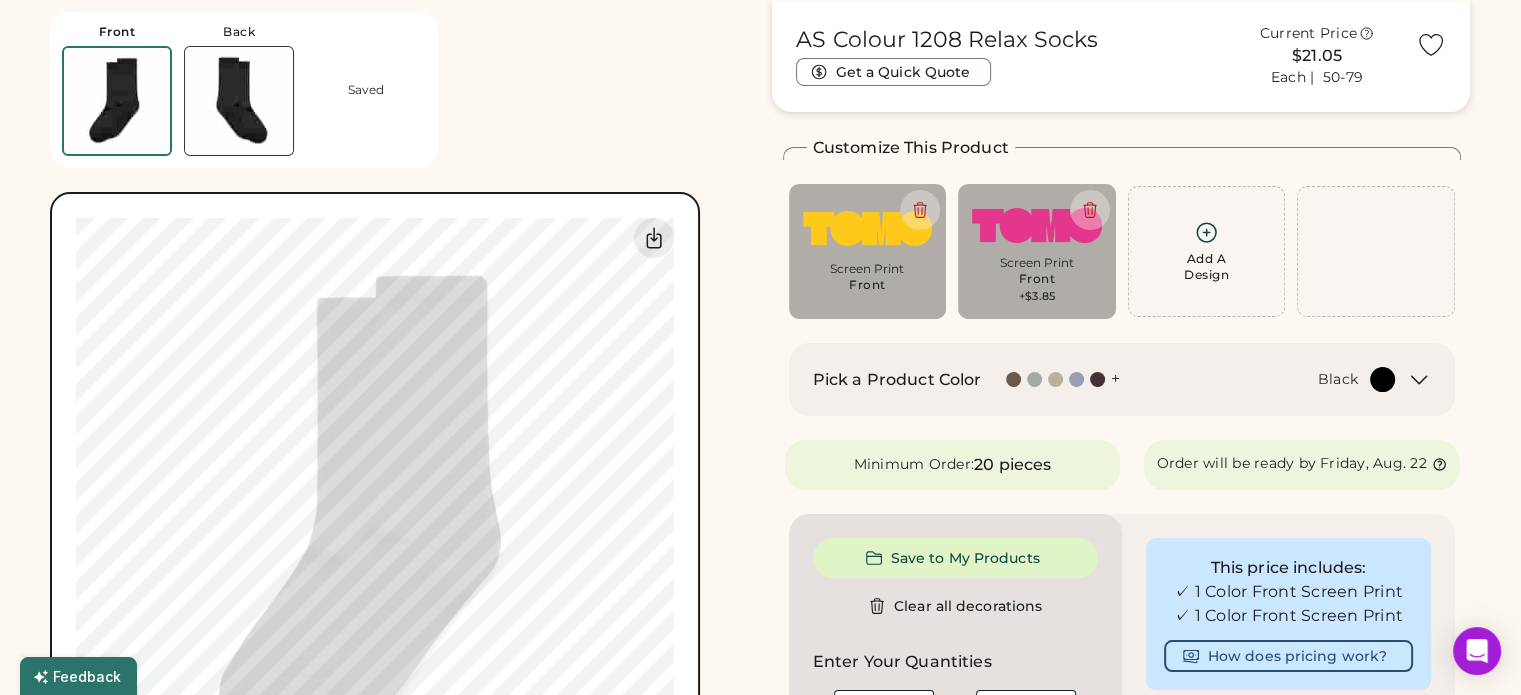 type on "****" 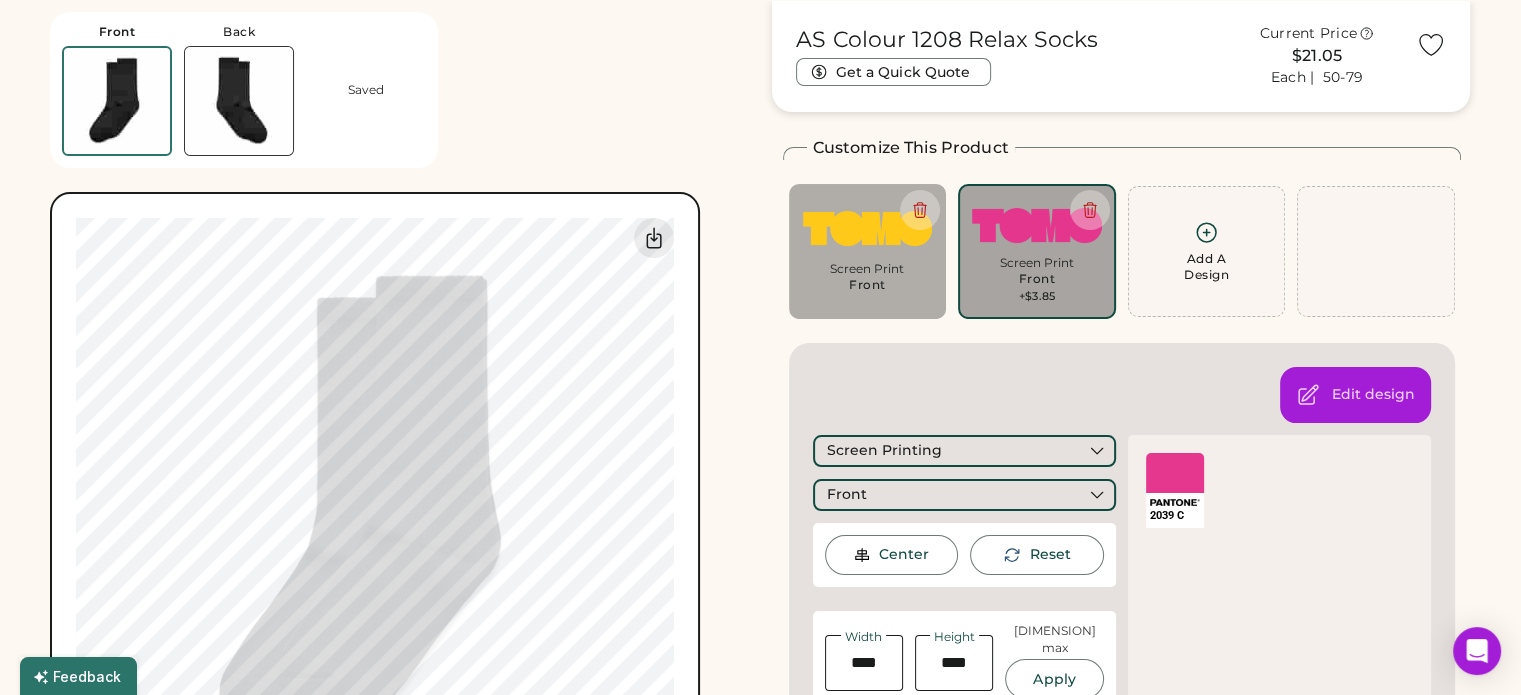 type on "****" 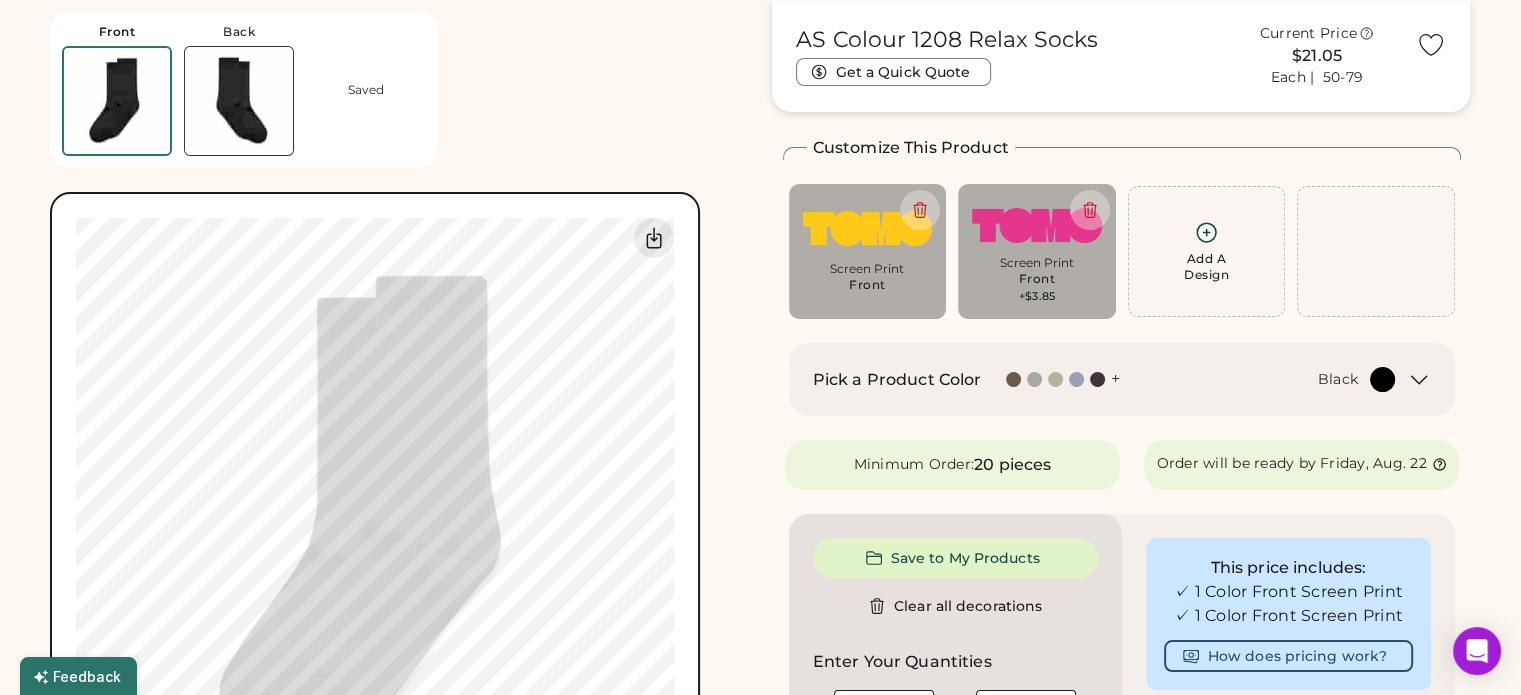 type on "****" 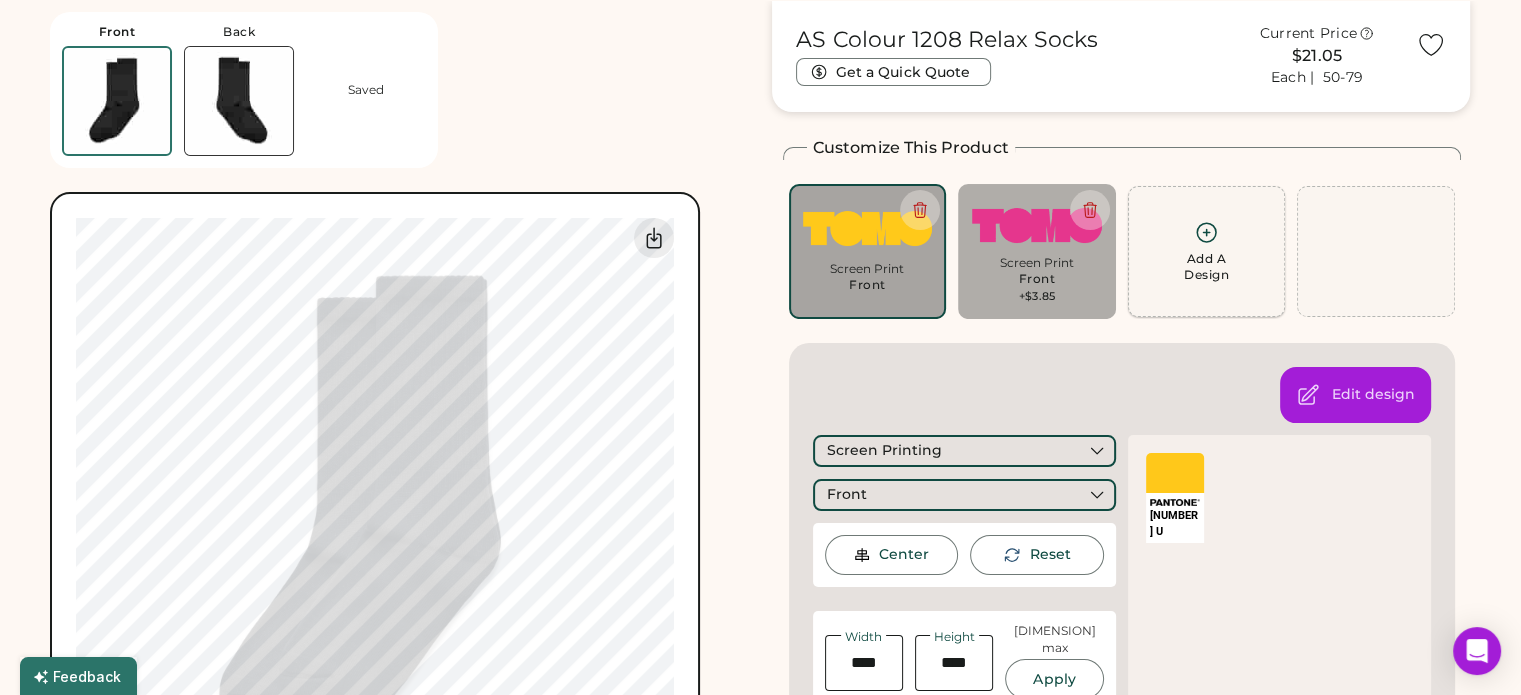 click on "Add A
Design" at bounding box center [1206, 267] 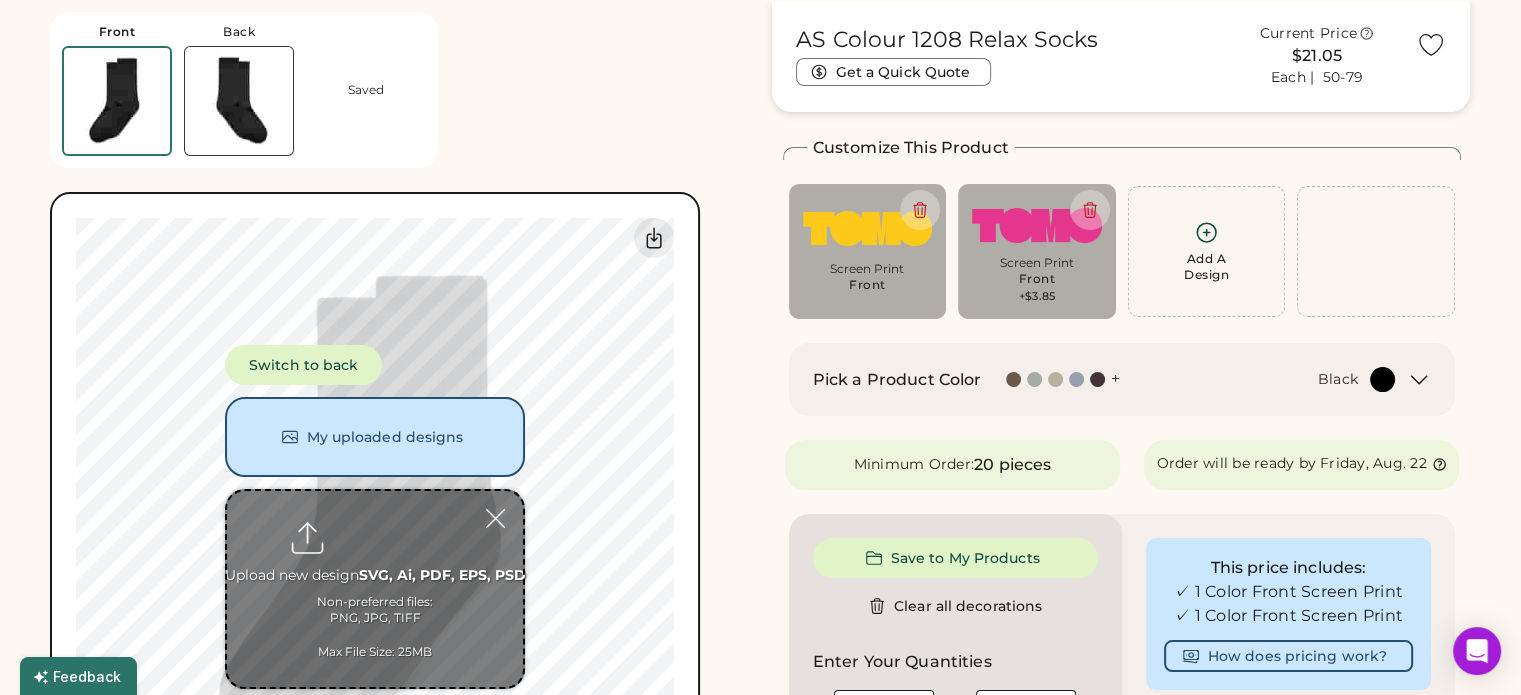 click at bounding box center [375, 589] 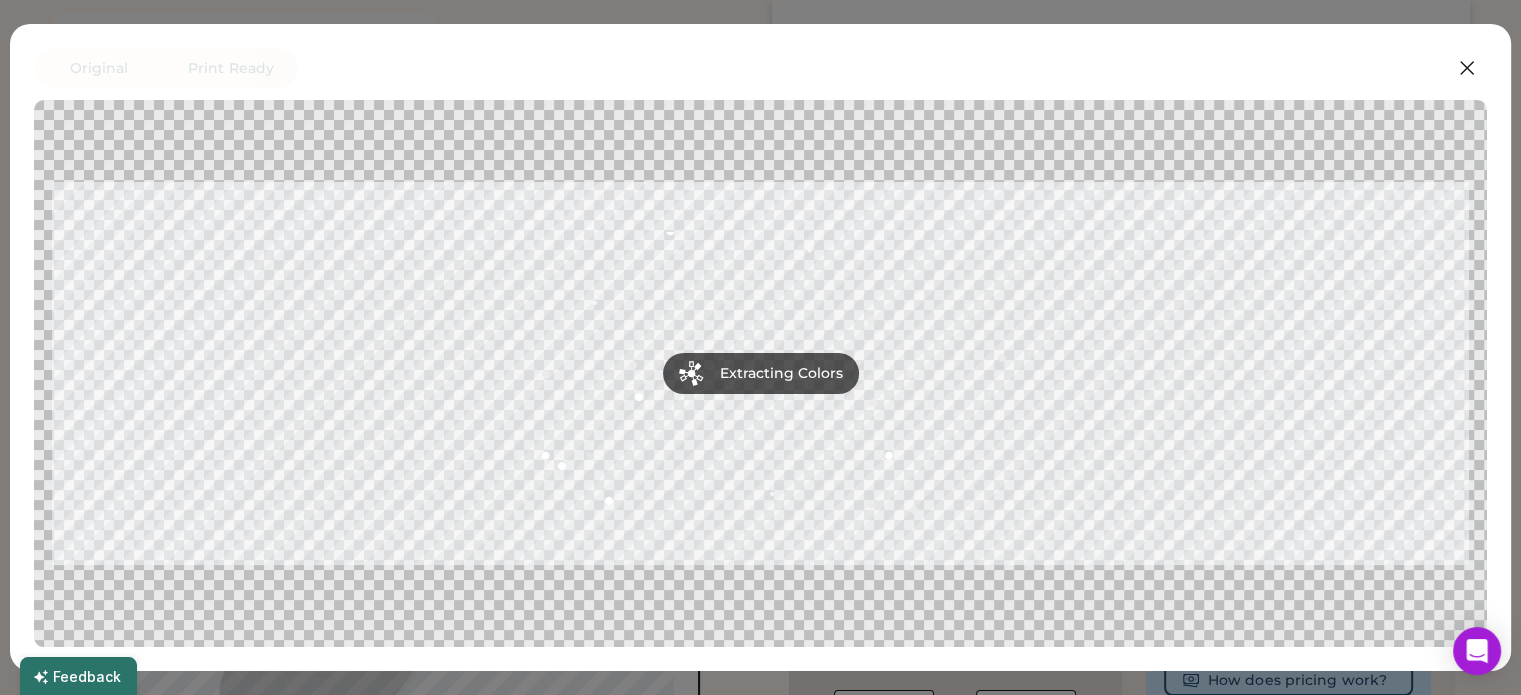 scroll, scrollTop: 175, scrollLeft: 0, axis: vertical 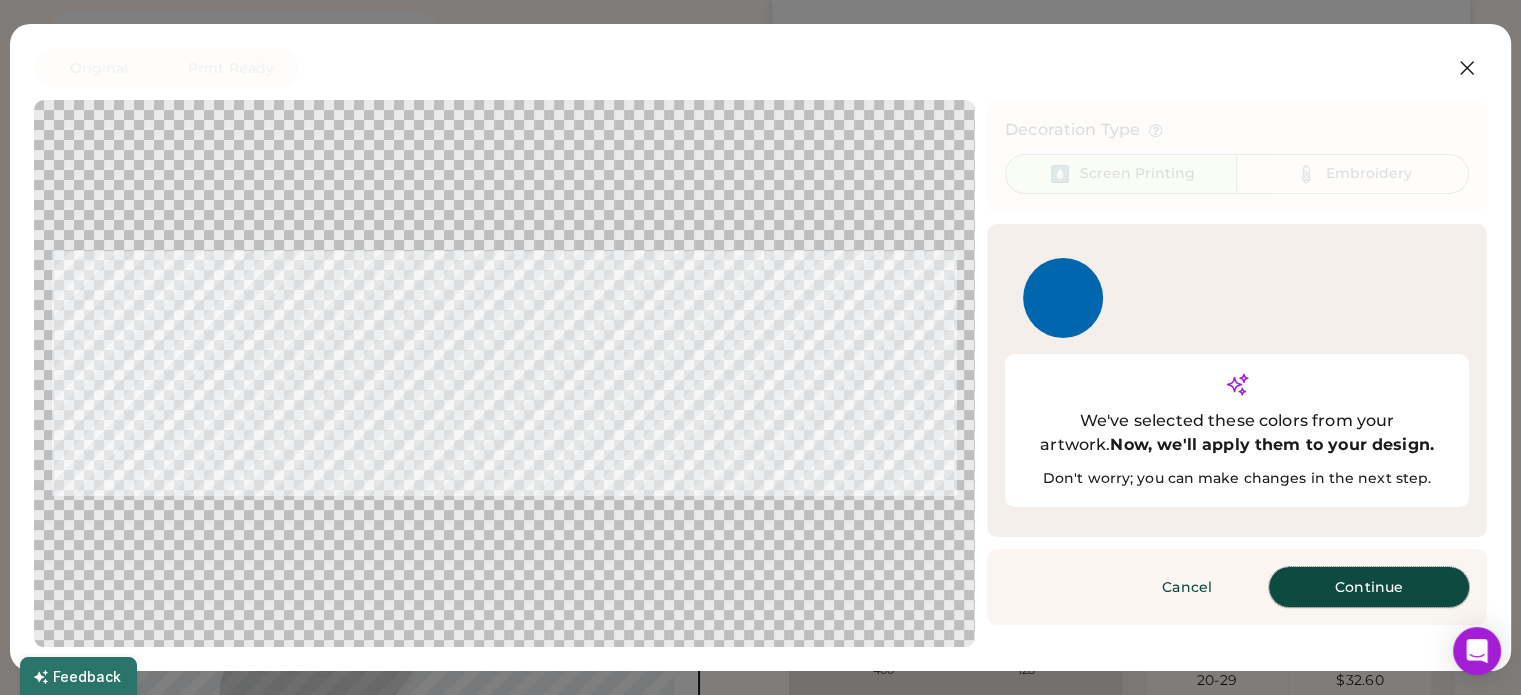 click on "Continue" at bounding box center (1369, 587) 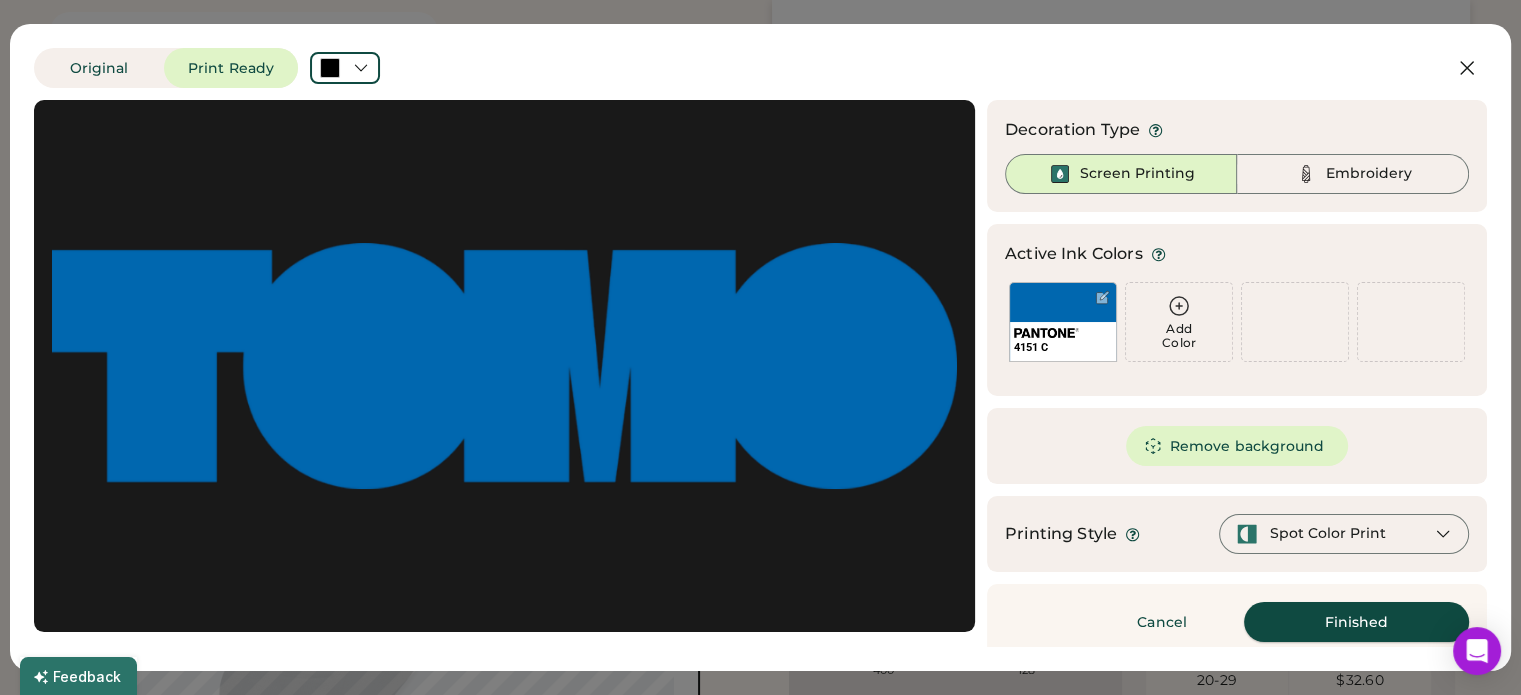 click on "Finished" at bounding box center (1356, 622) 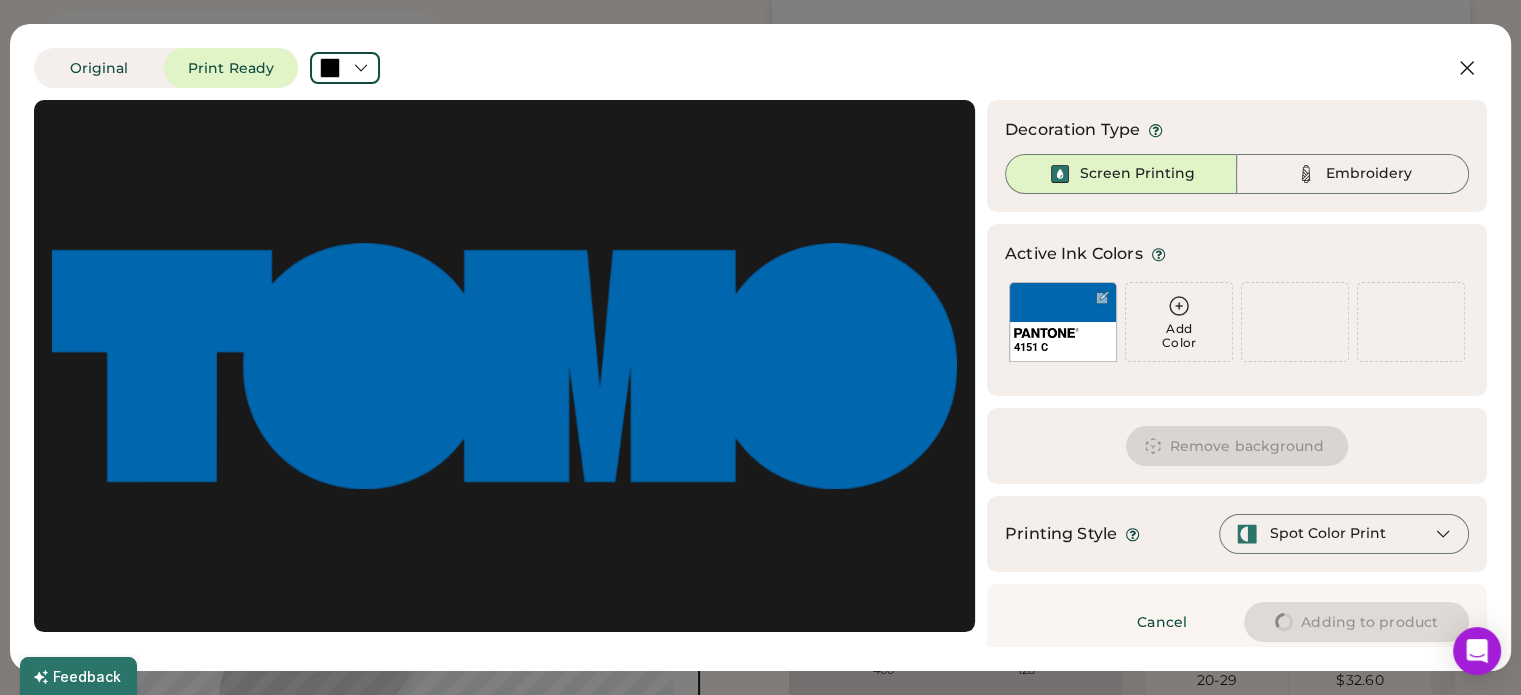 type on "****" 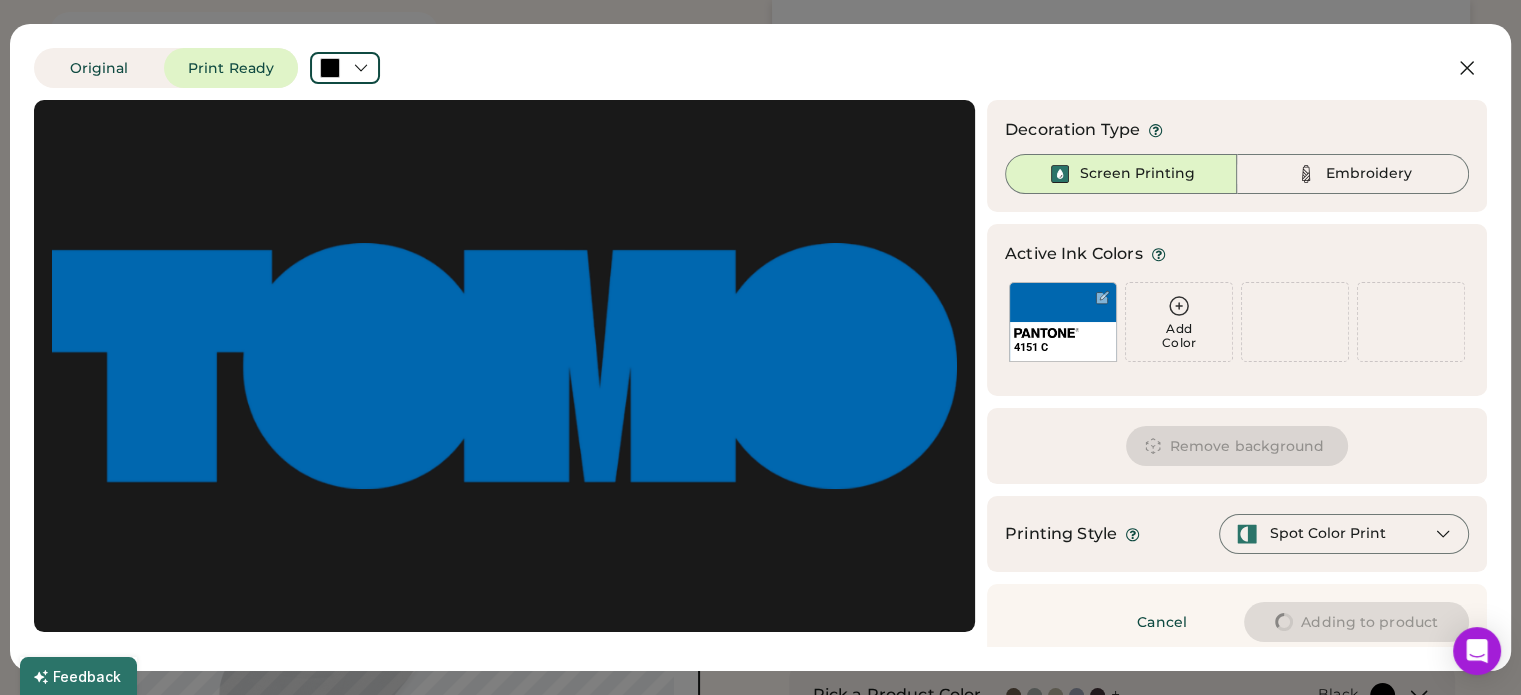 type on "****" 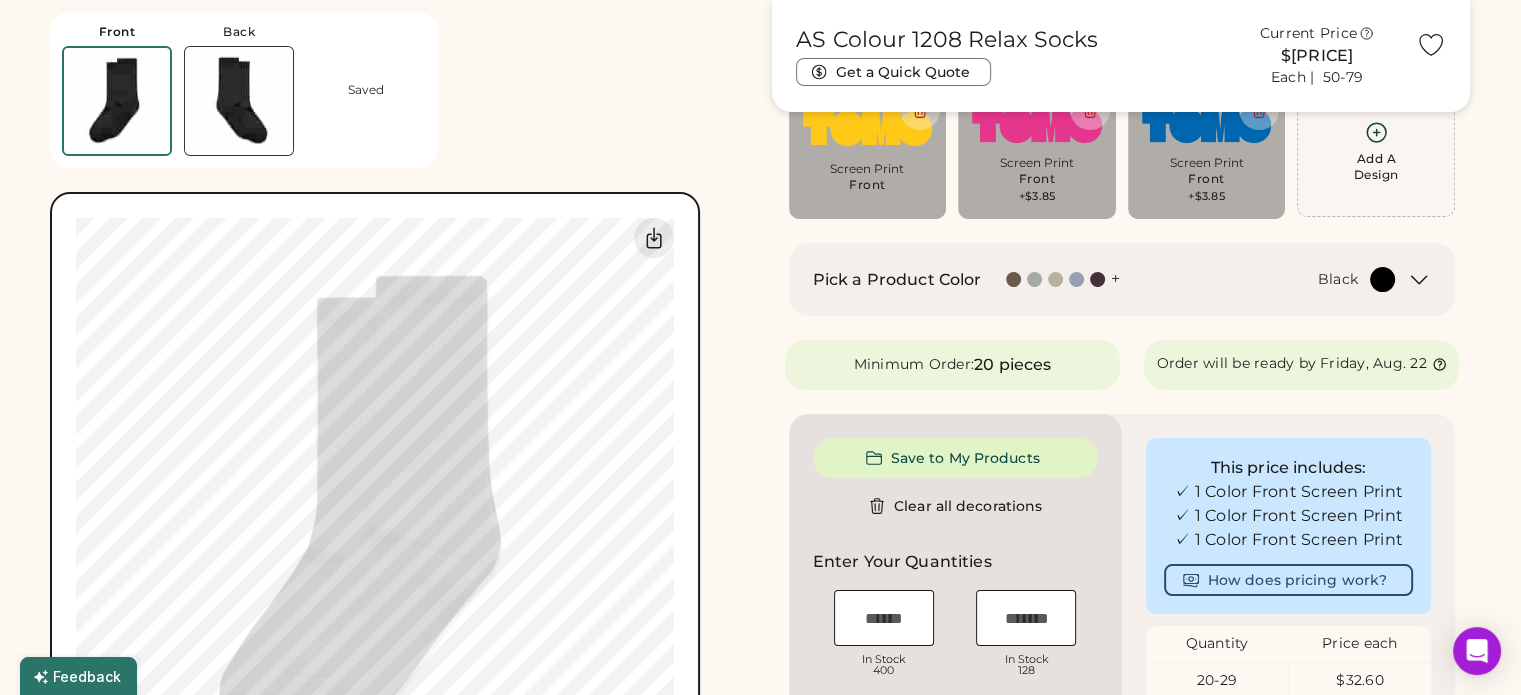type on "****" 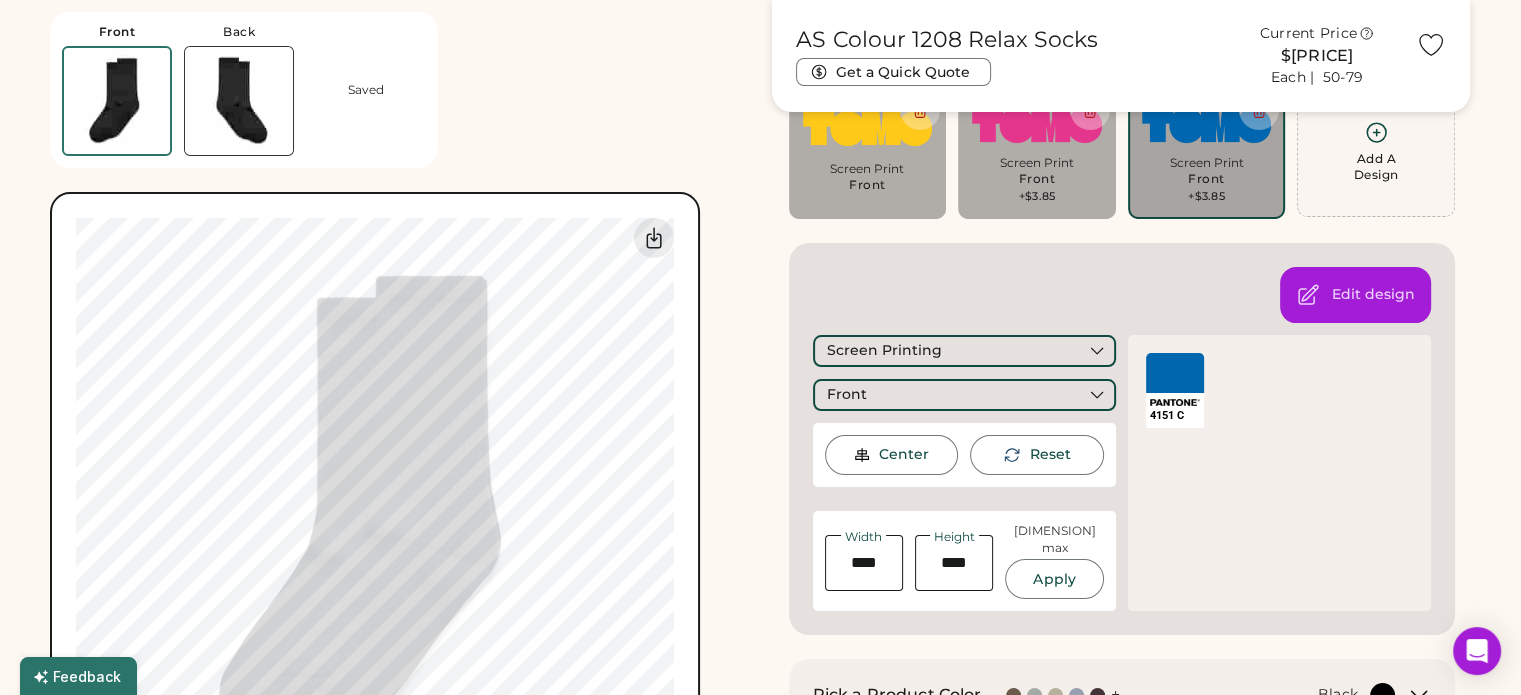 type on "****" 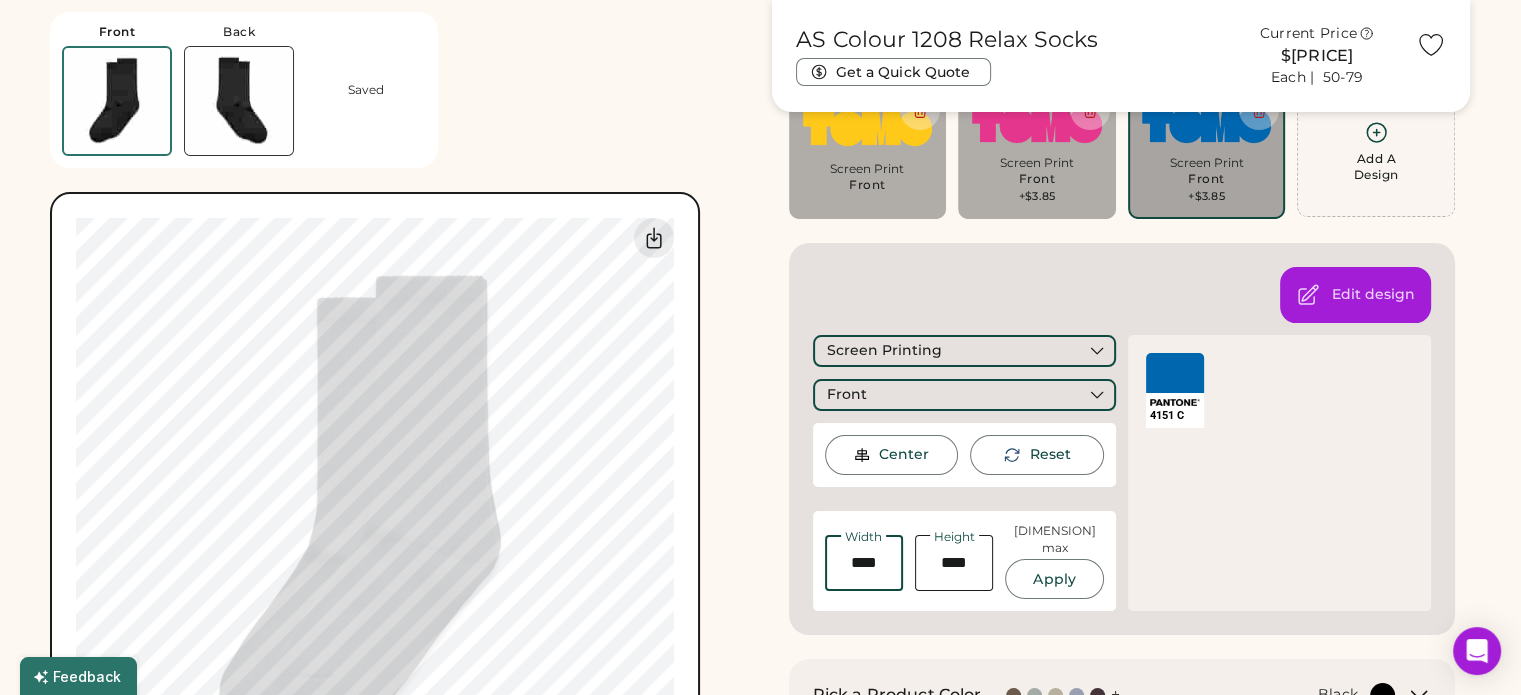 click at bounding box center (864, 563) 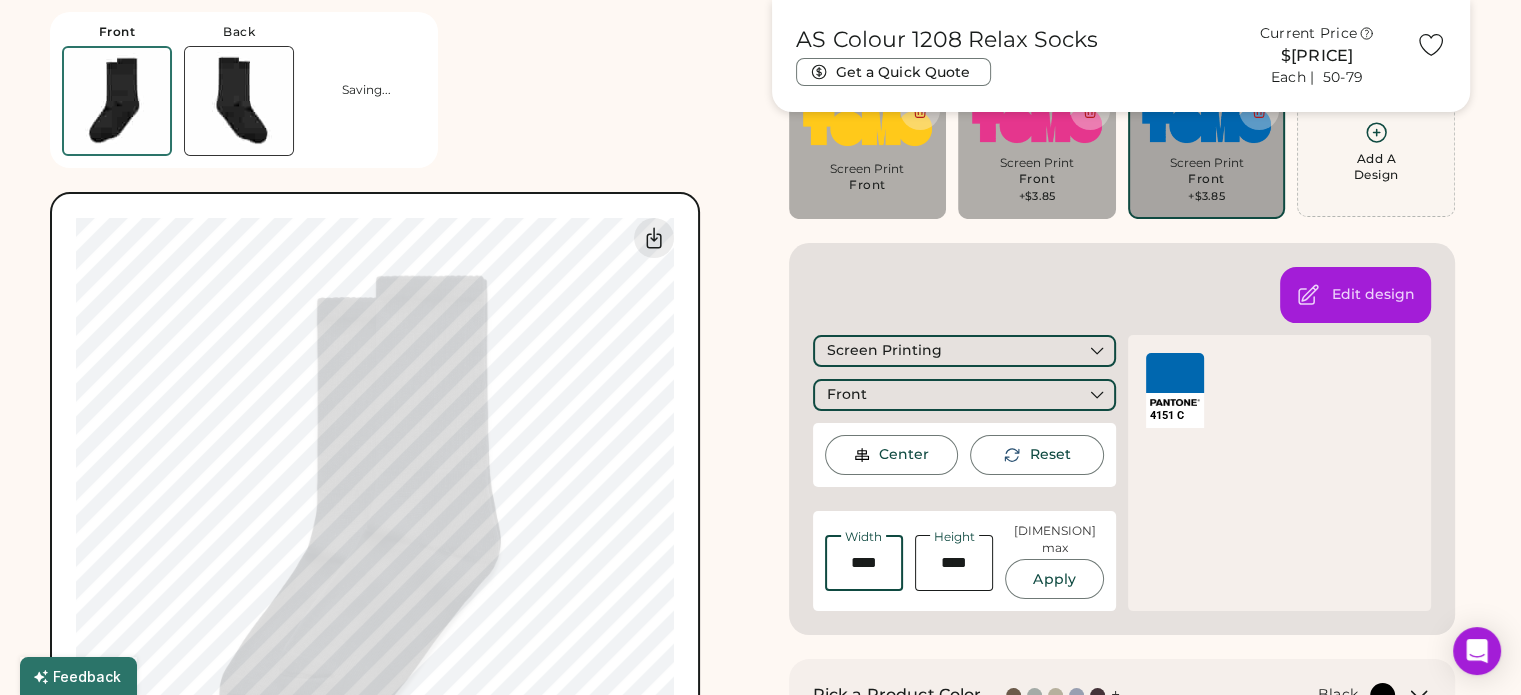 type on "****" 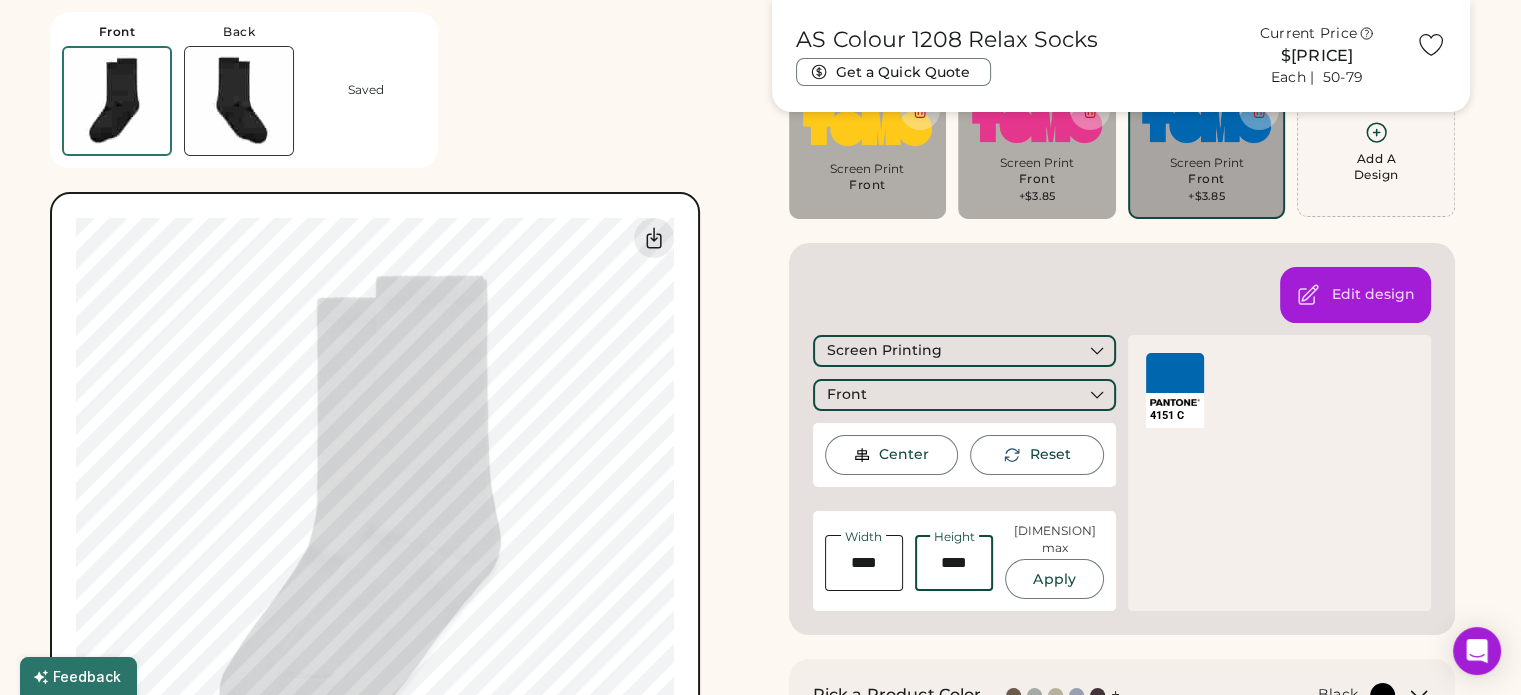 click at bounding box center (954, 563) 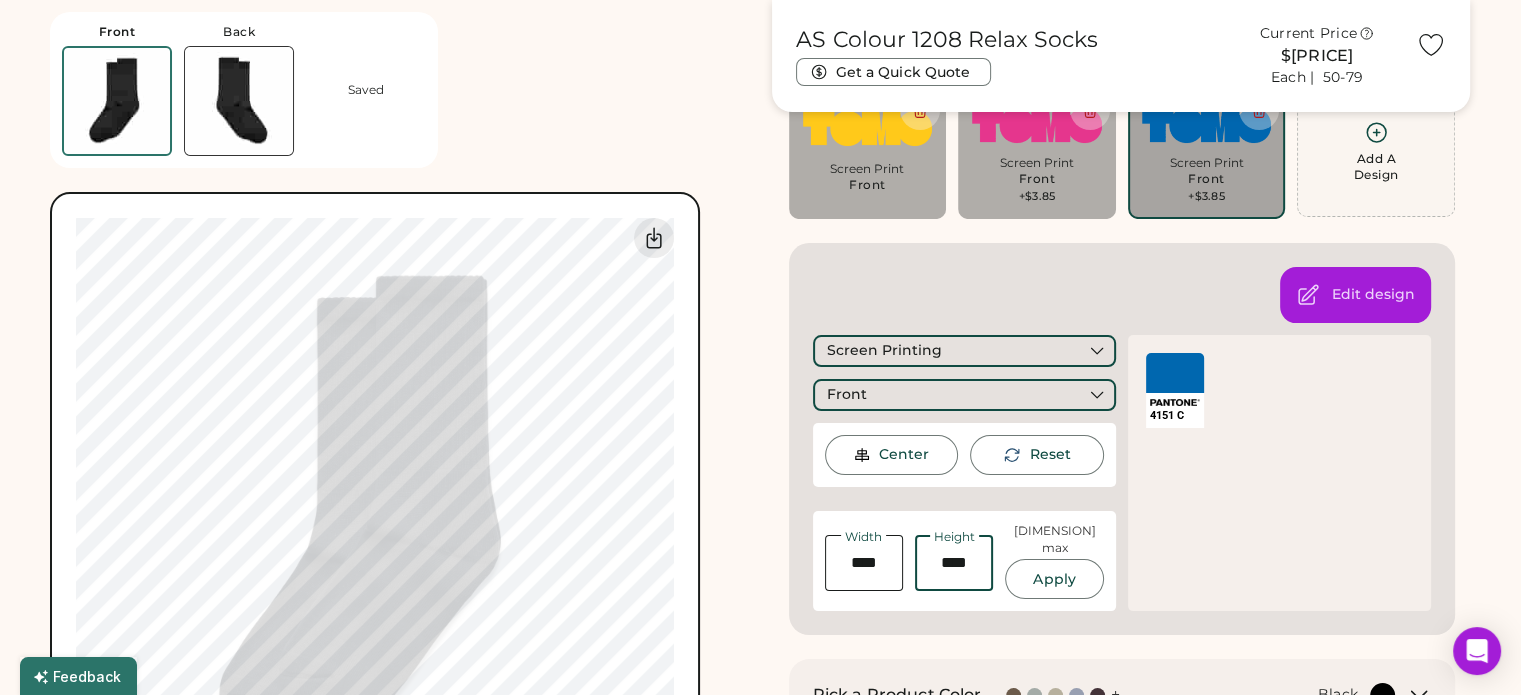 type on "****" 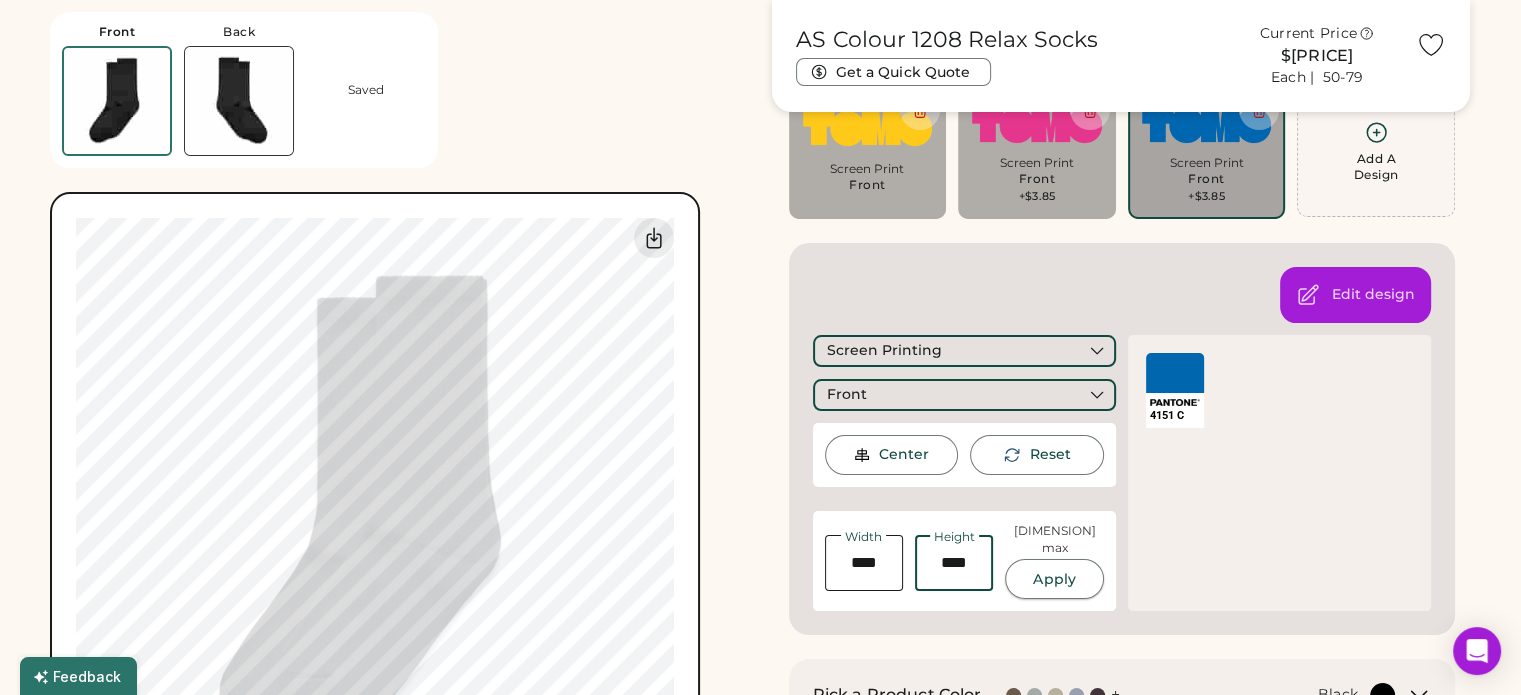 click on "Apply" at bounding box center [1054, 579] 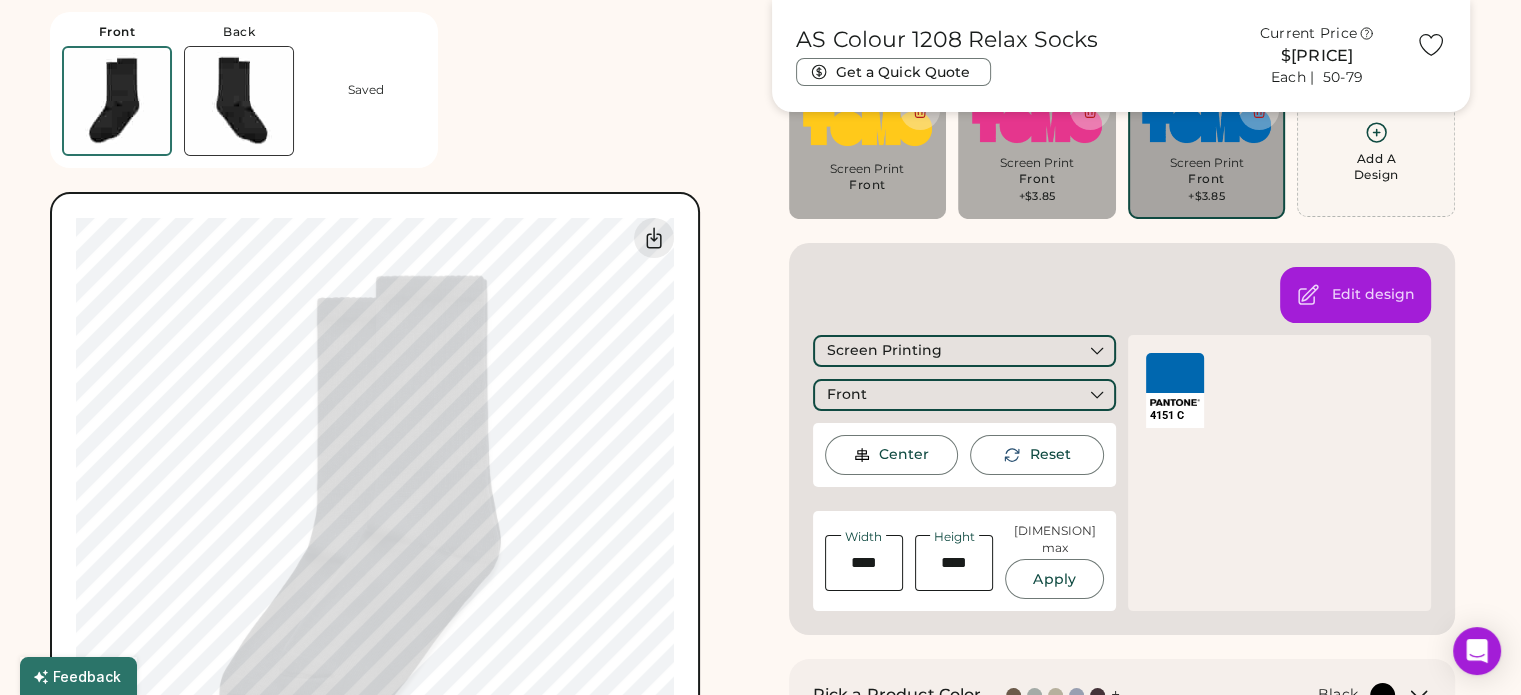 click on "Front Back Saved Switch to back    My uploaded designs Upload new design
SVG, Ai, PDF, EPS, PSD Non-preferred files:
PNG, JPG, TIFF Max File Size: 25MB    Guidelines are approximate; our team will confirm the correct placement. 0% 0%" at bounding box center (399, 421) 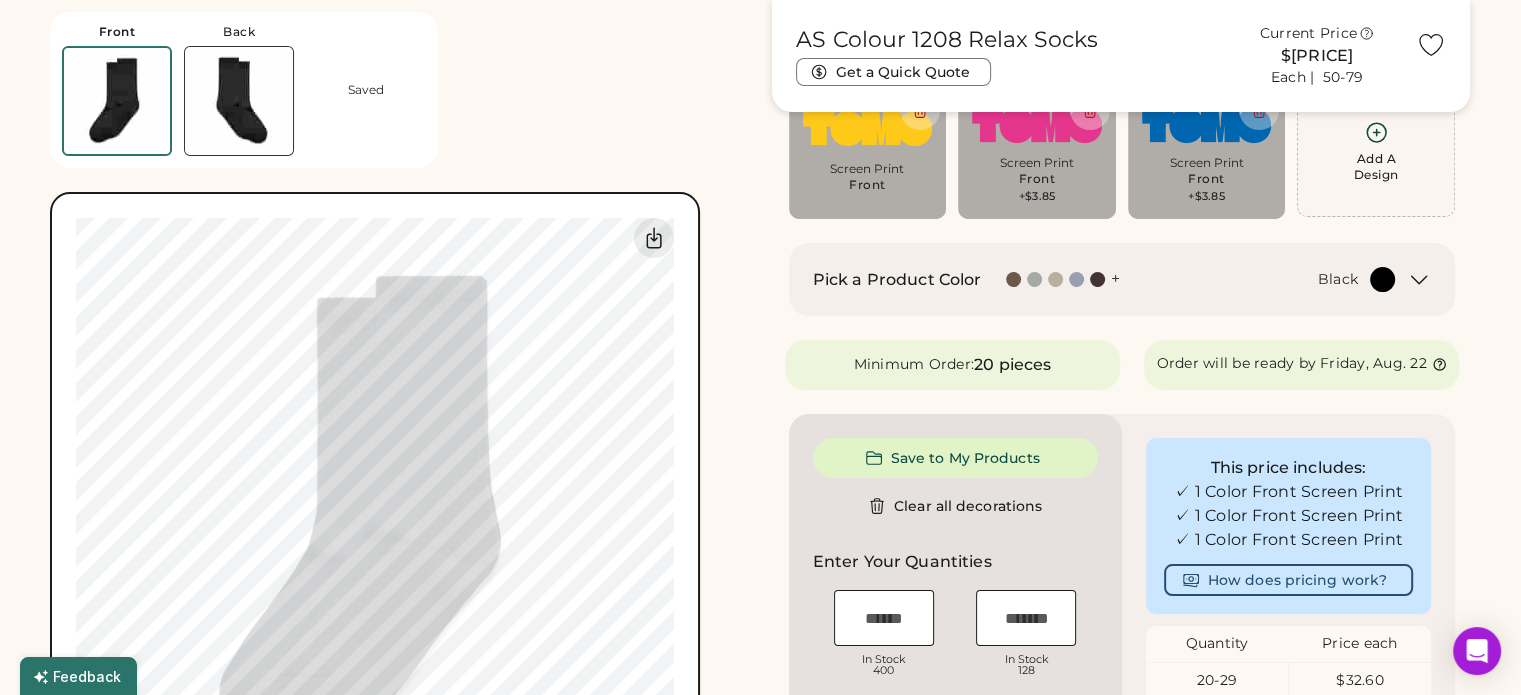 type on "****" 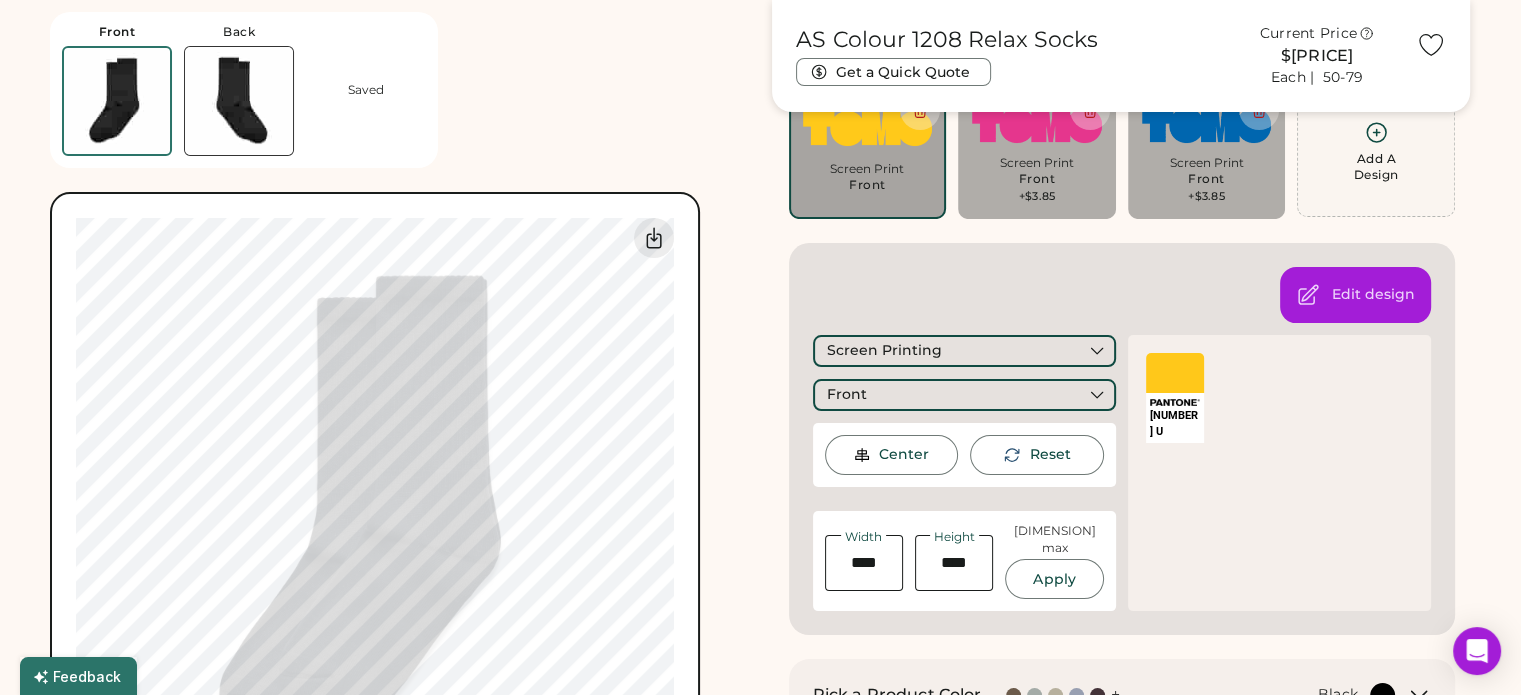 click on "Front Back Saved Switch to back    My uploaded designs Upload new design
SVG, Ai, PDF, EPS, PSD Non-preferred files:
PNG, JPG, TIFF Max File Size: 25MB    Guidelines are approximate; our team will confirm the correct placement. 0% 0%" at bounding box center [399, 421] 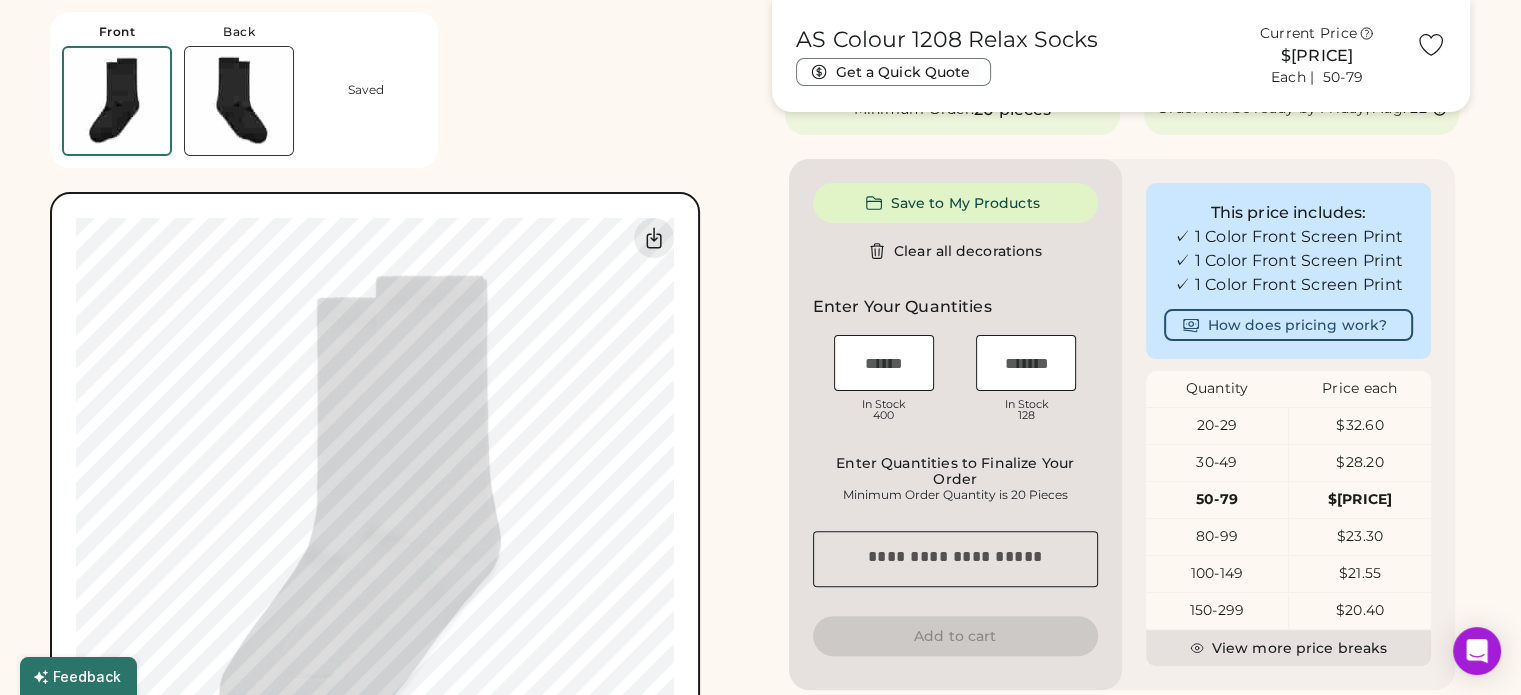 scroll, scrollTop: 400, scrollLeft: 0, axis: vertical 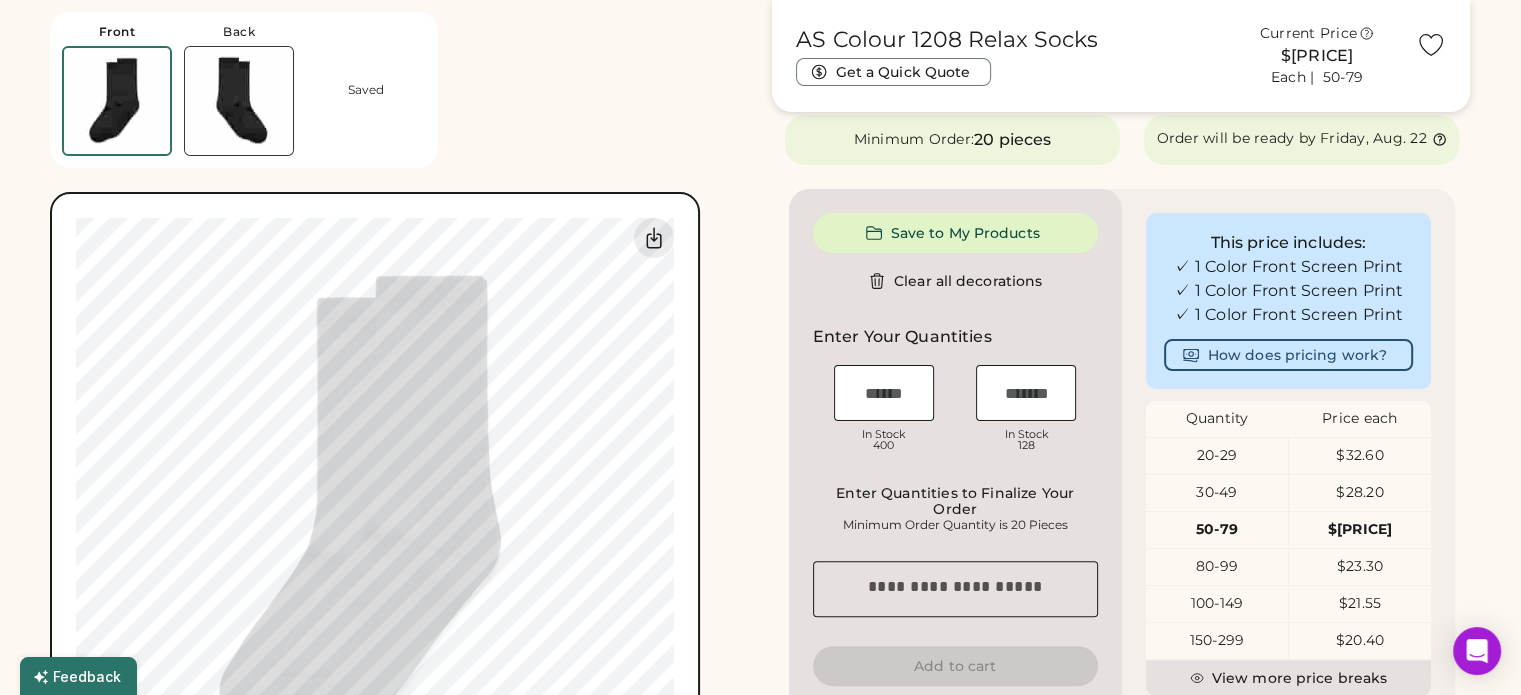 type on "****" 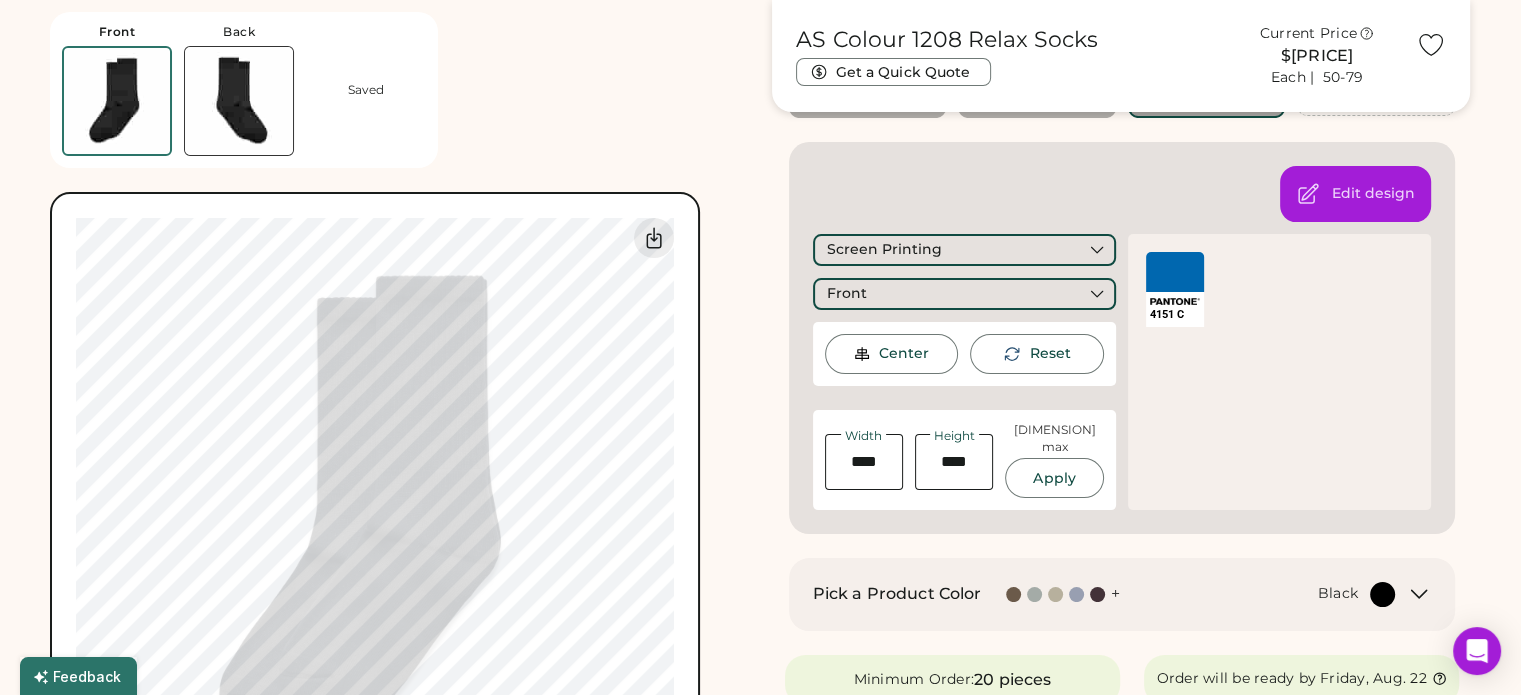 scroll, scrollTop: 0, scrollLeft: 0, axis: both 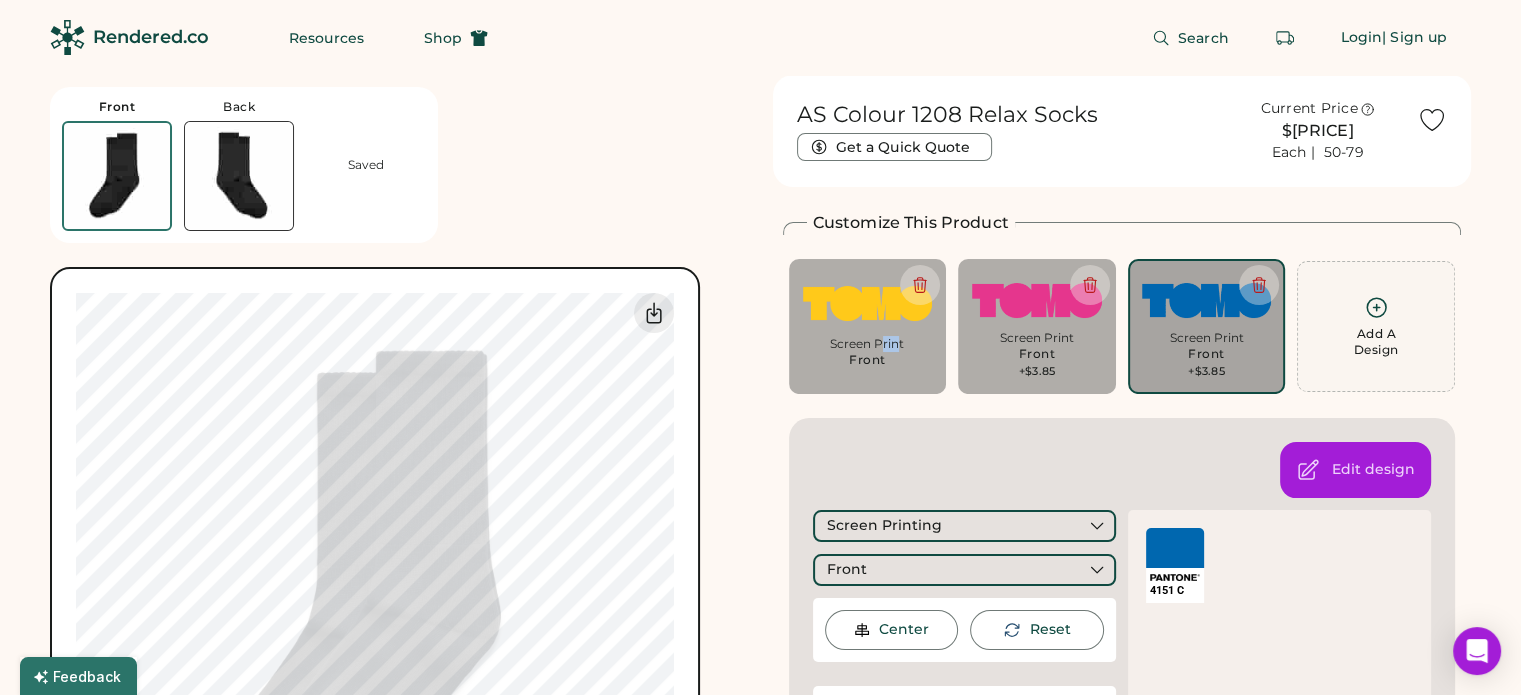 drag, startPoint x: 900, startPoint y: 345, endPoint x: 879, endPoint y: 351, distance: 21.84033 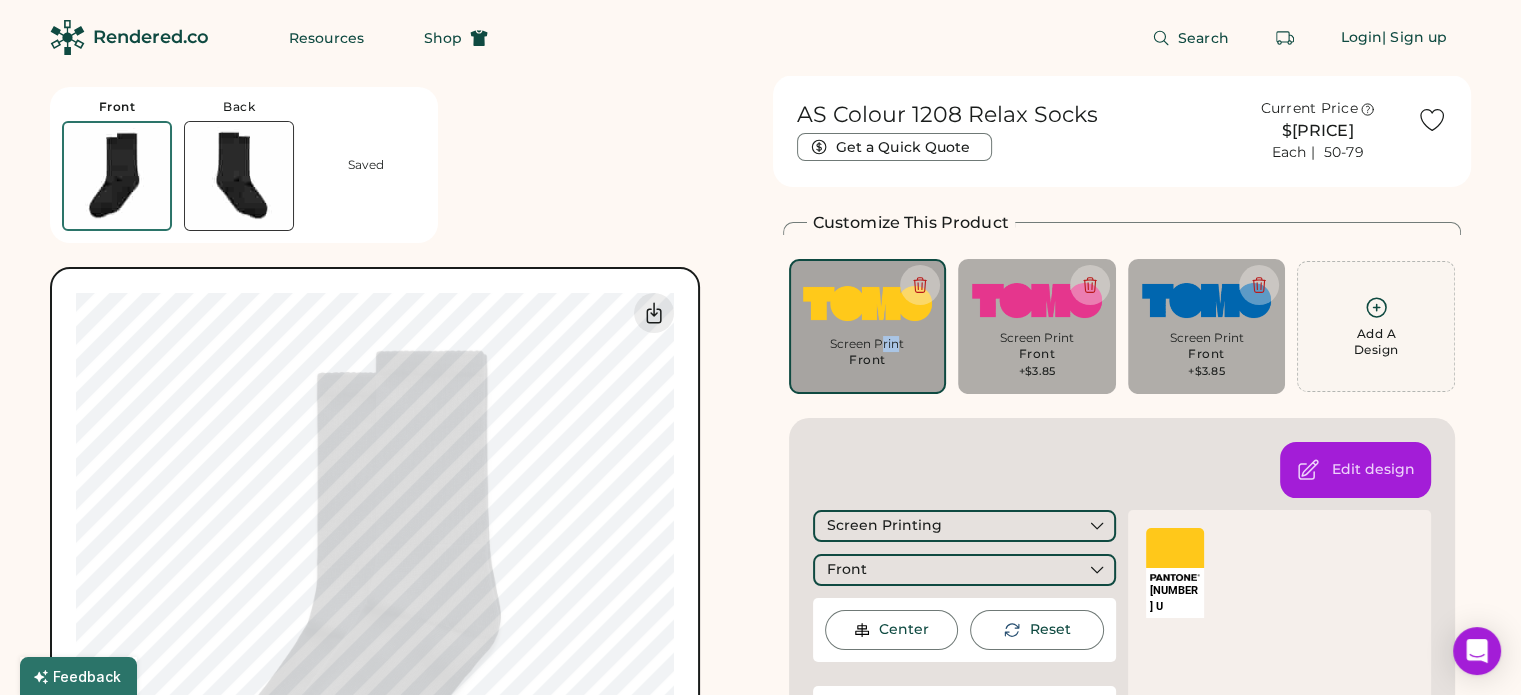 type on "****" 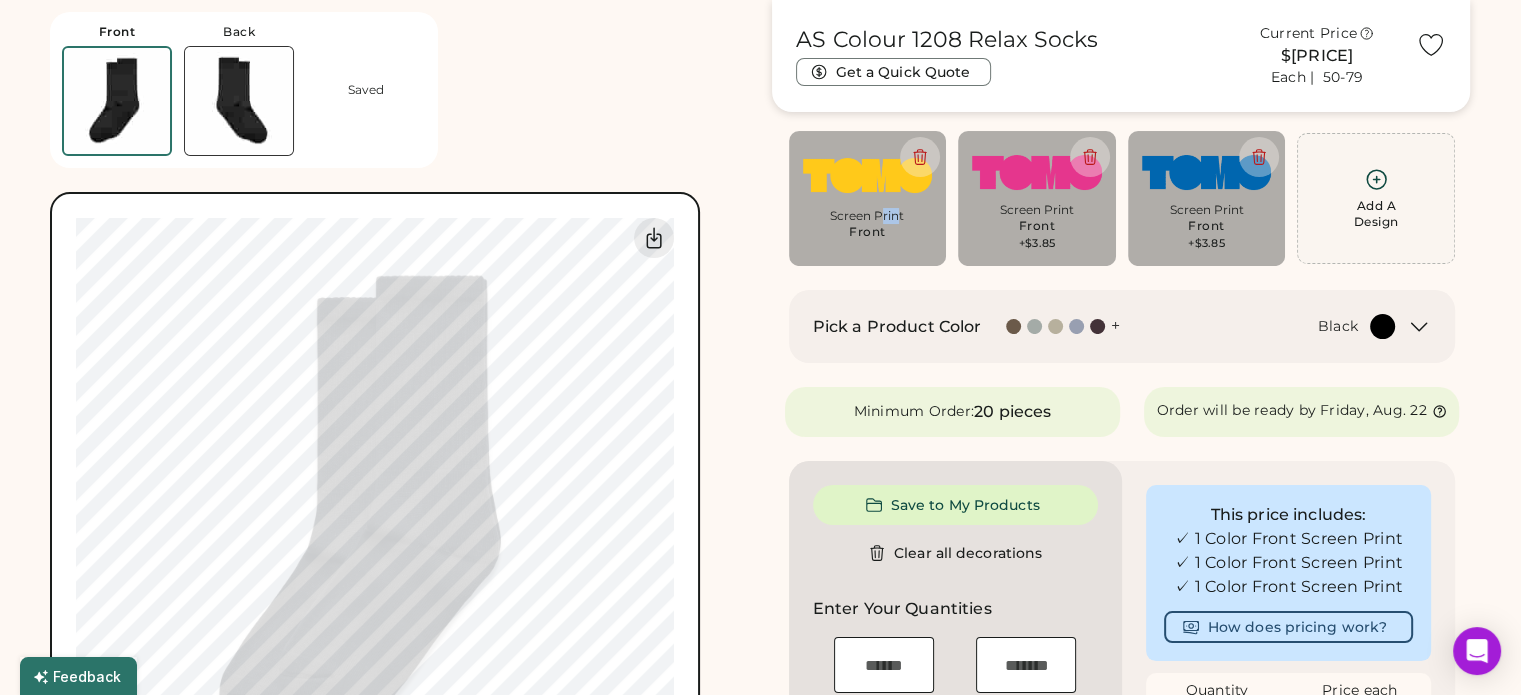 scroll, scrollTop: 100, scrollLeft: 0, axis: vertical 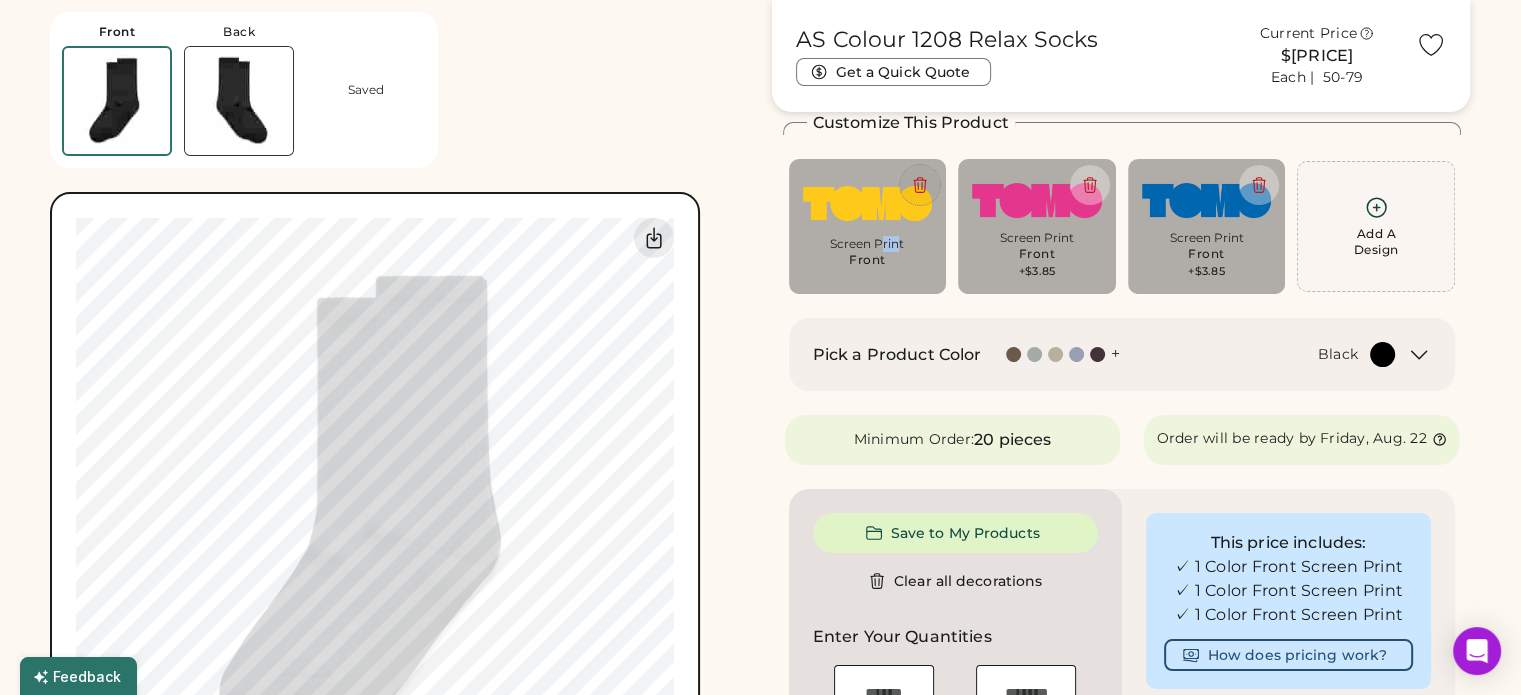click 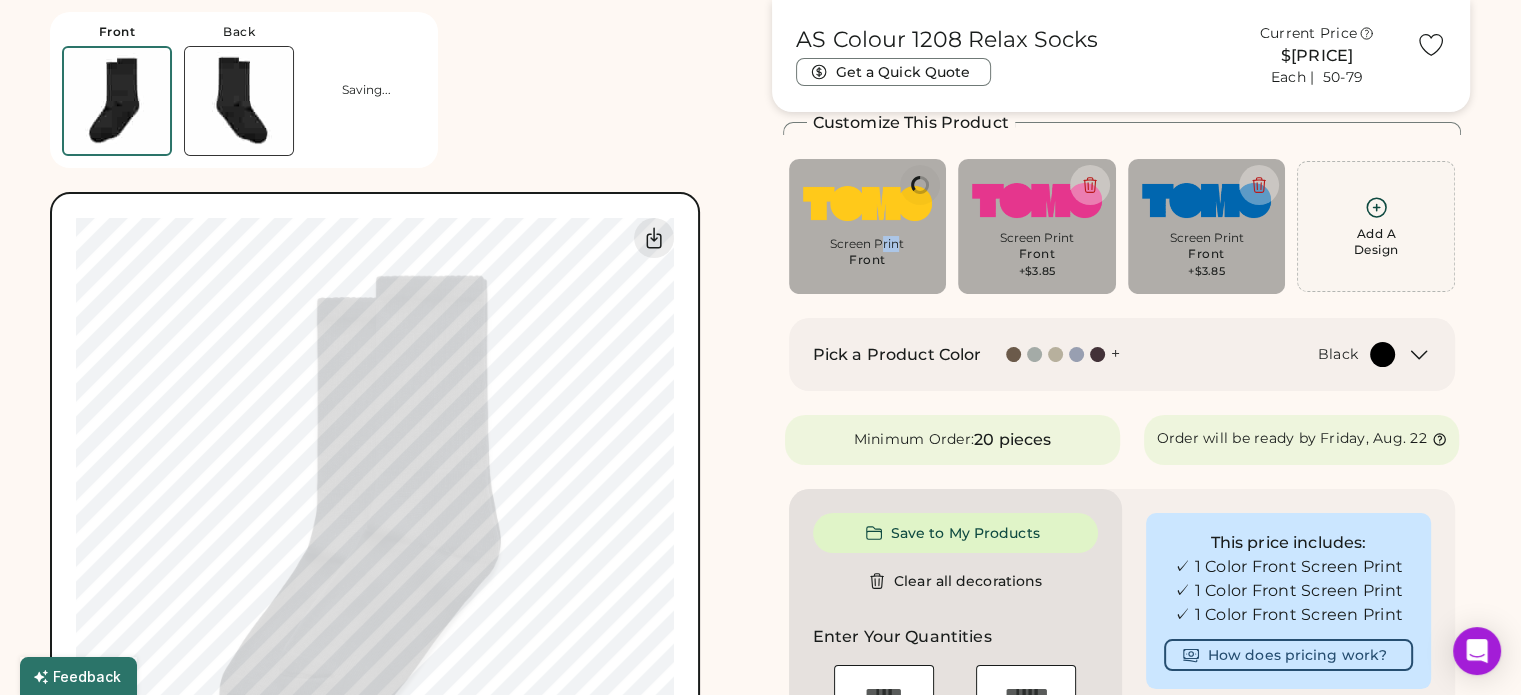 type on "****" 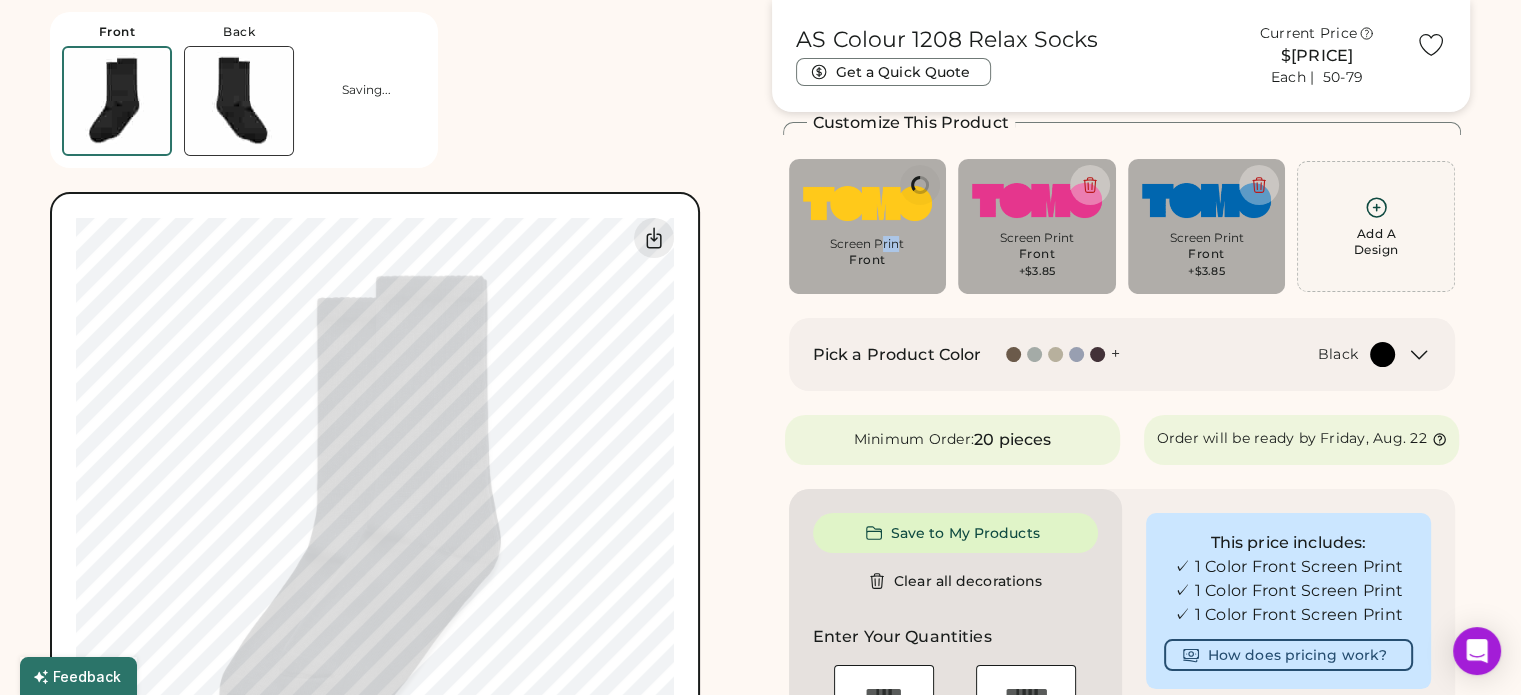 type on "****" 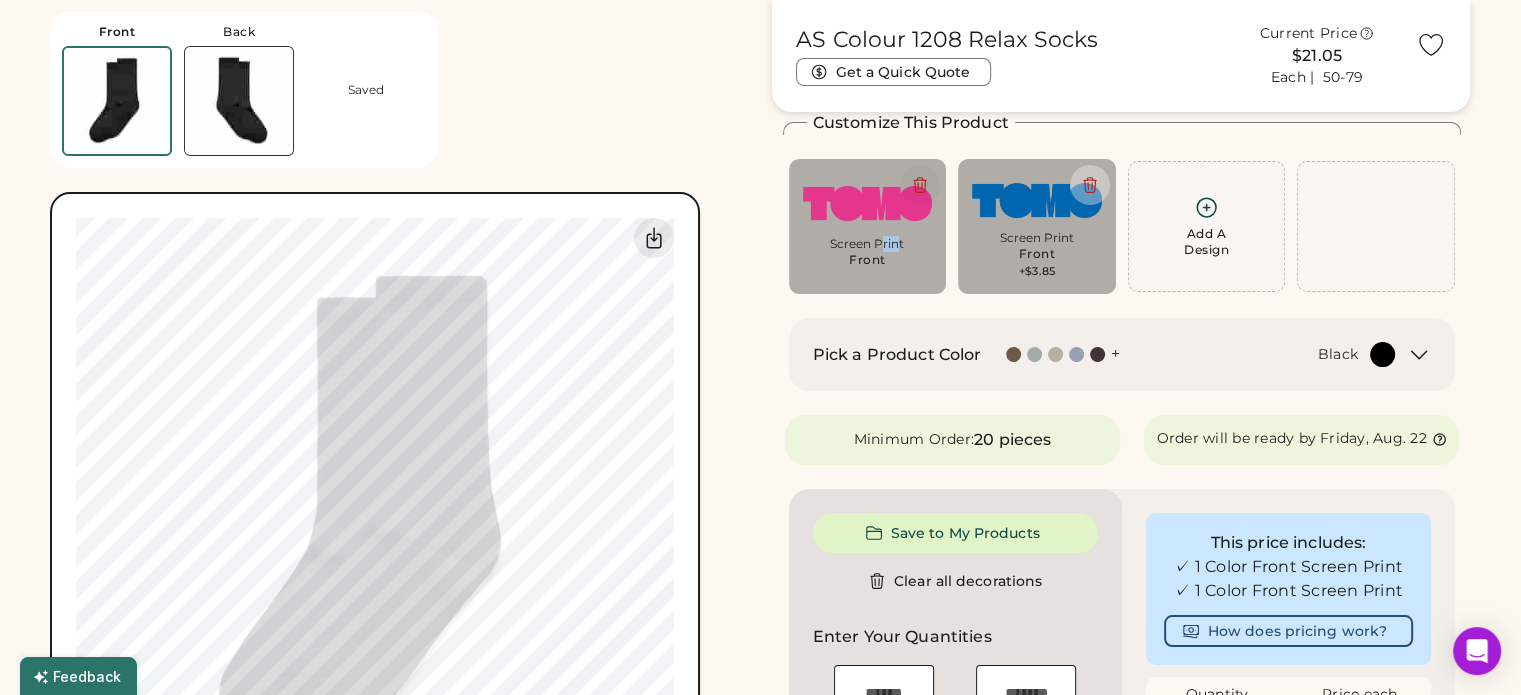 click 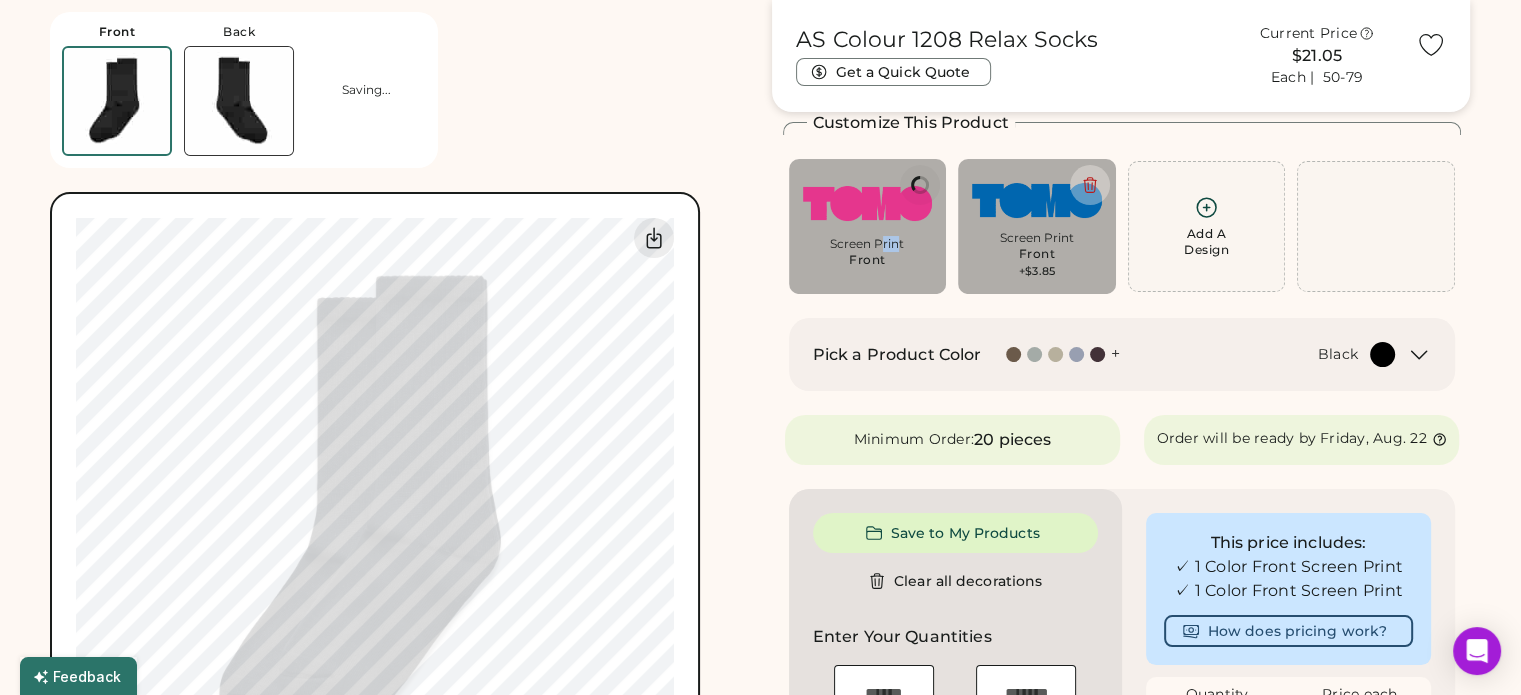 type on "****" 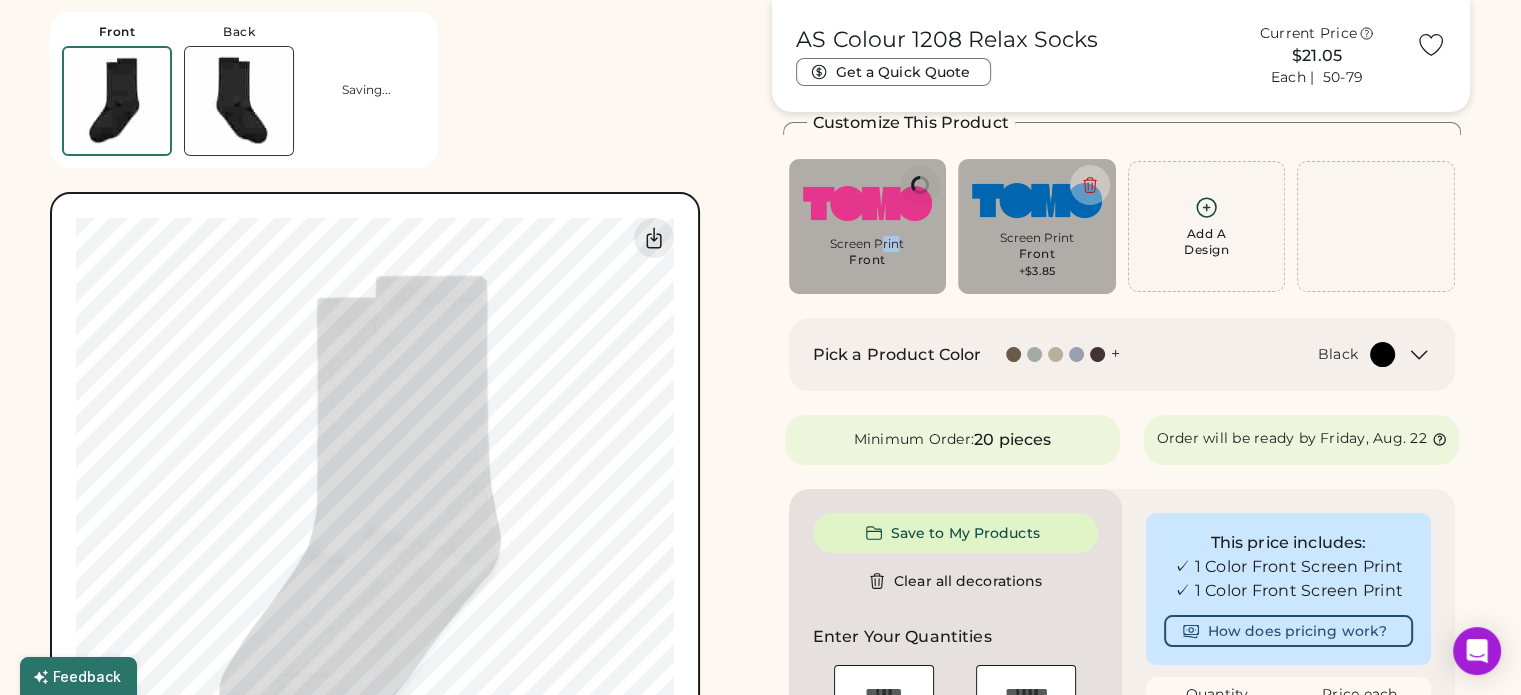 type on "****" 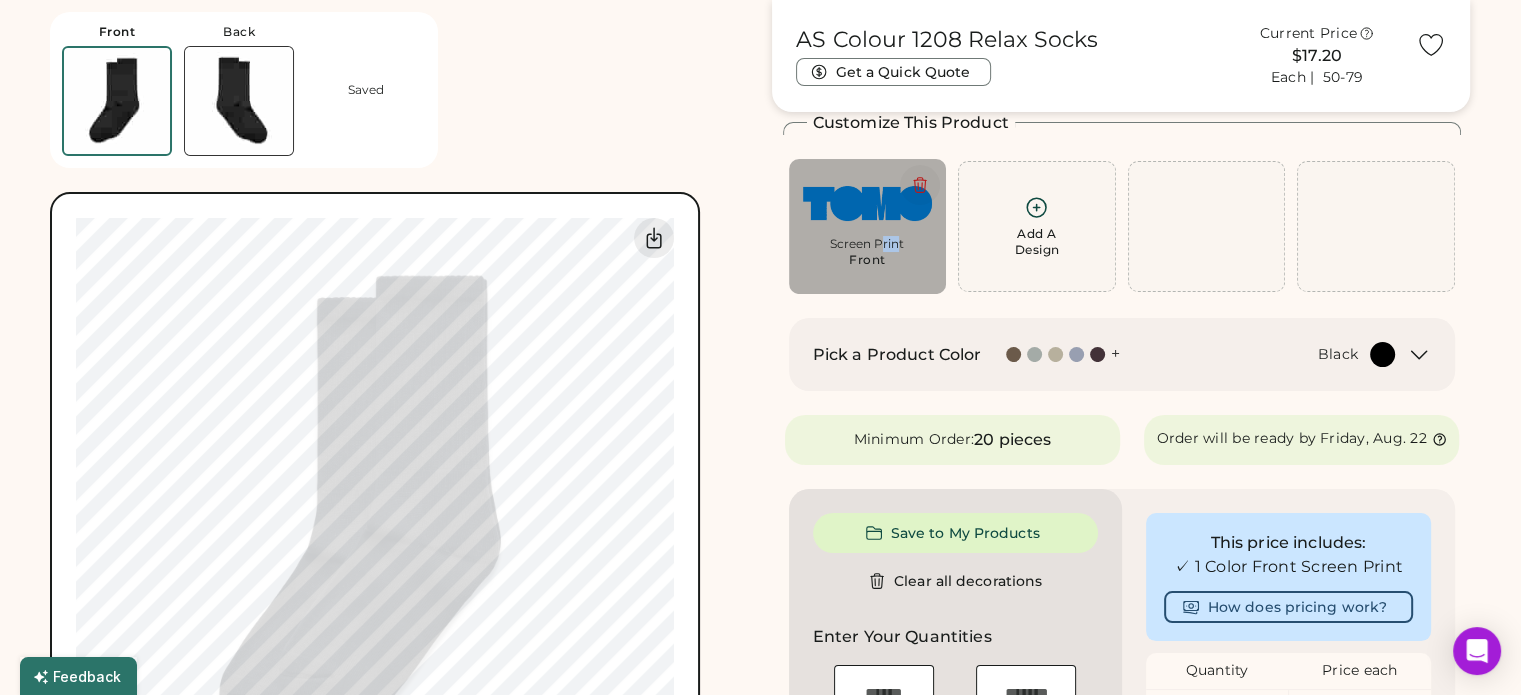 click 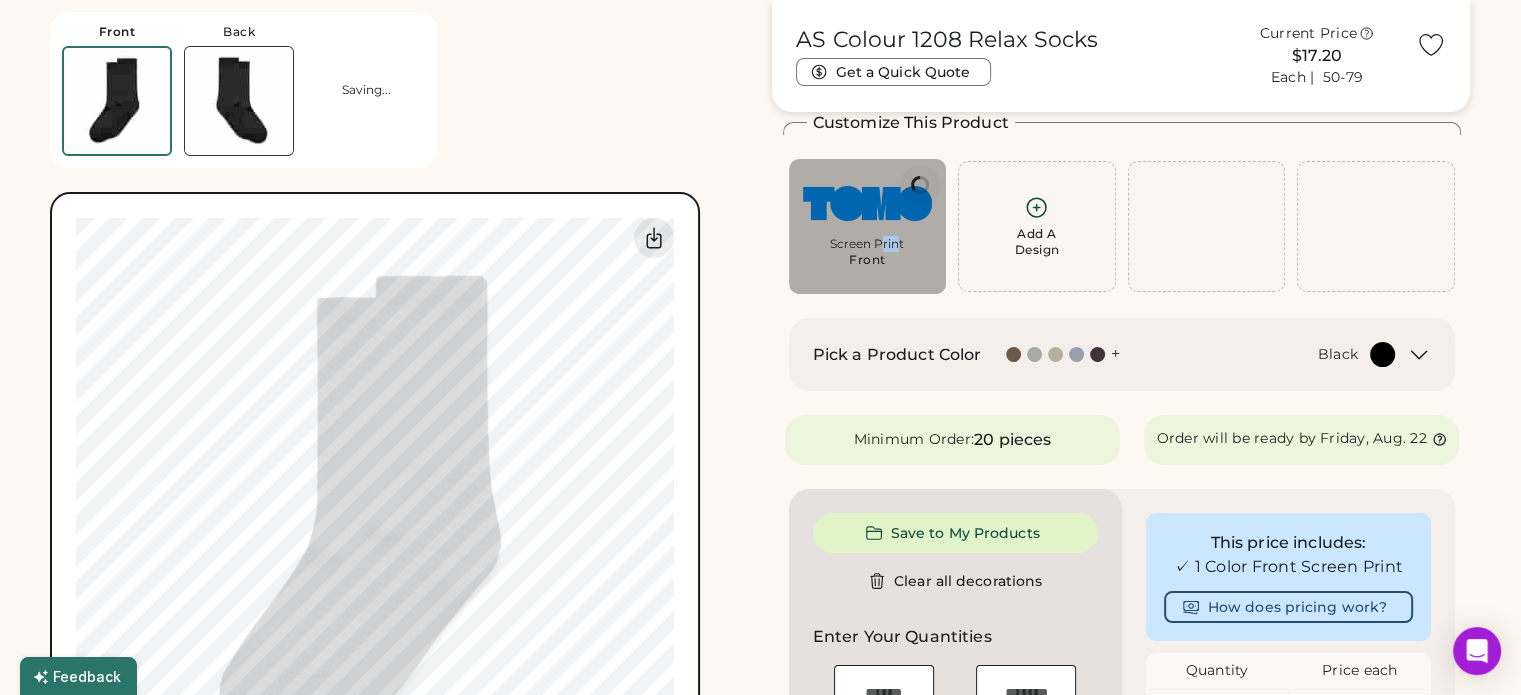 type on "****" 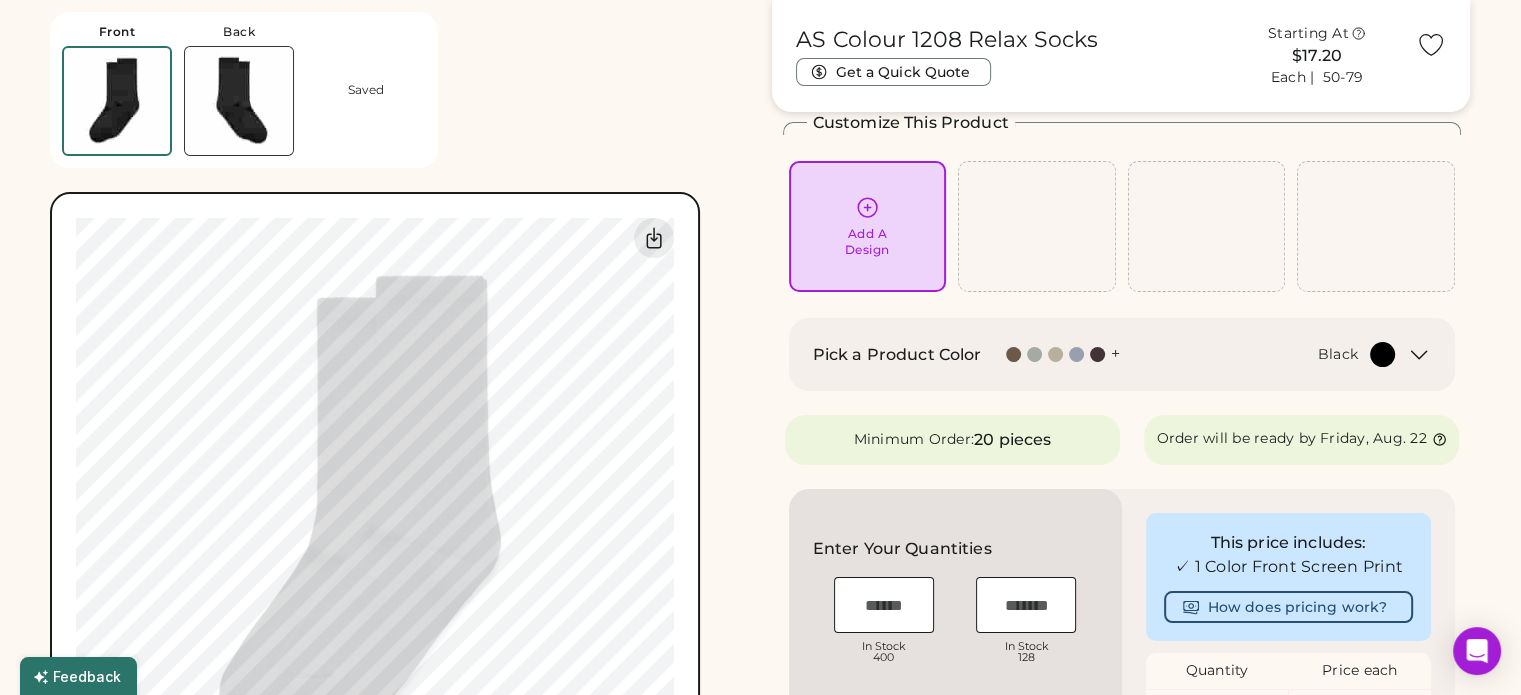 click on "Add A
Design" at bounding box center (868, 226) 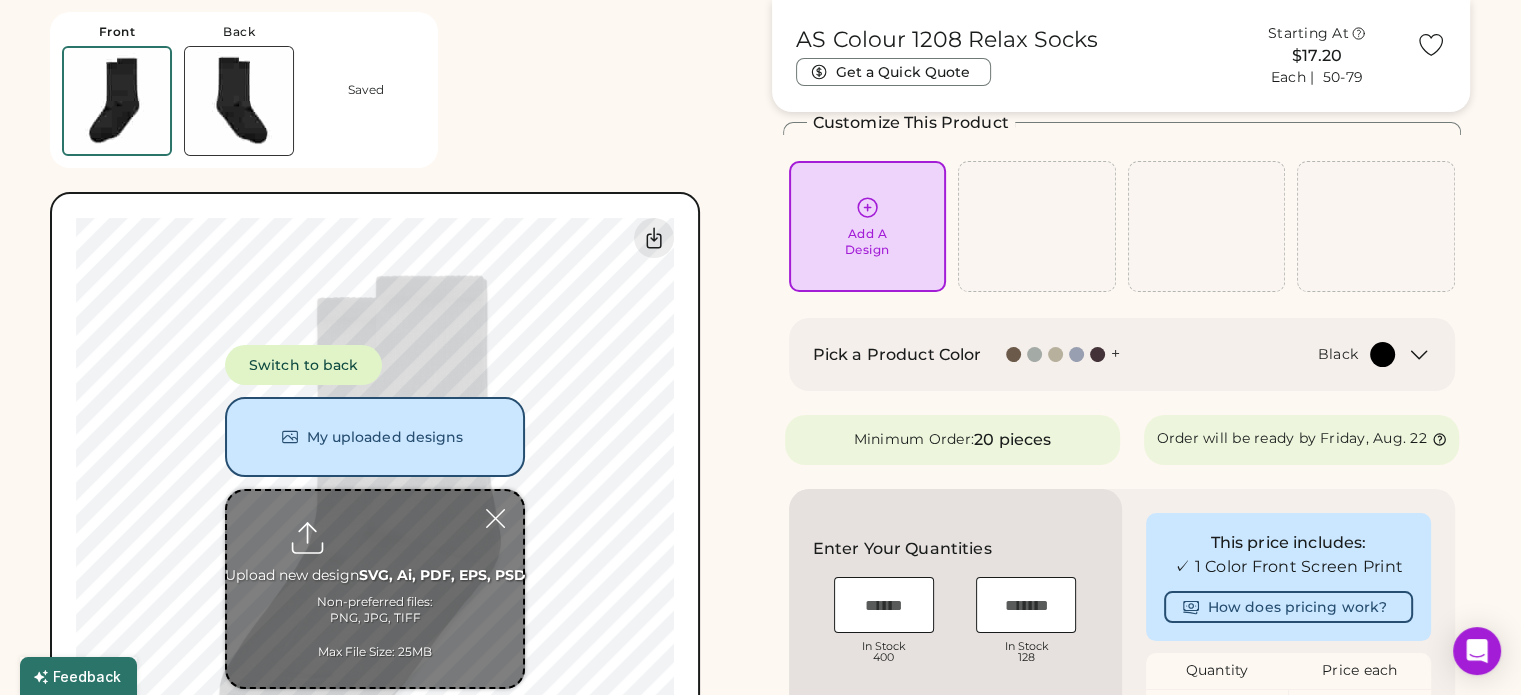 click at bounding box center (375, 589) 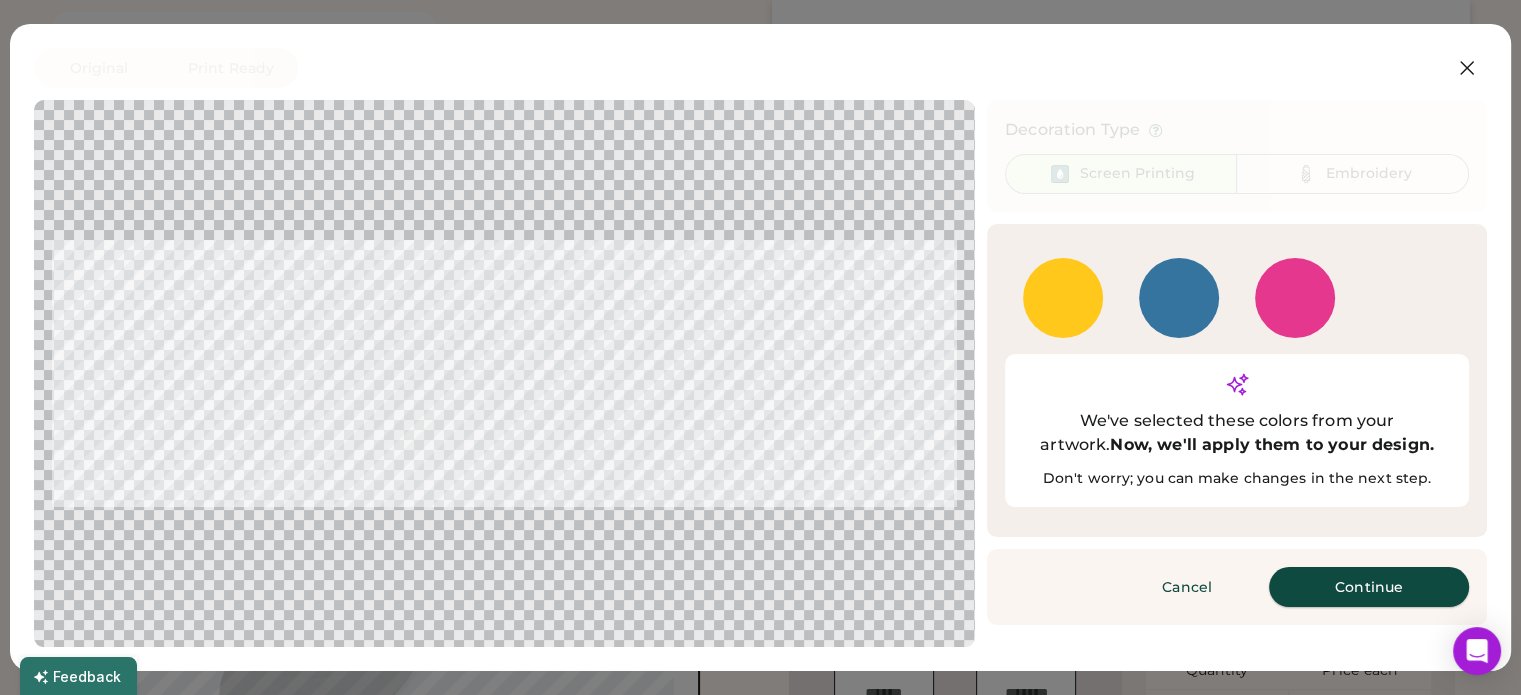 click on "Continue" at bounding box center [1369, 587] 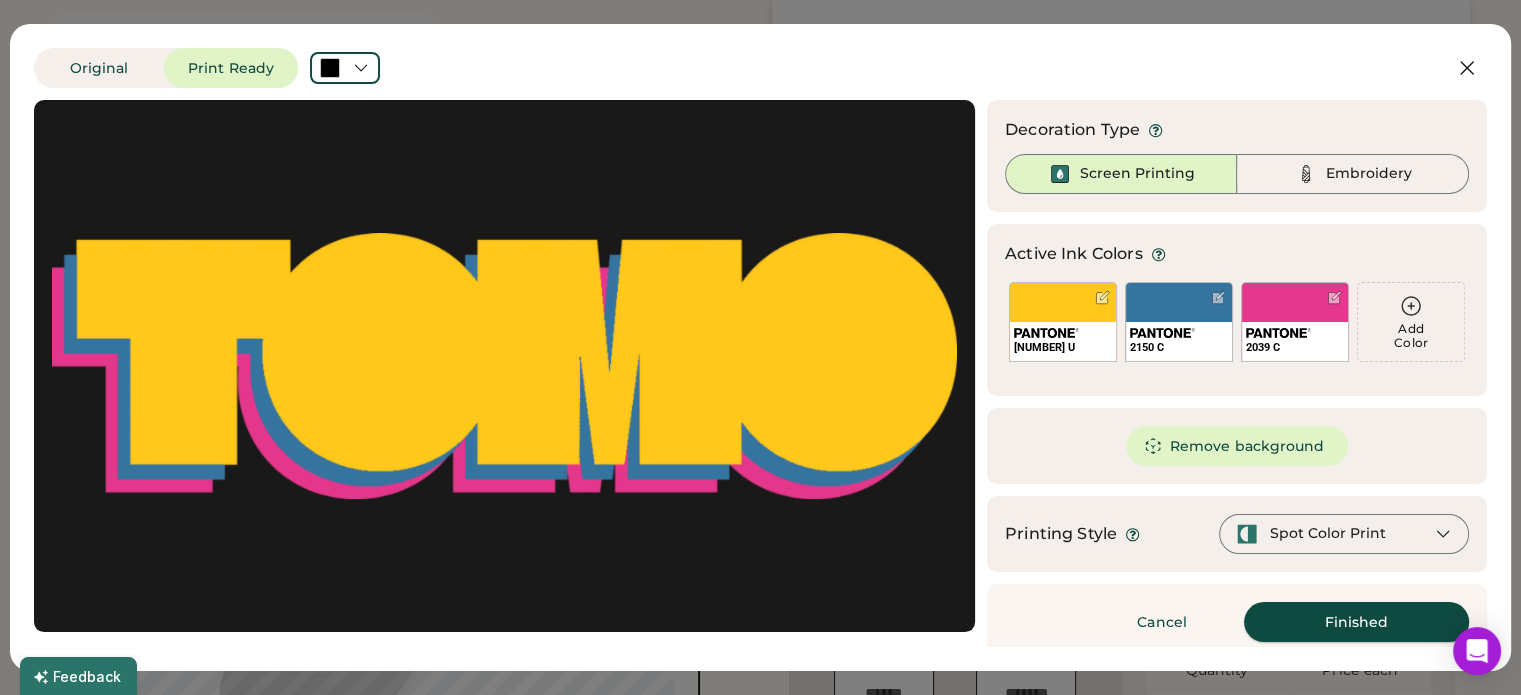 click on "Finished" at bounding box center (1356, 622) 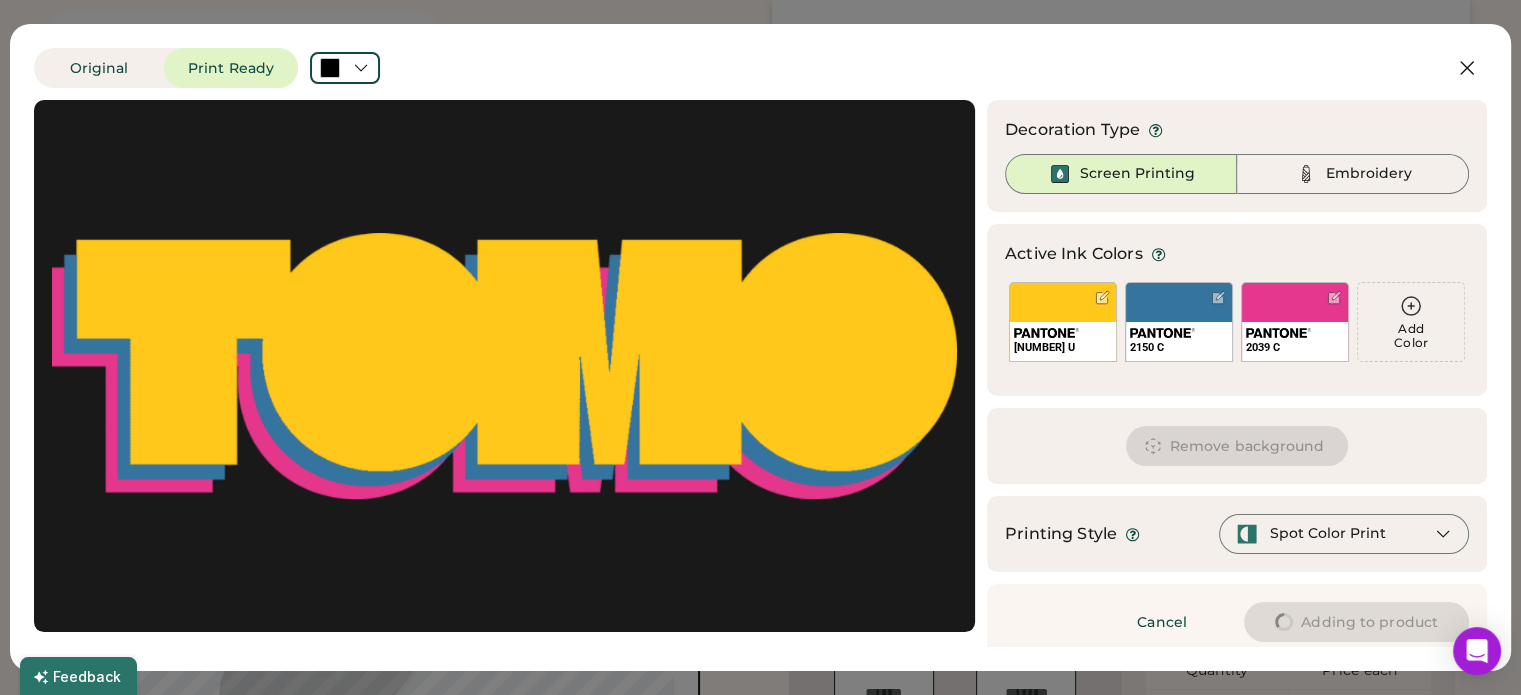 type on "****" 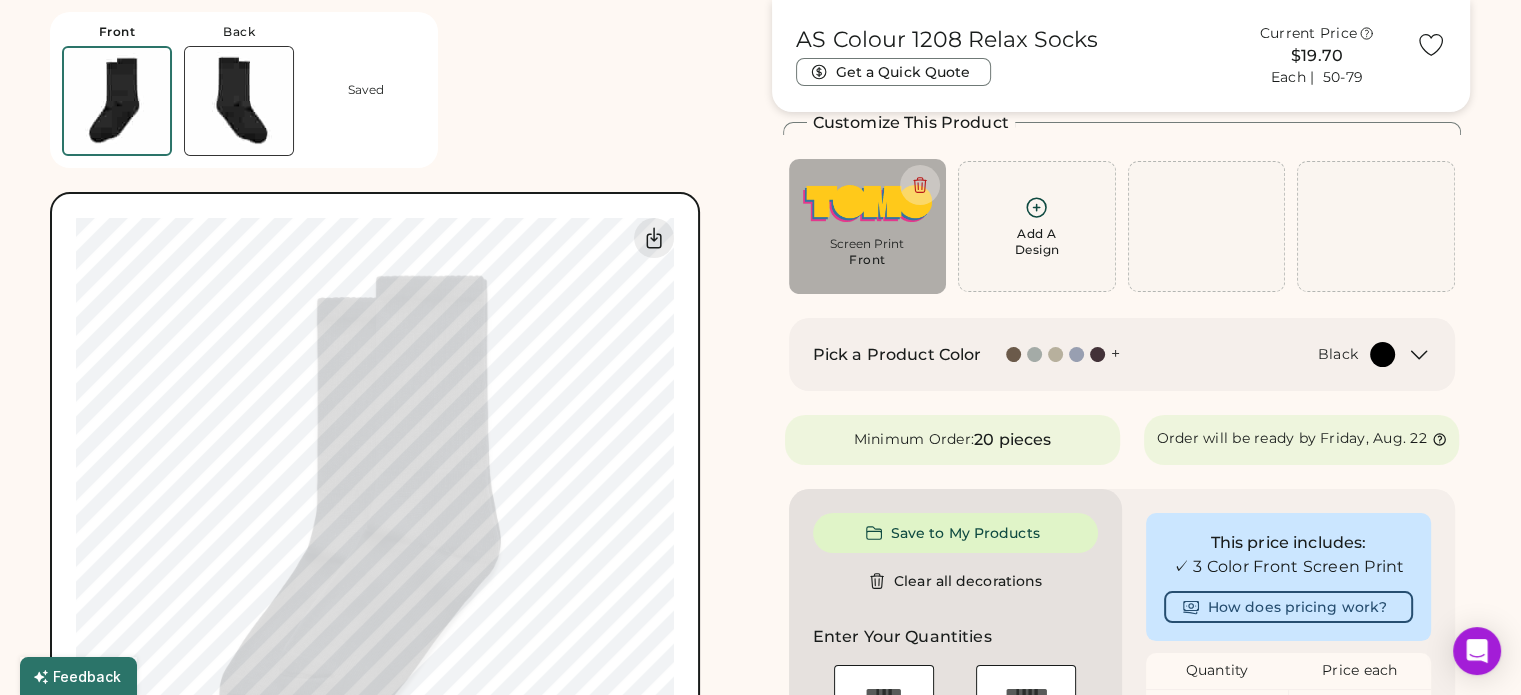 type on "****" 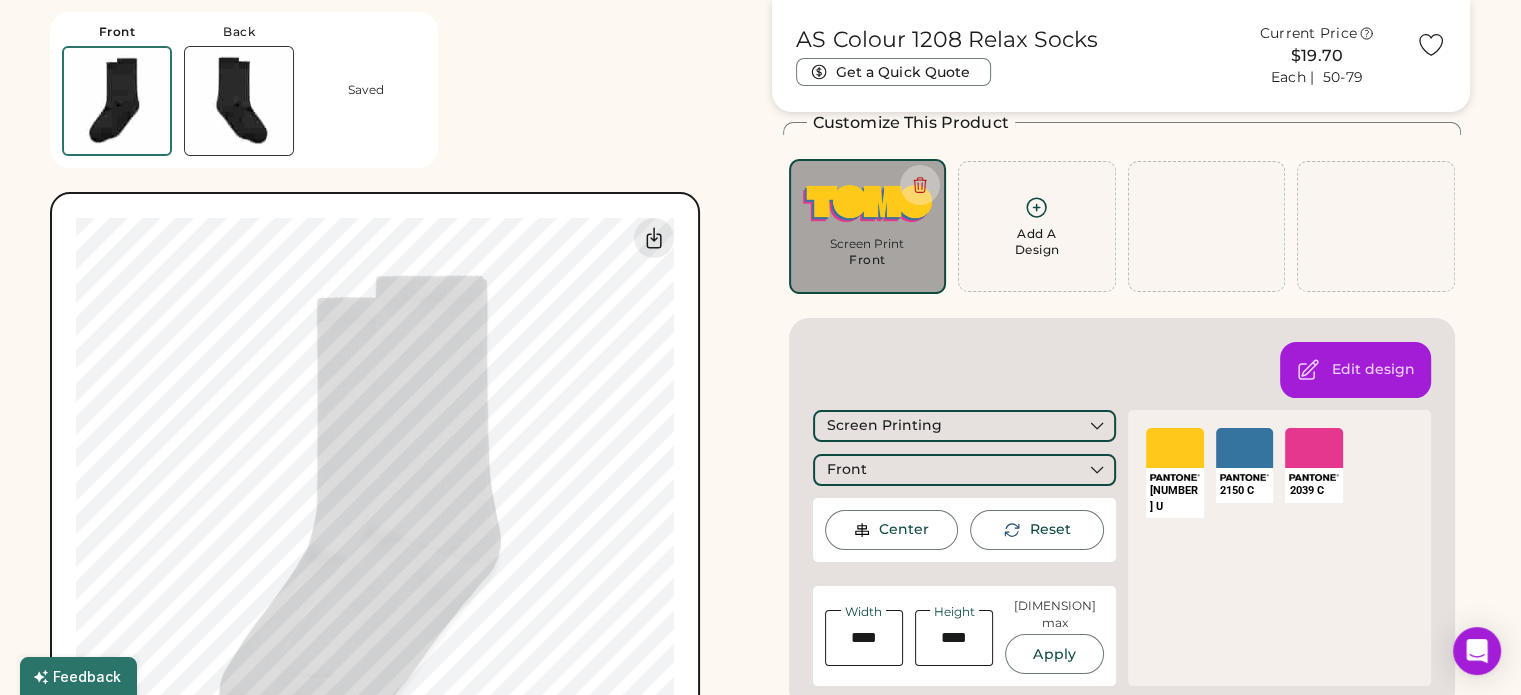 type on "****" 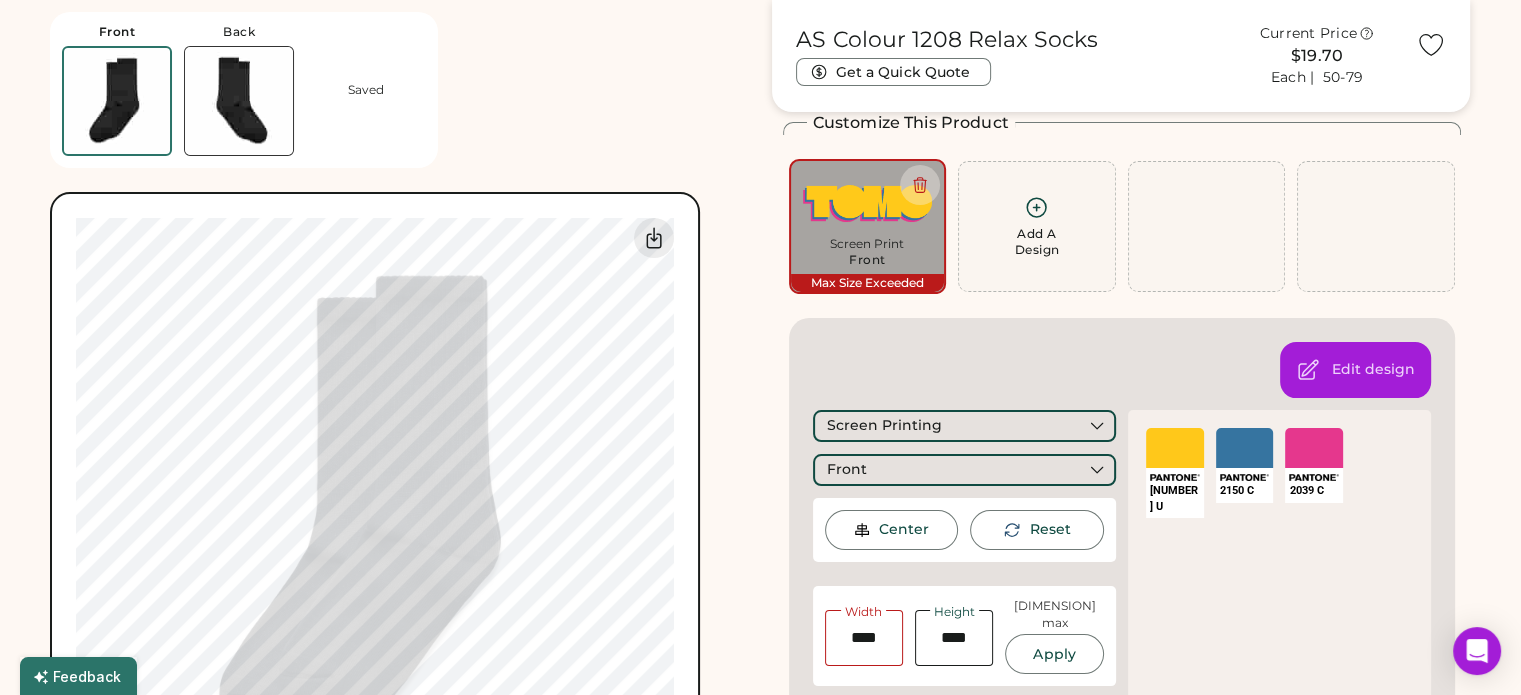 type on "****" 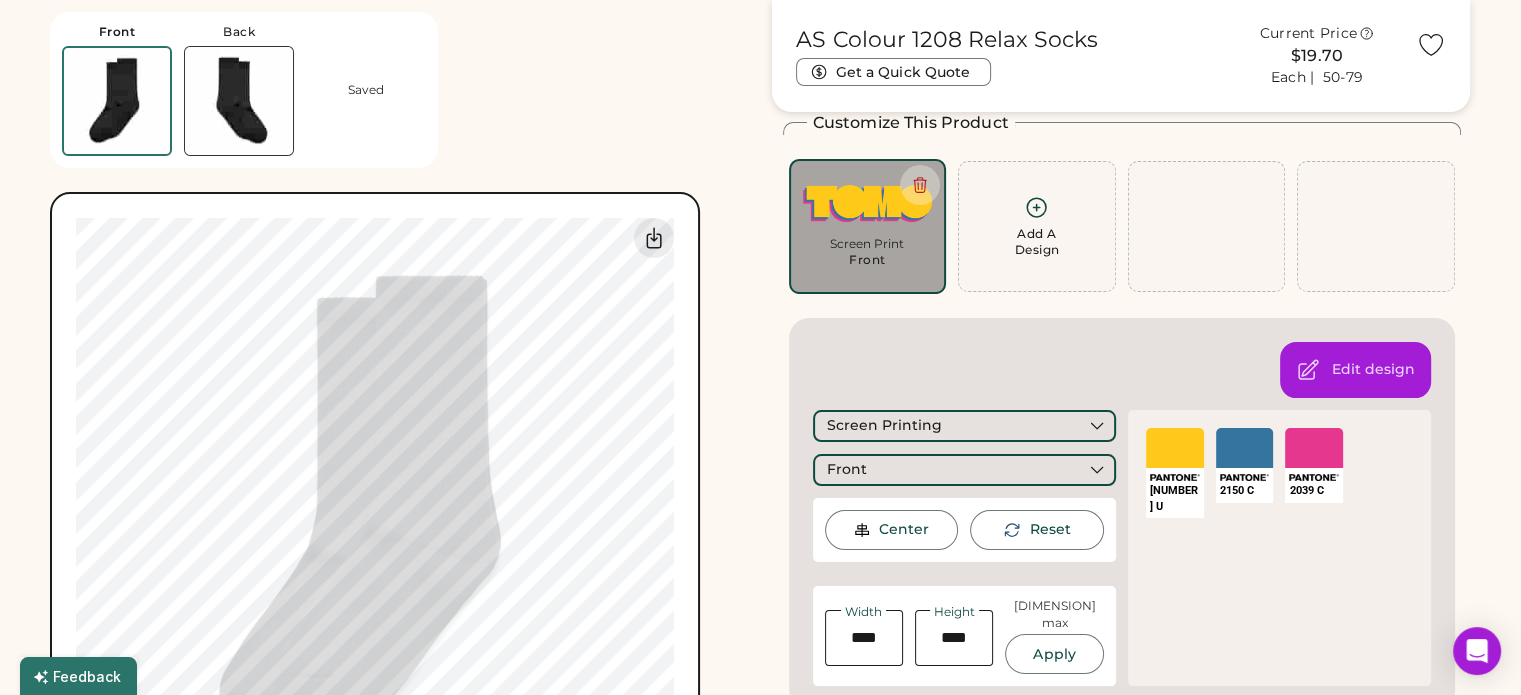 type on "****" 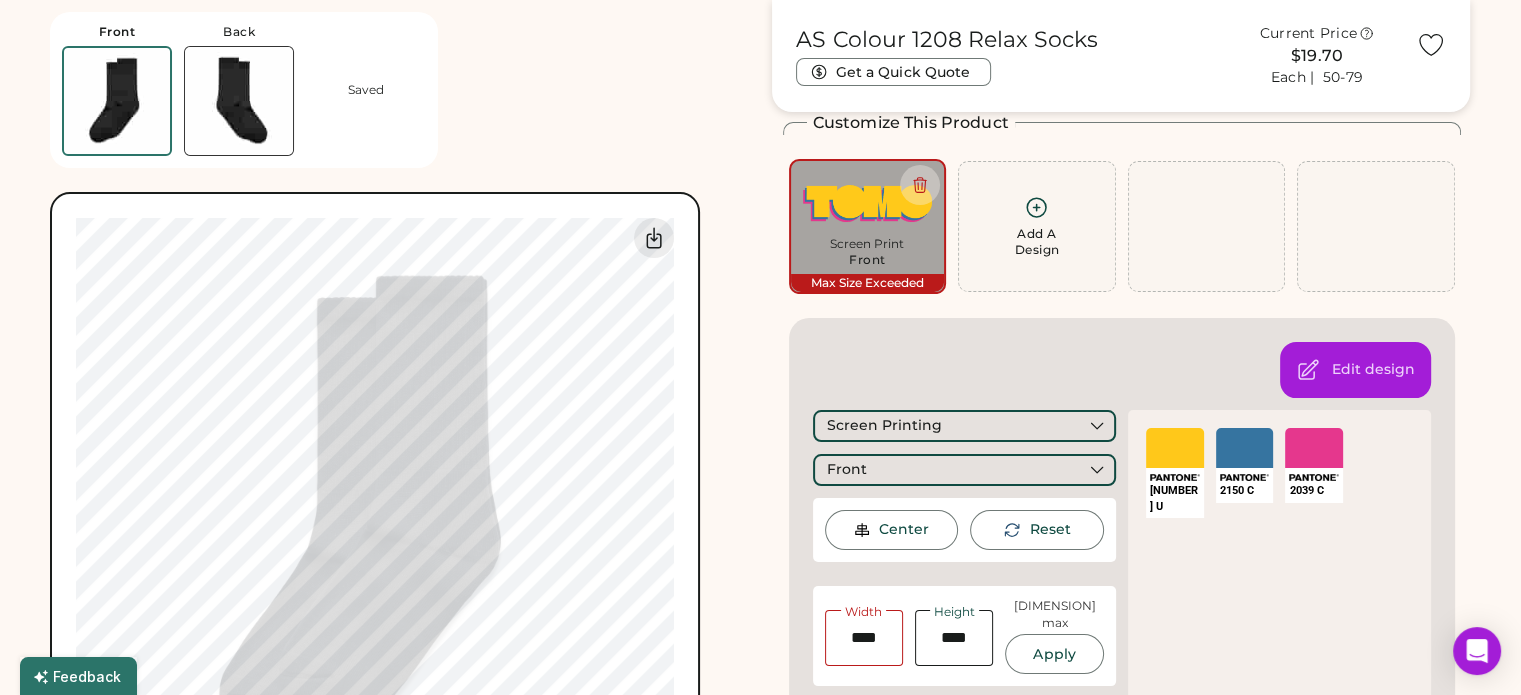 type on "****" 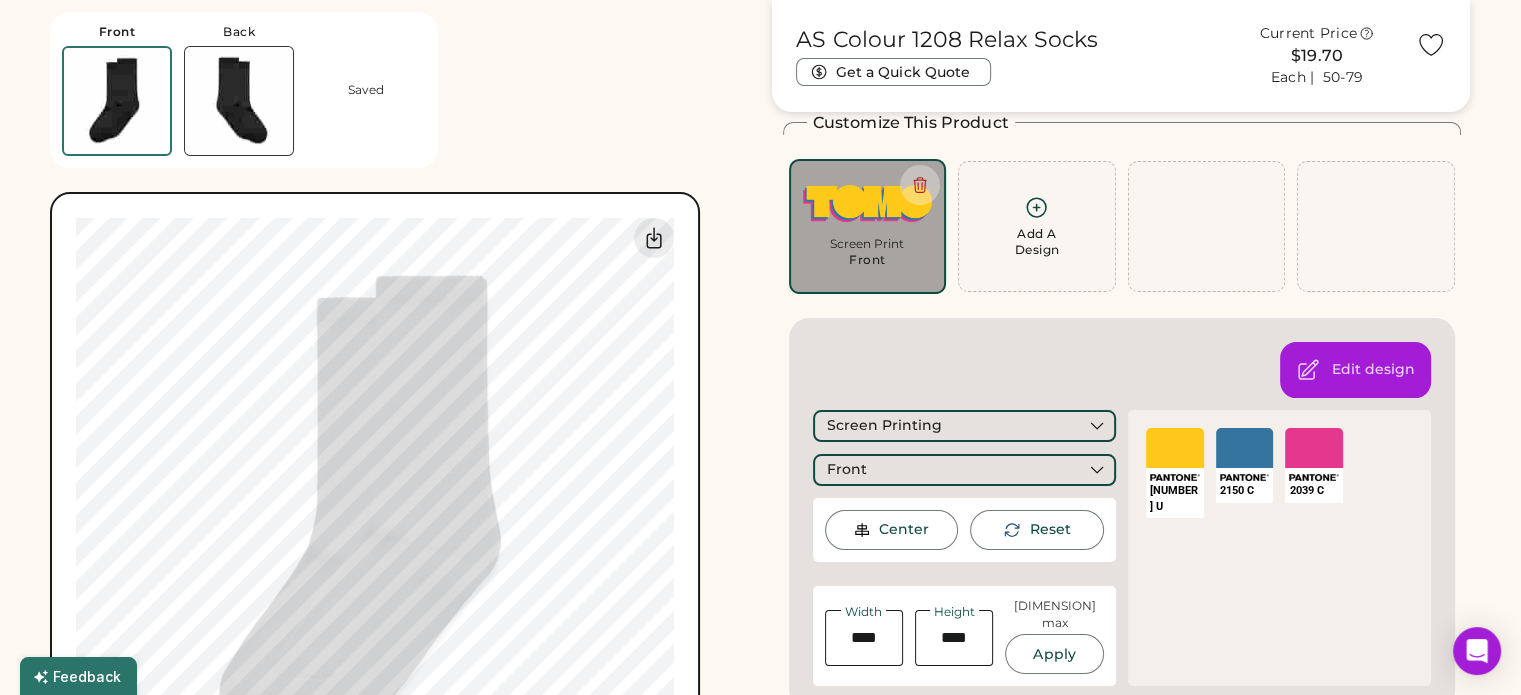 click on "Front Back Saved Switch to back    My uploaded designs Upload new design
SVG, Ai, PDF, EPS, PSD Non-preferred files:
PNG, JPG, TIFF Max File Size: 25MB    Guidelines are approximate; our team will confirm the correct placement. 0% 0%" at bounding box center [399, 421] 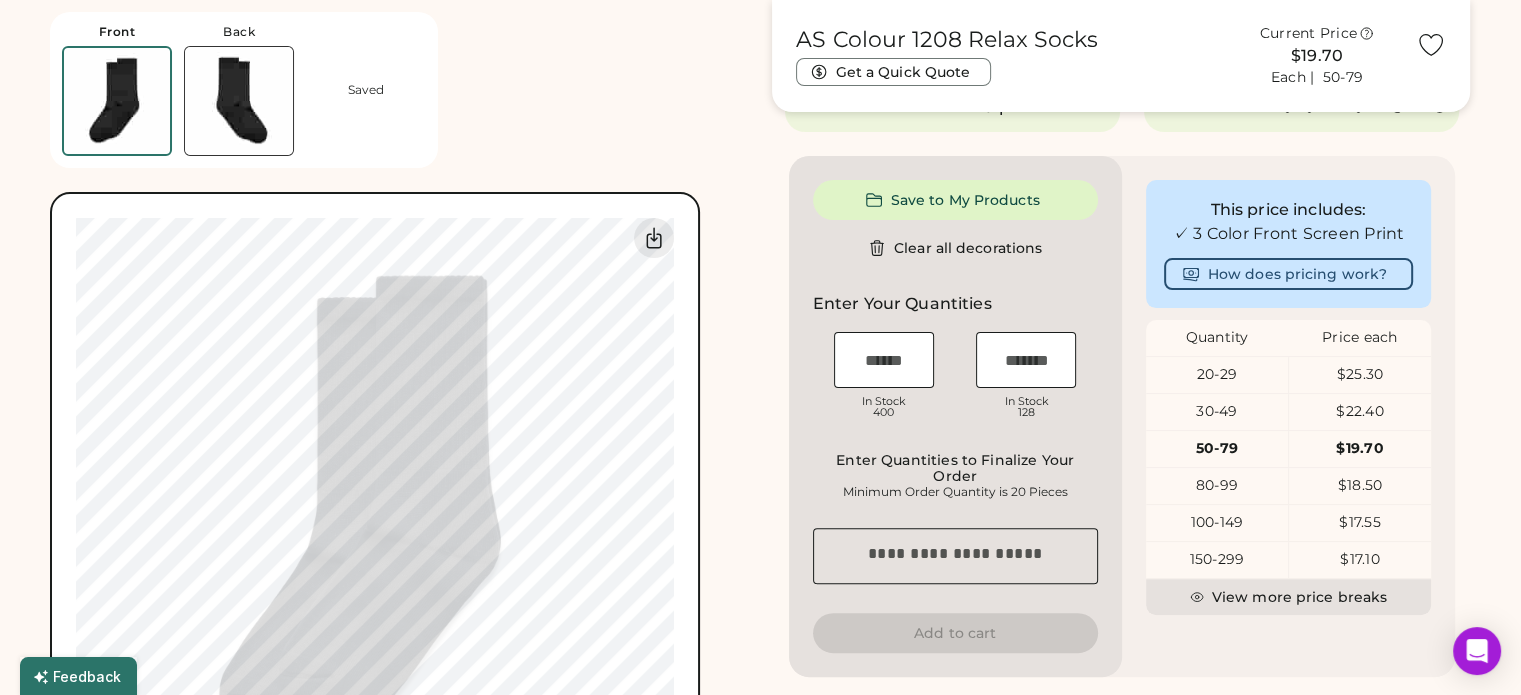 scroll, scrollTop: 400, scrollLeft: 0, axis: vertical 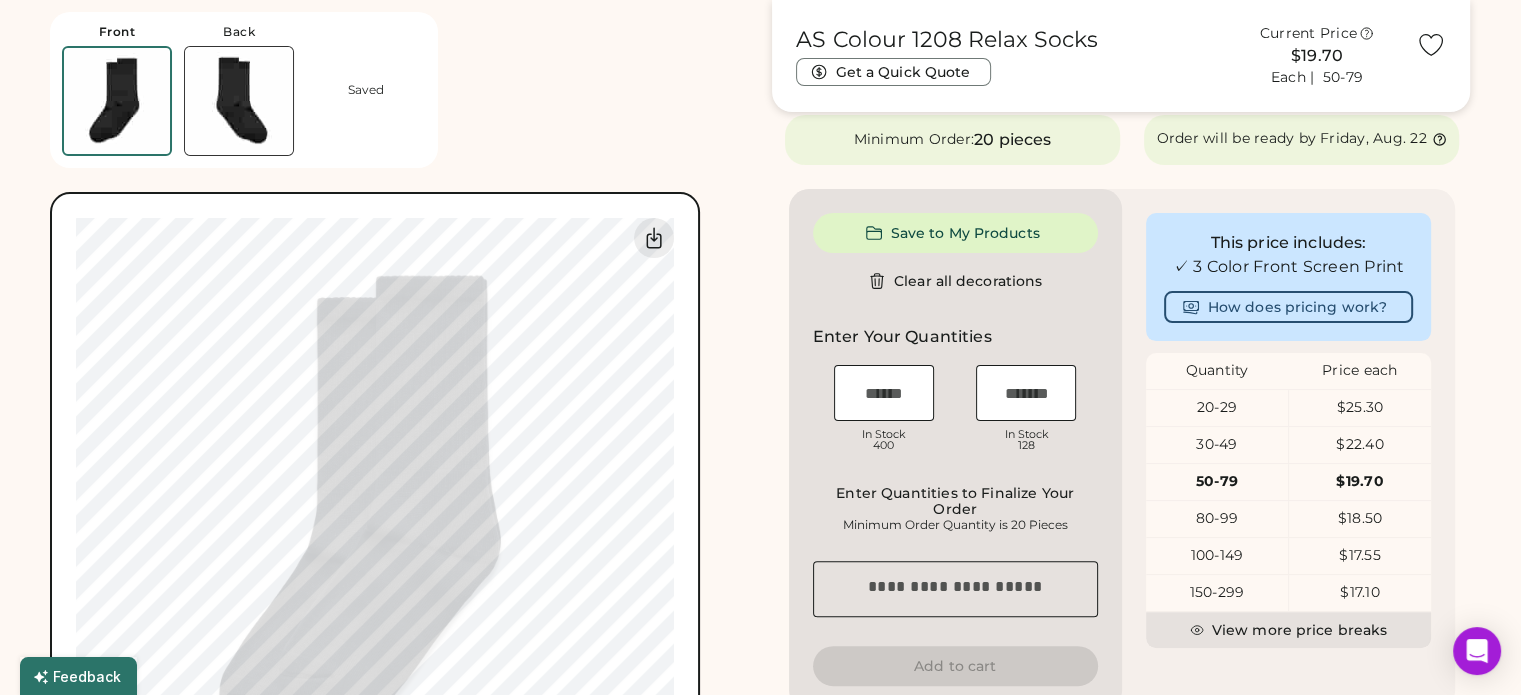 click at bounding box center [884, 393] 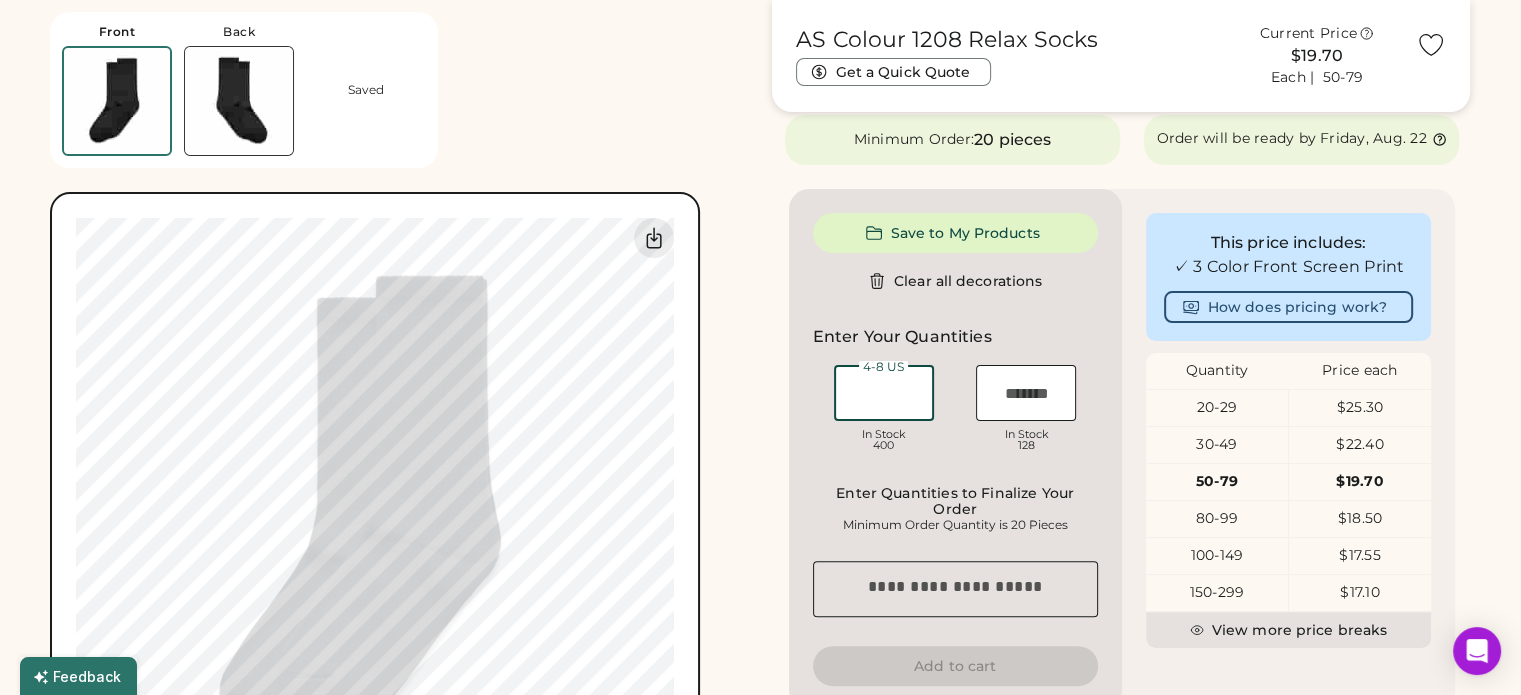 click at bounding box center [884, 393] 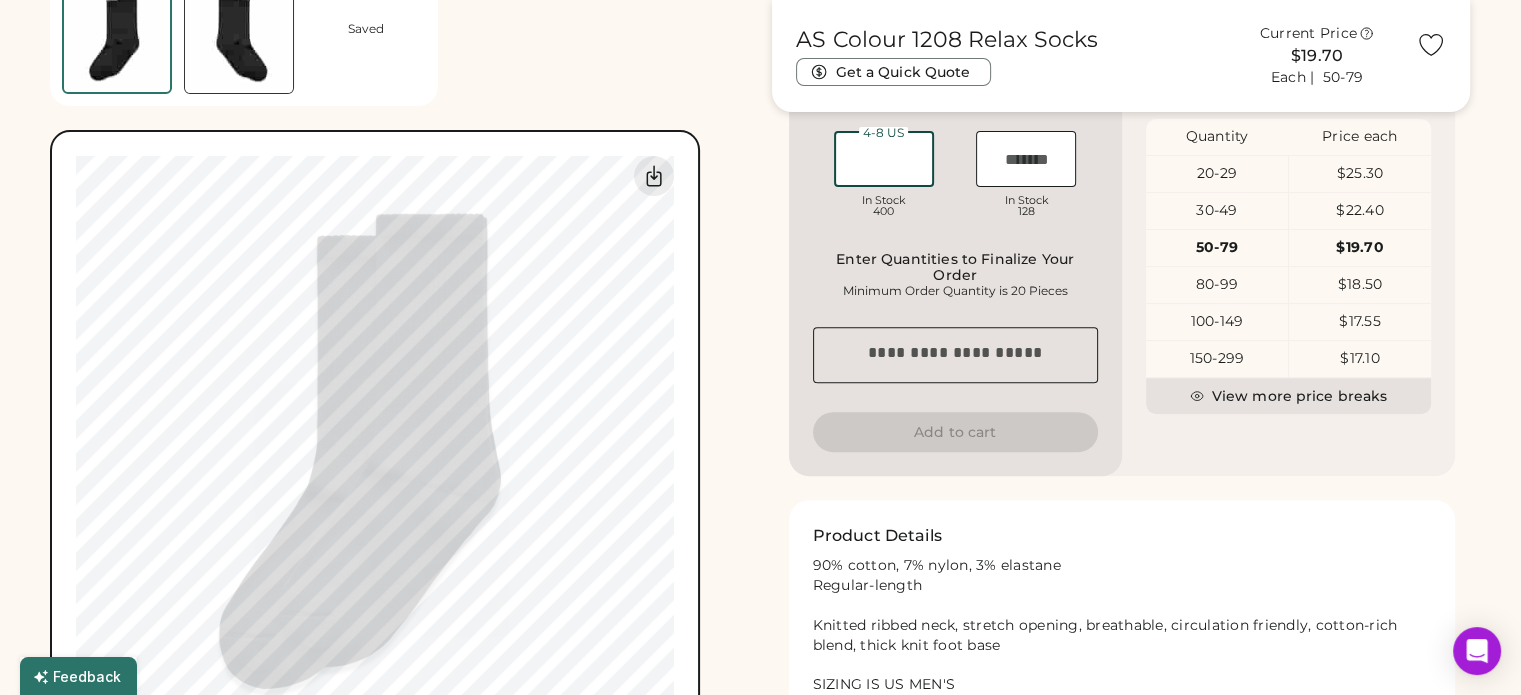 scroll, scrollTop: 600, scrollLeft: 0, axis: vertical 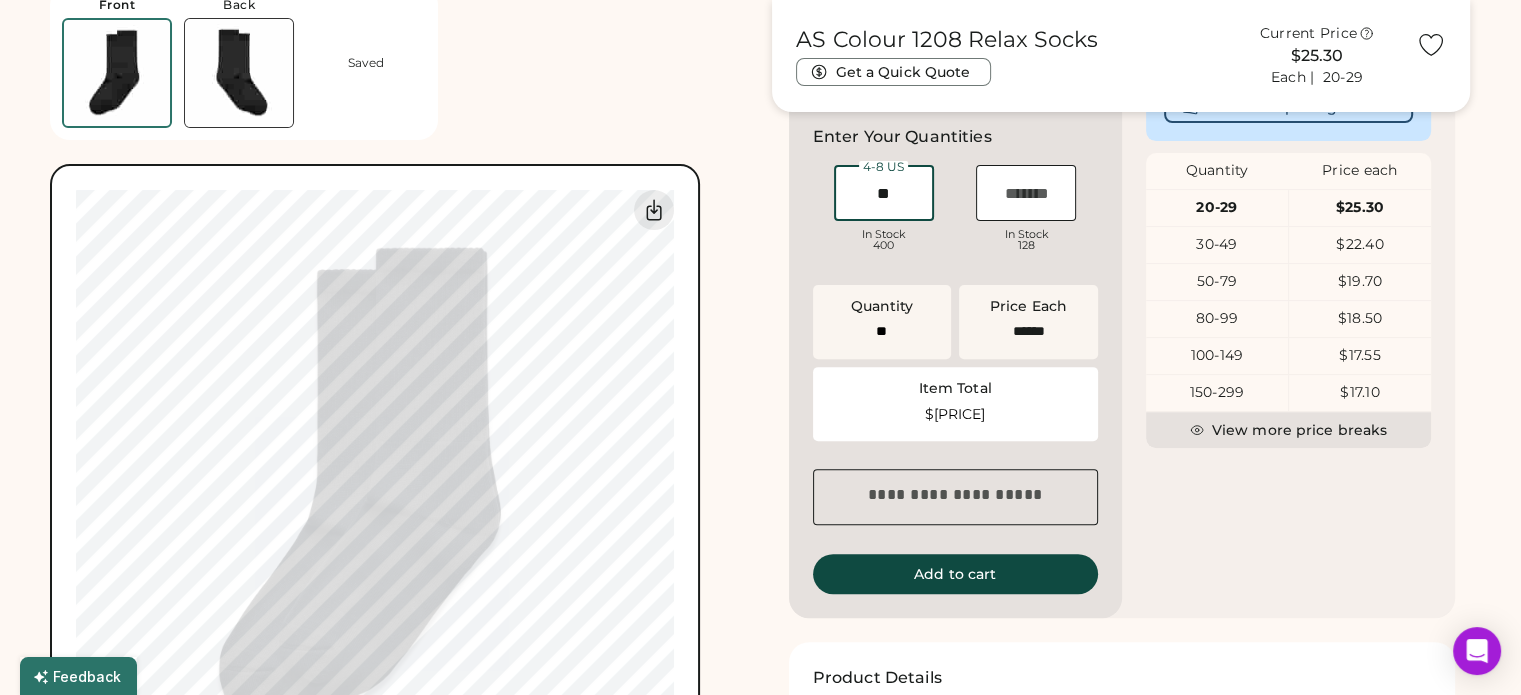type on "**" 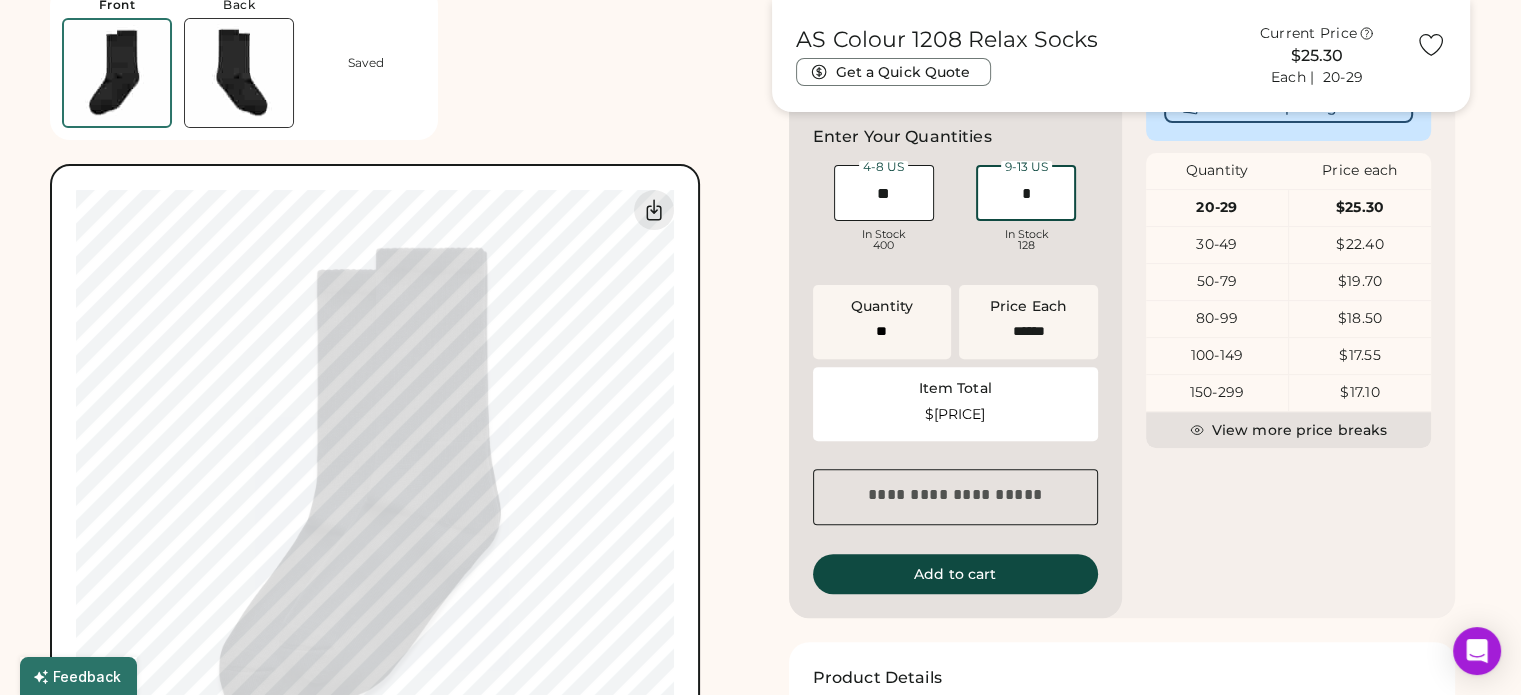 type on "**" 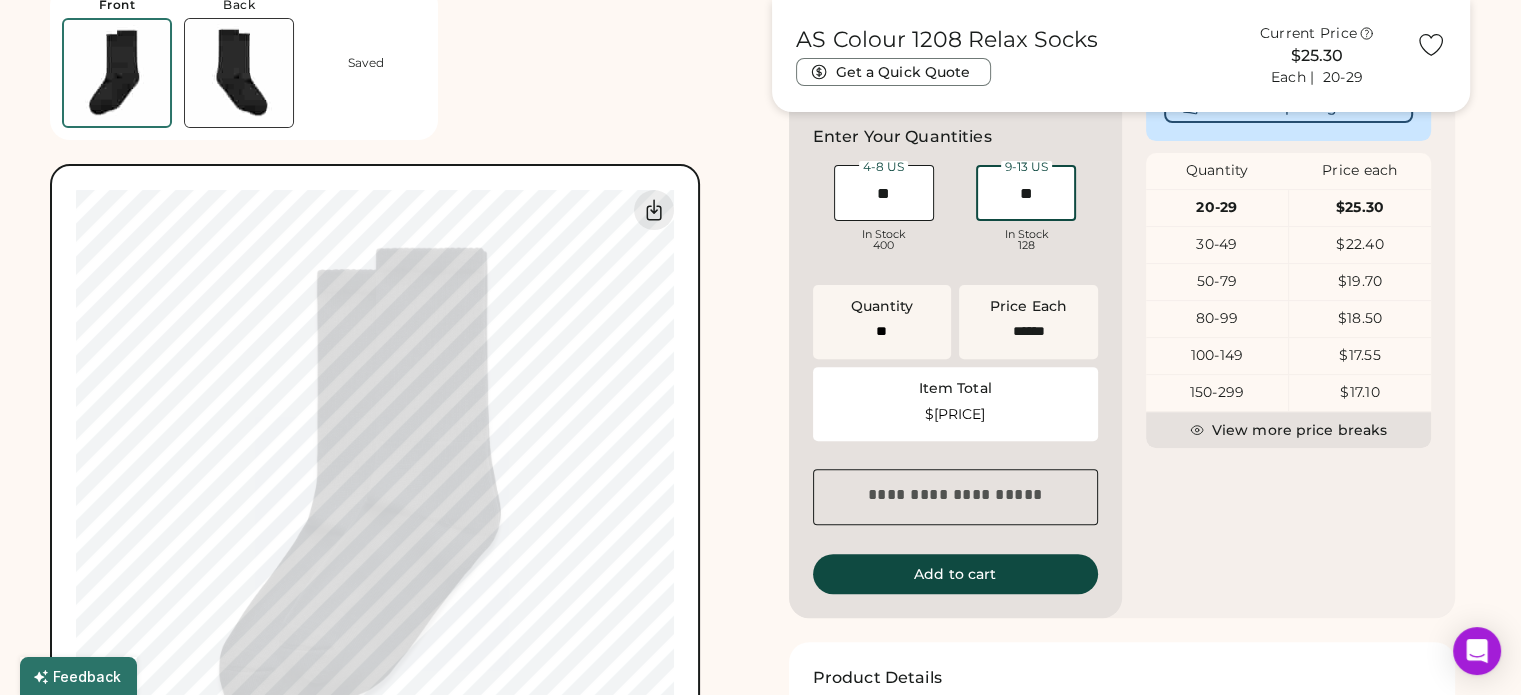 type on "**" 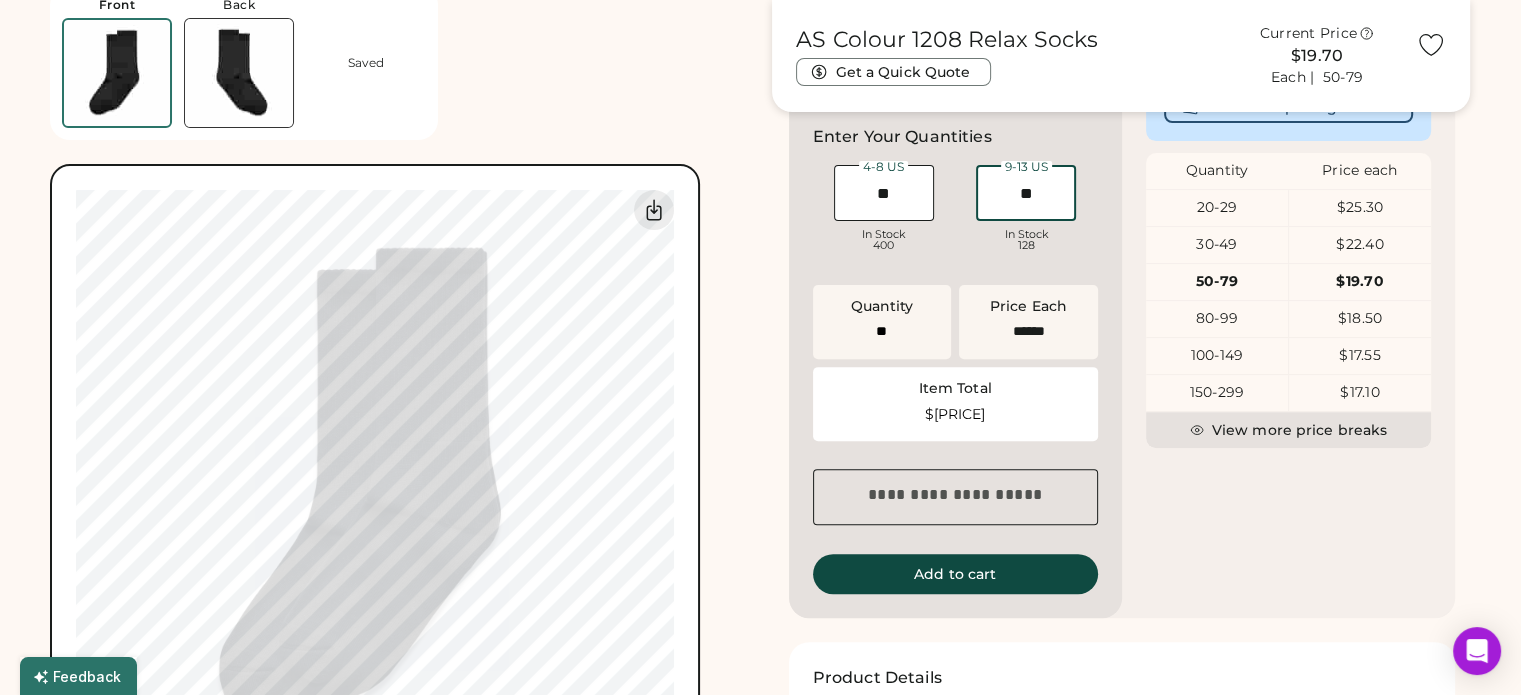 type on "**" 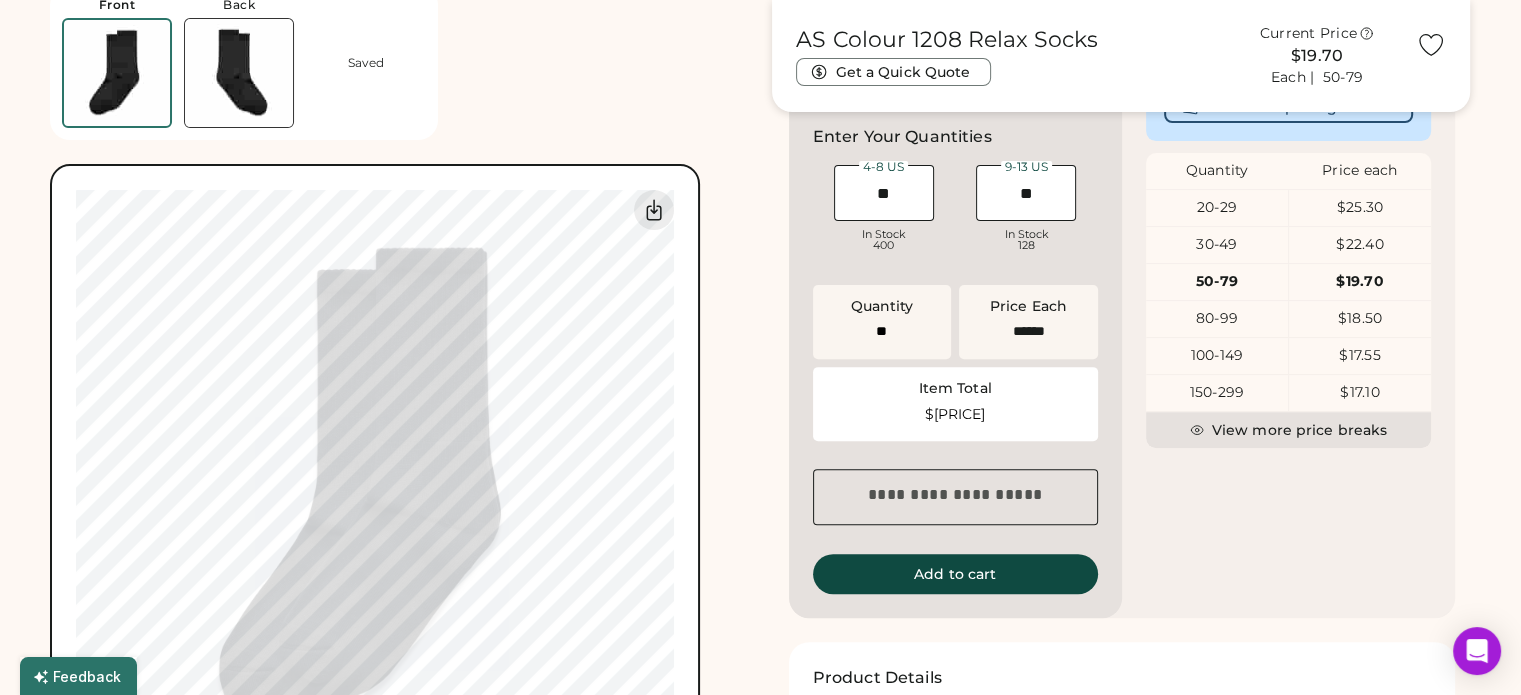 click on "Save to My Products    Clear all decorations Enter Your Quantities 4-8 US In Stock
400 9-13 US In Stock
128 Enter Quantities to Finalize Your Order Minimum Order Quantity is 20 Pieces Quantity Price Each Item Total $984.98 Special instructions Add to cart" at bounding box center (955, 303) 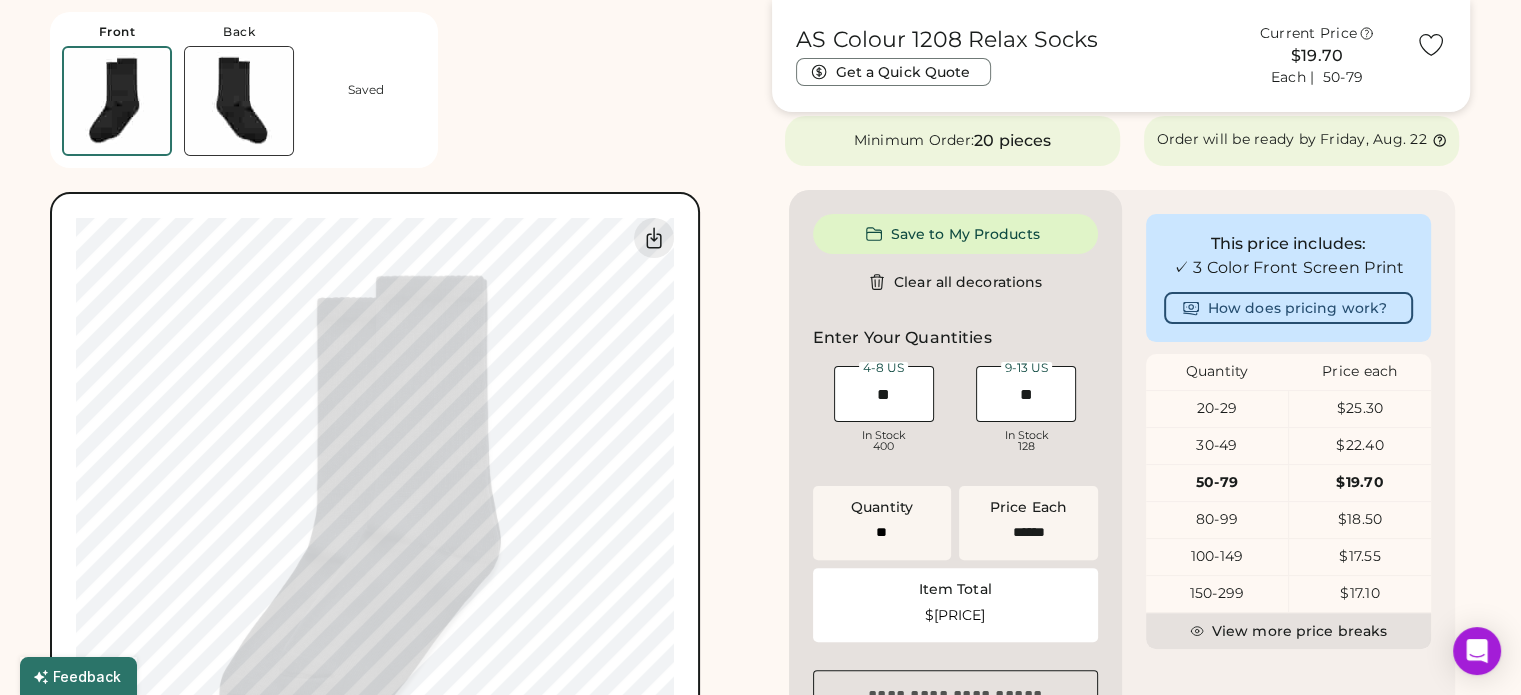 scroll, scrollTop: 400, scrollLeft: 0, axis: vertical 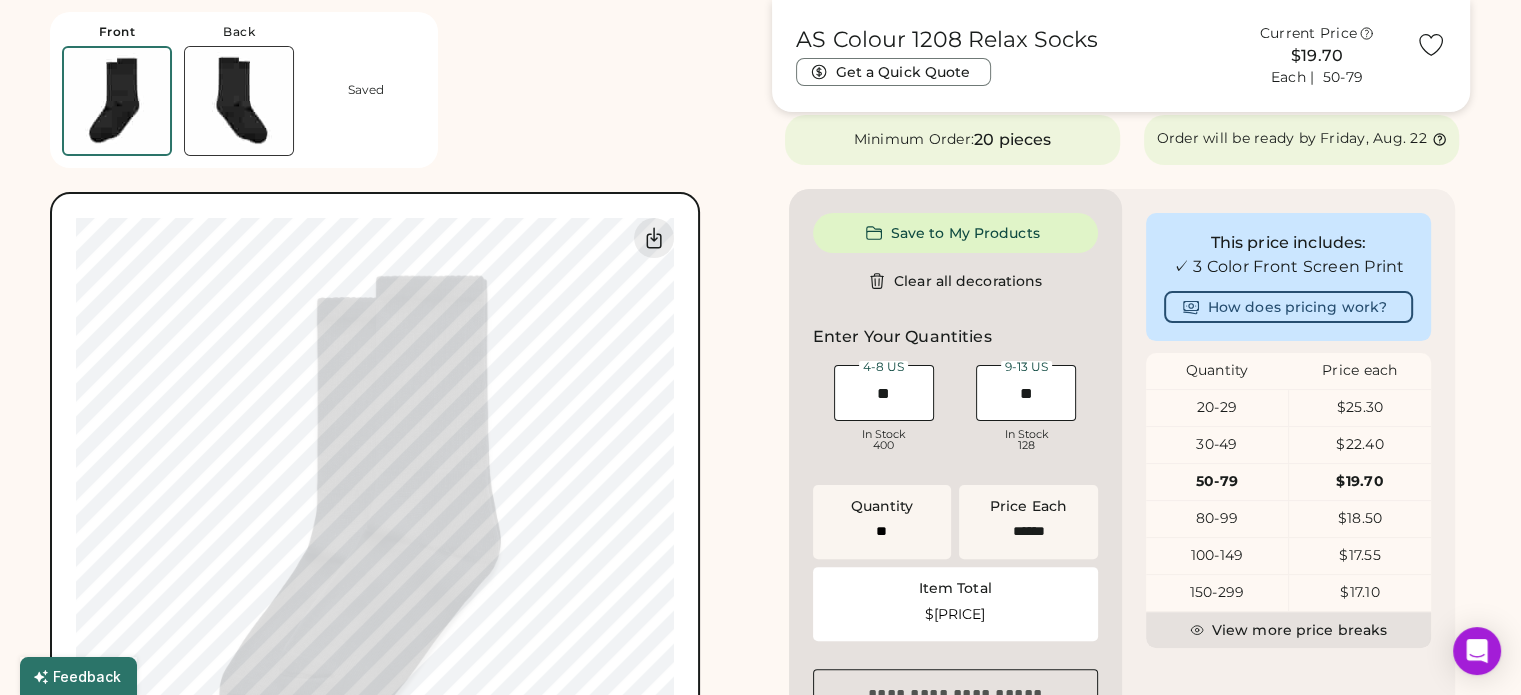 click on "Front Back Saved Switch to back    My uploaded designs Upload new design
SVG, Ai, PDF, EPS, PSD Non-preferred files:
PNG, JPG, TIFF Max File Size: 25MB    Guidelines are approximate; our team will confirm the correct placement. 0% 0%" at bounding box center (399, 421) 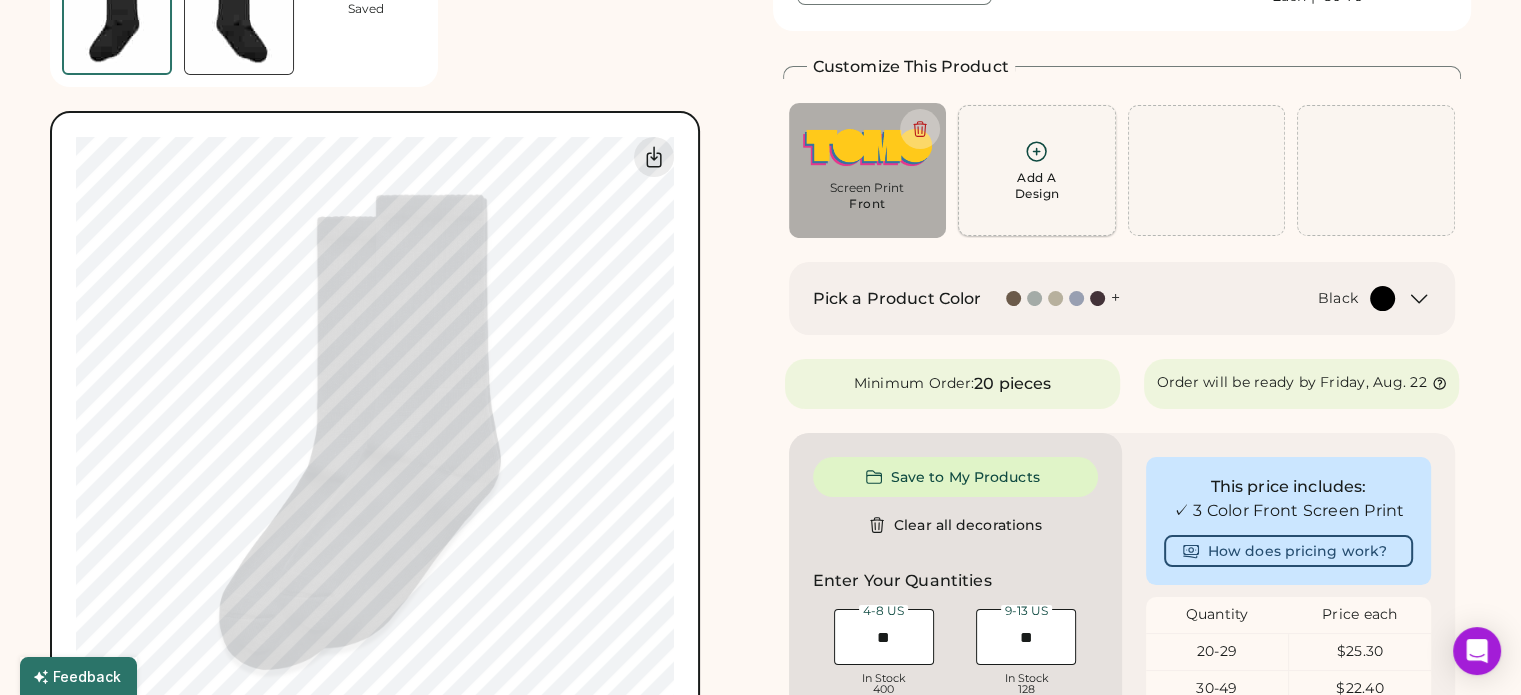 scroll, scrollTop: 0, scrollLeft: 0, axis: both 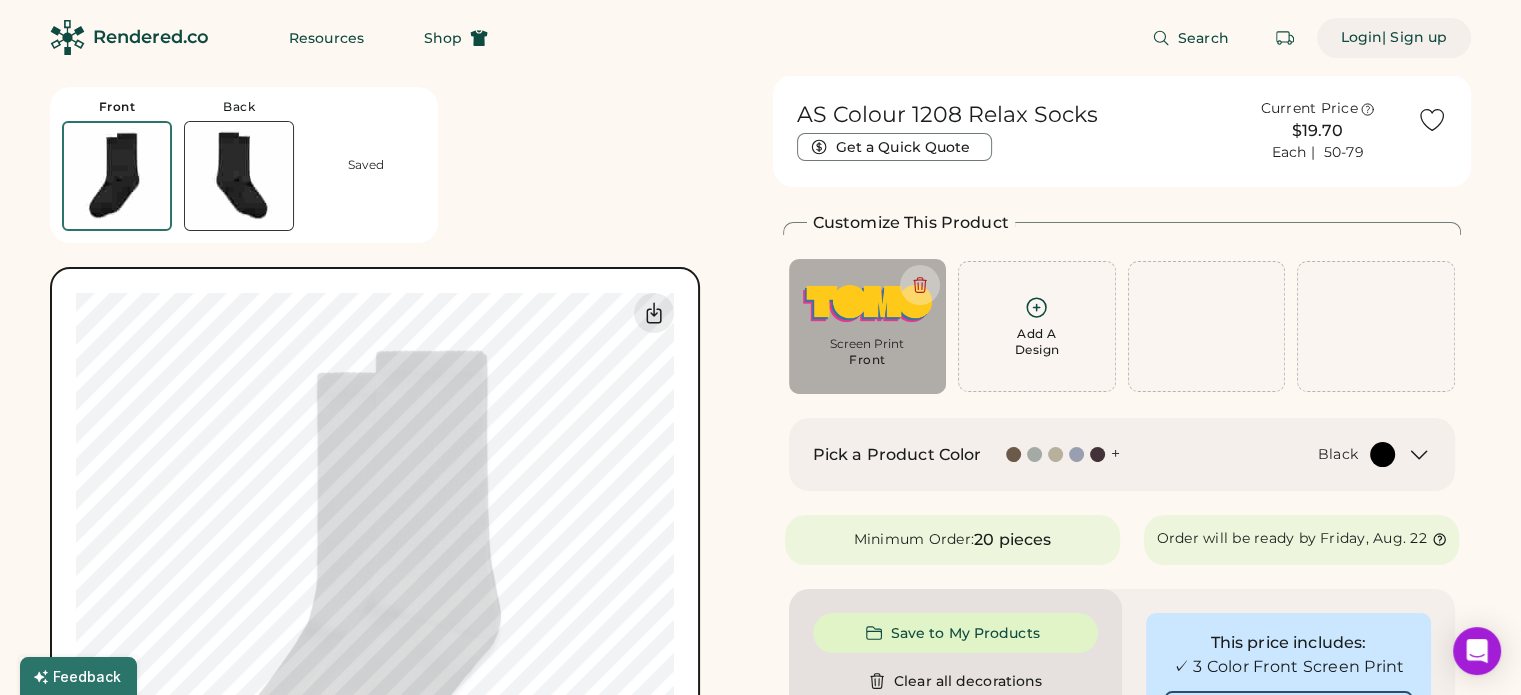 click on "Login" at bounding box center [1362, 38] 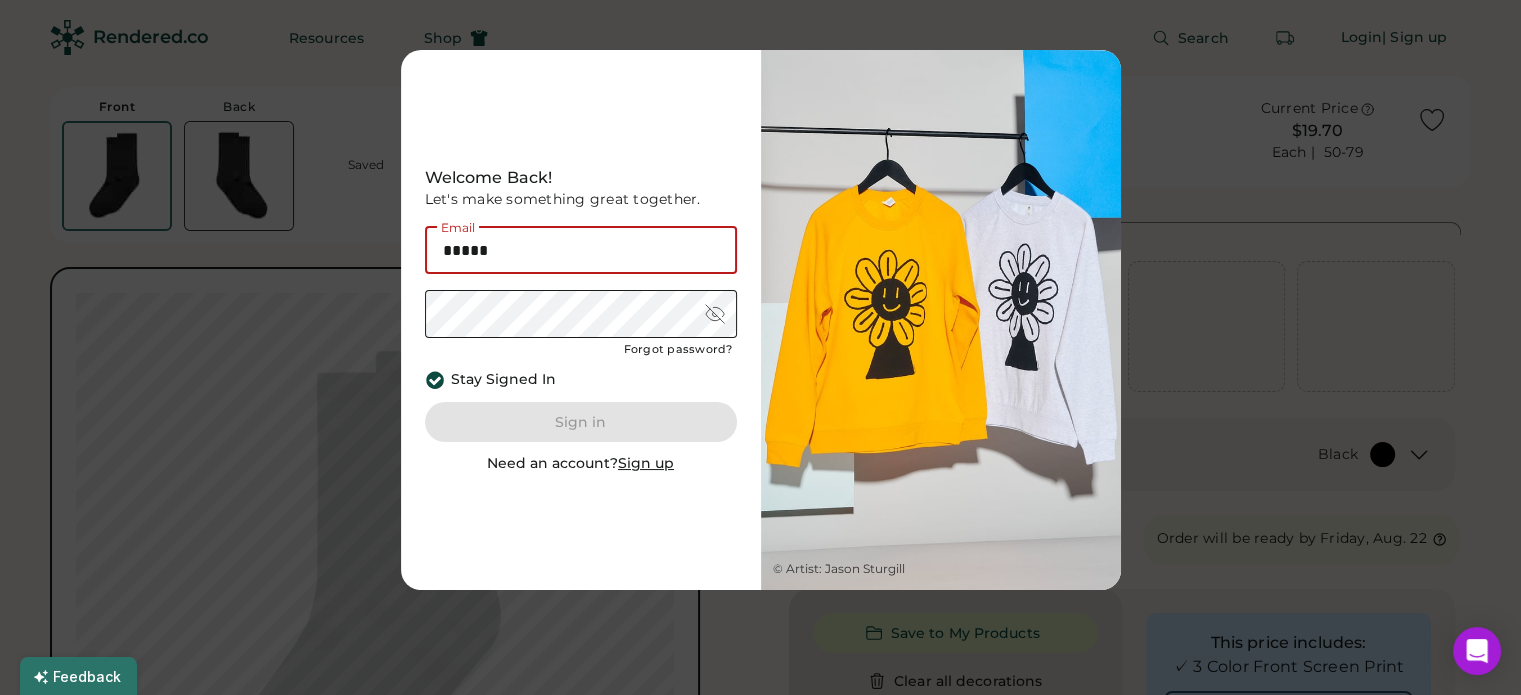 type on "**********" 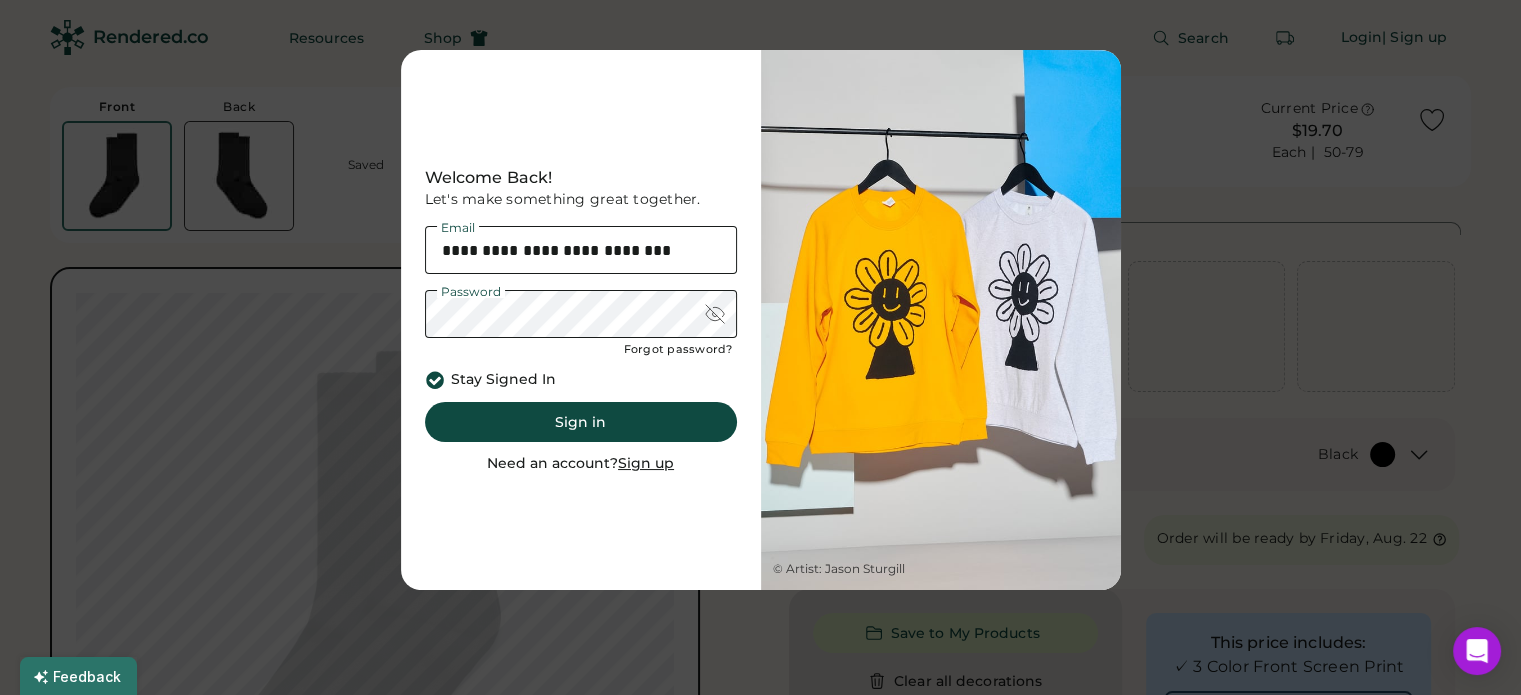 click at bounding box center [715, 314] 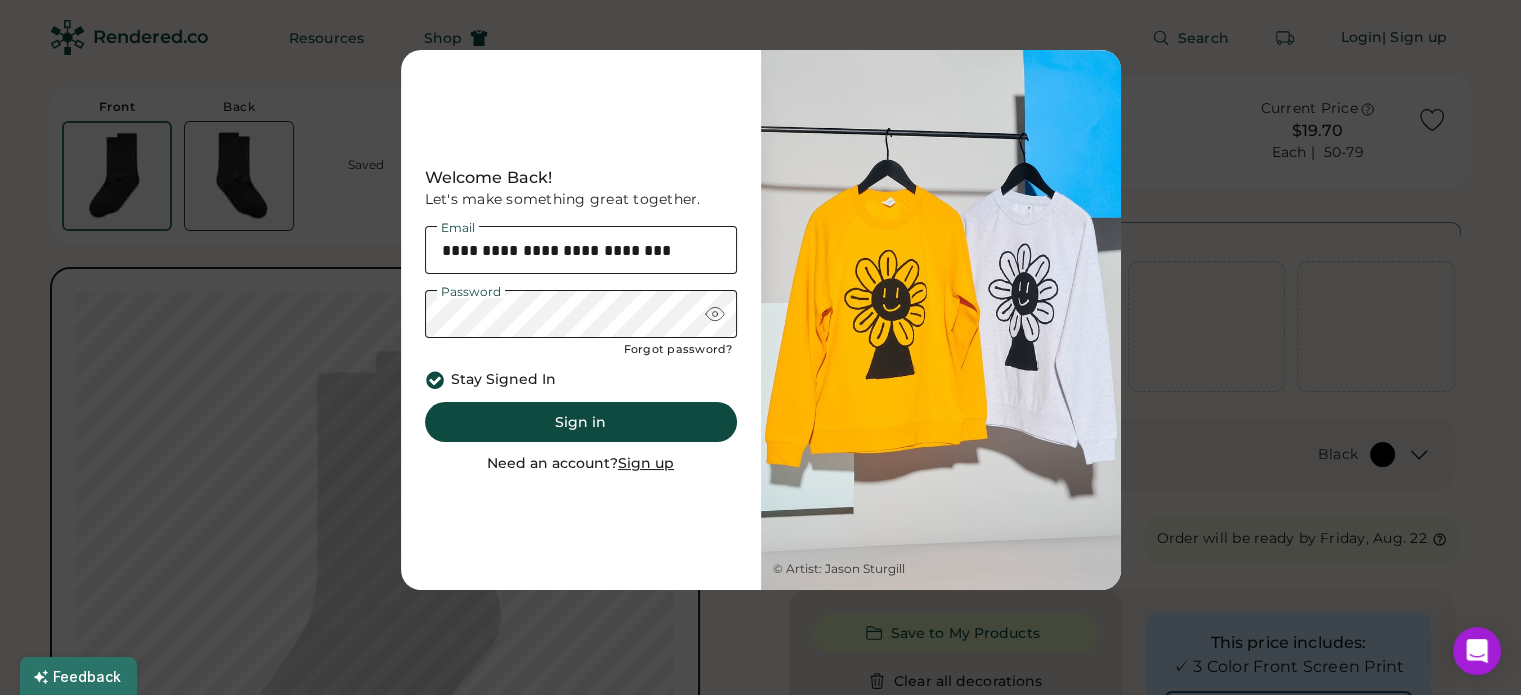 click at bounding box center [715, 314] 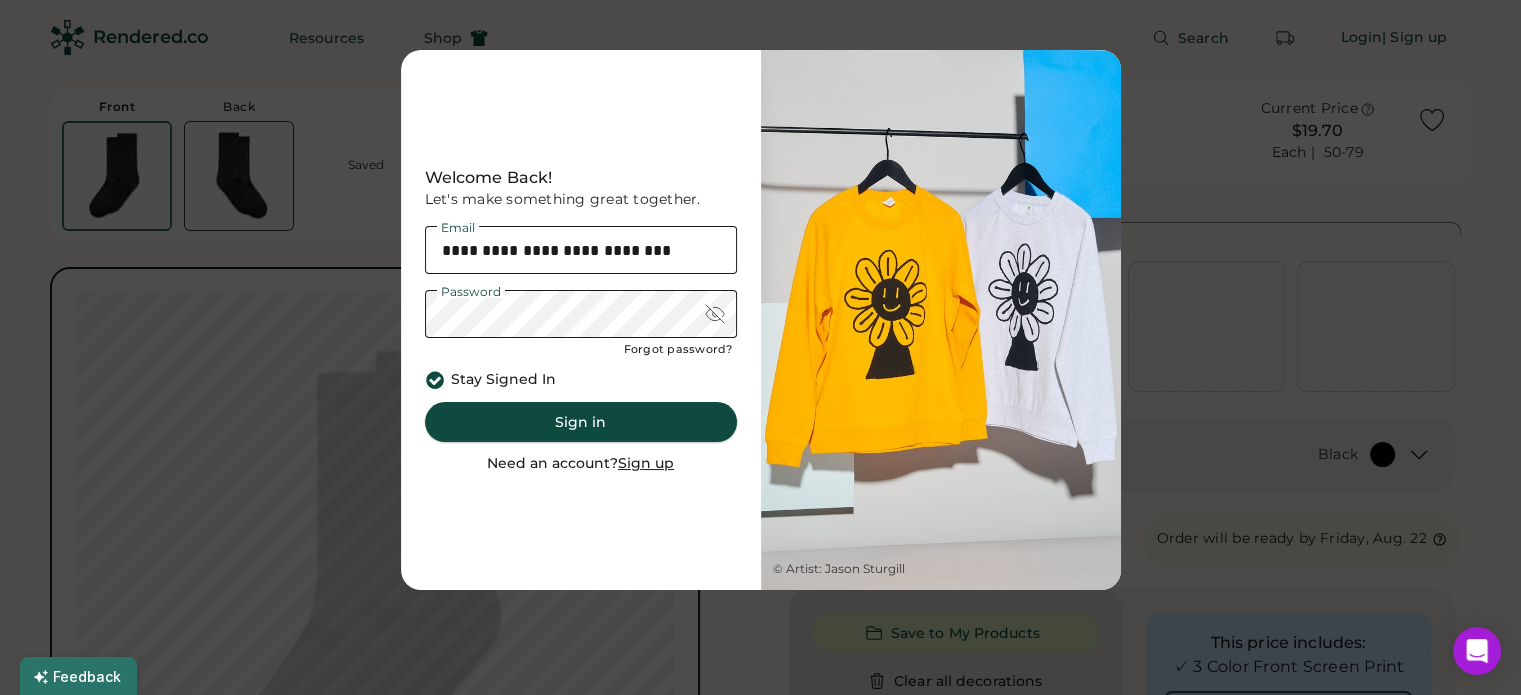 click on "Sign in" at bounding box center (581, 422) 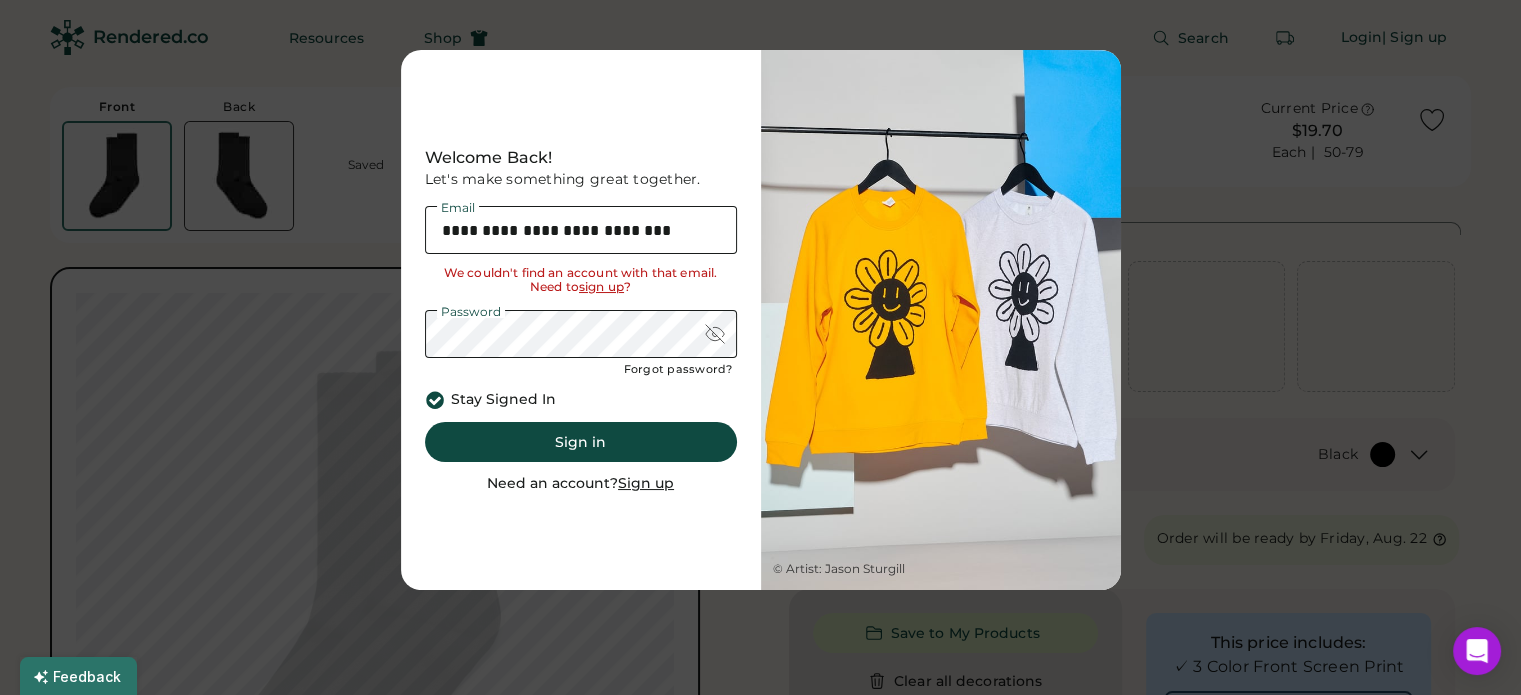 click on "Sign up" at bounding box center (646, 483) 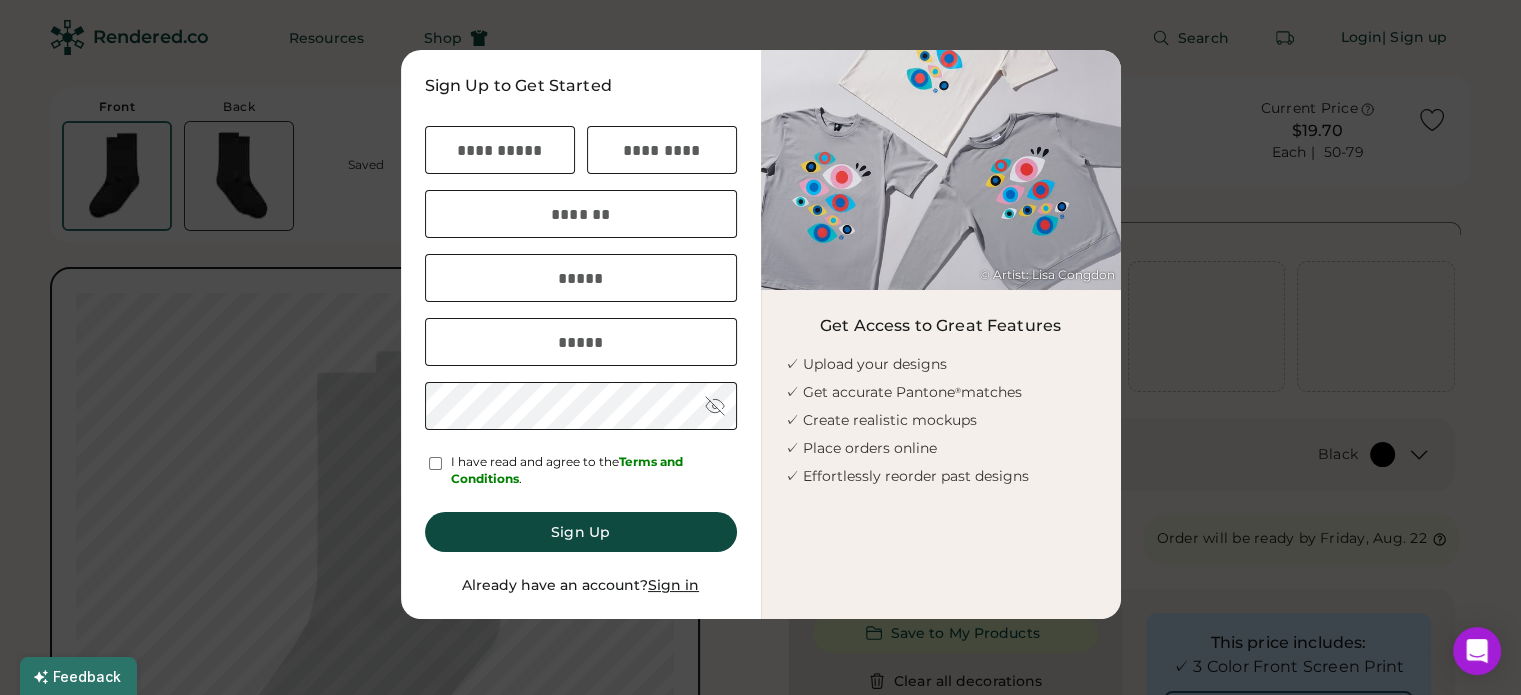 click at bounding box center (500, 150) 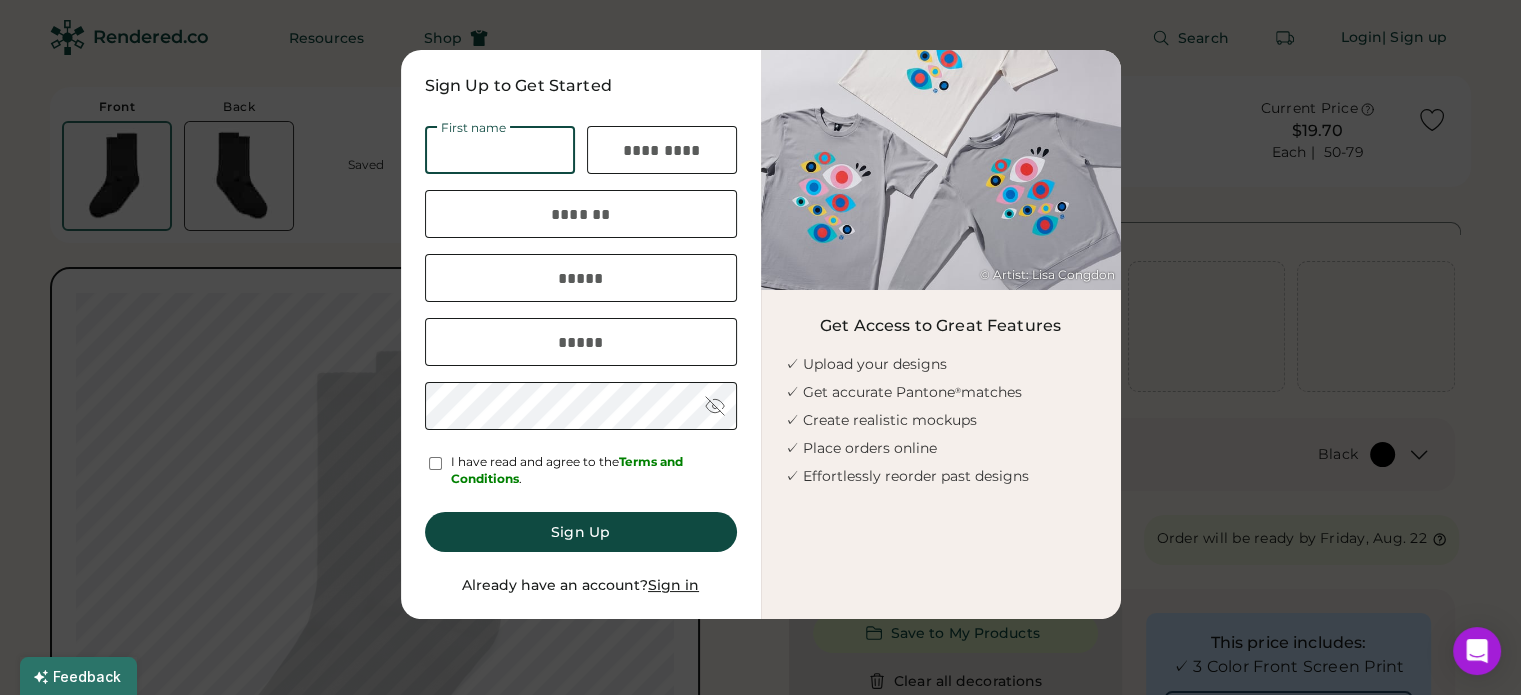 type on "*****" 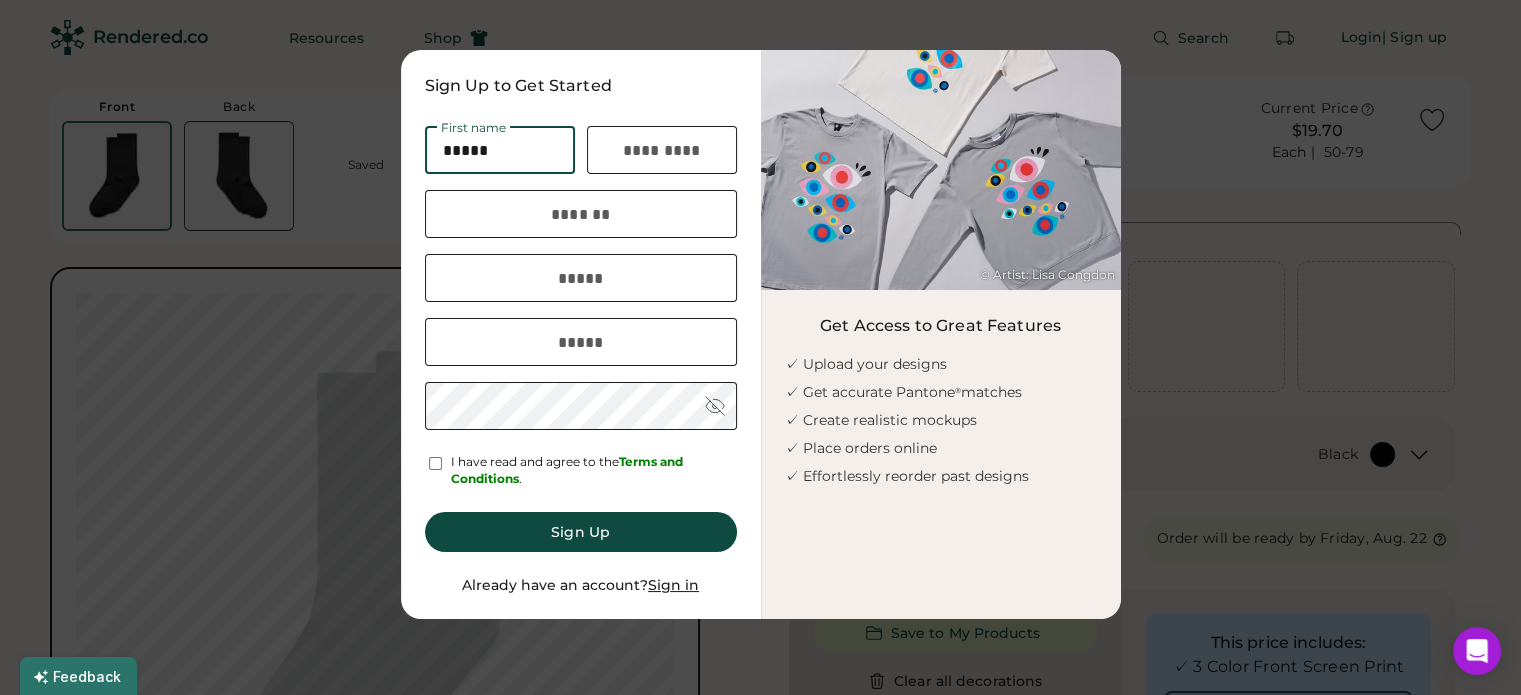 type on "******" 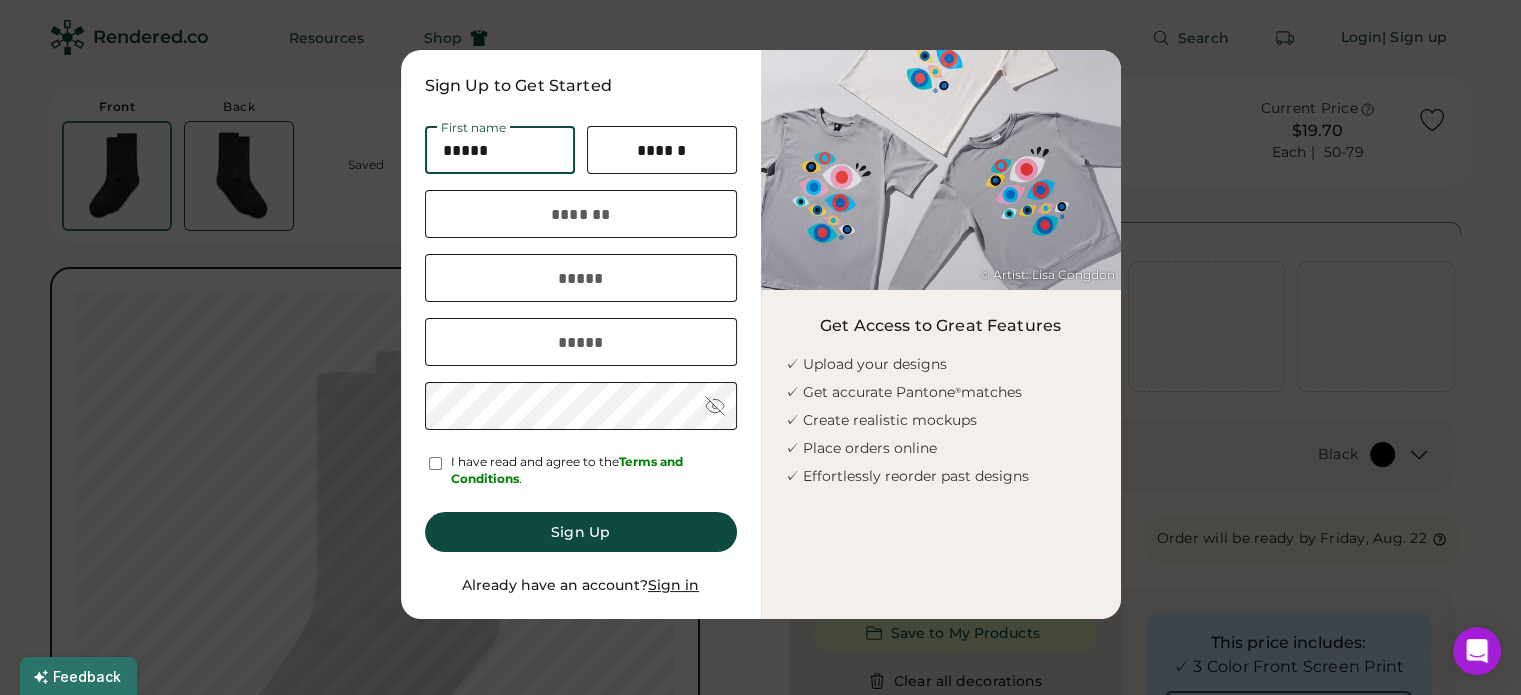 type on "**********" 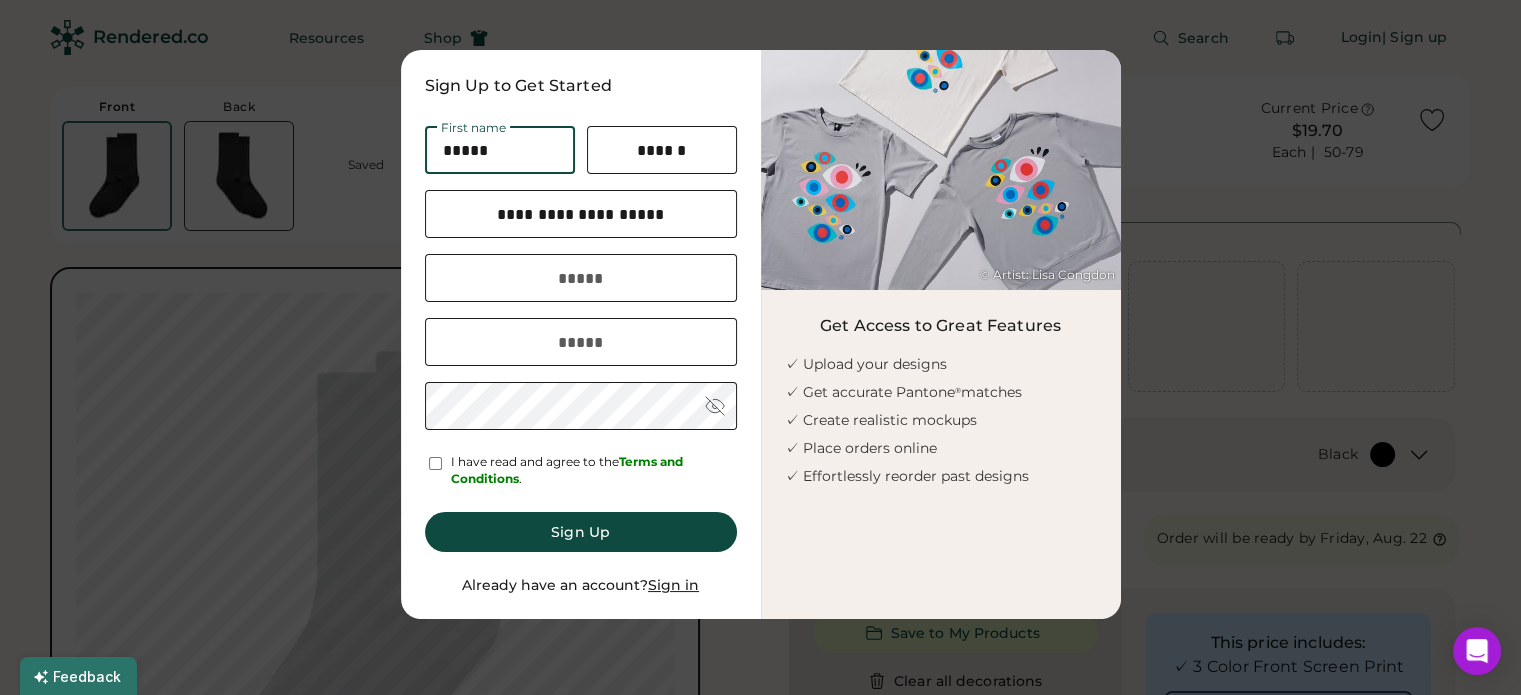 type on "**********" 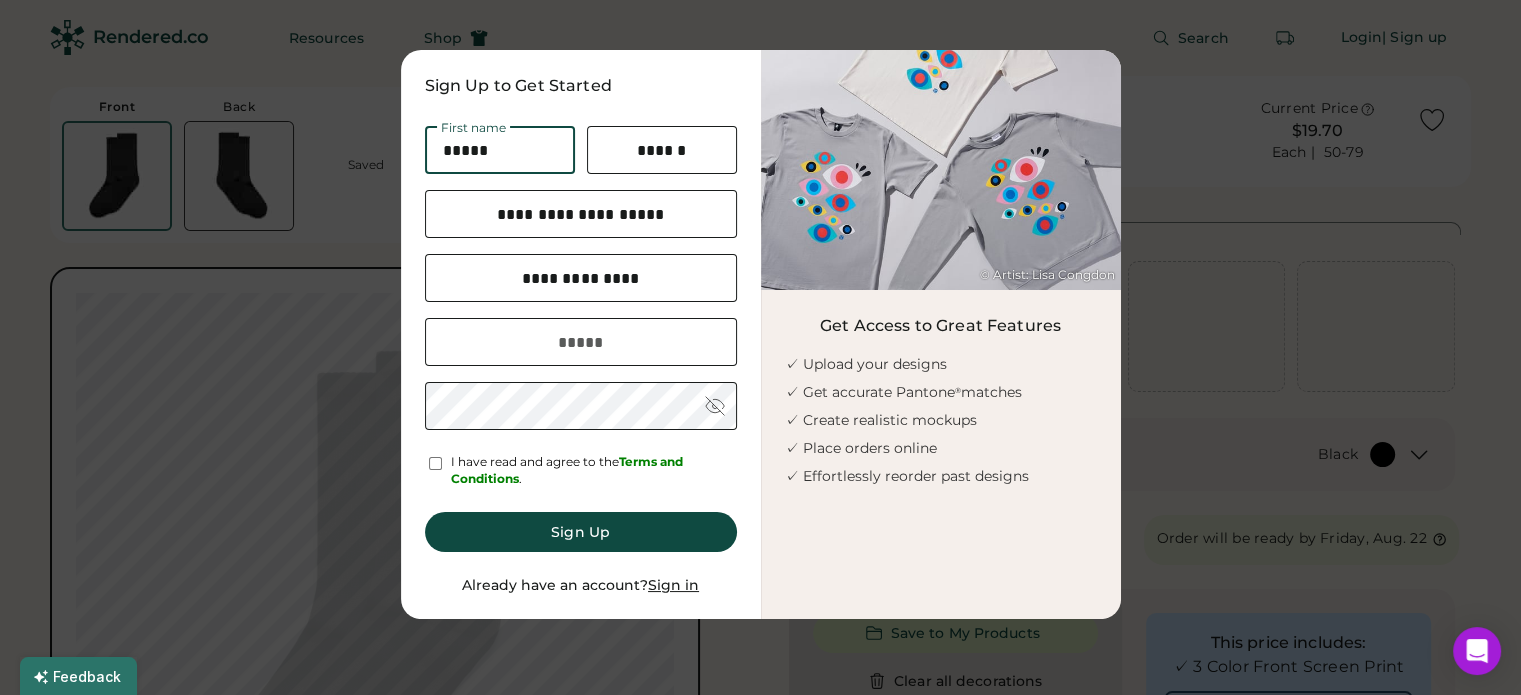 type on "**********" 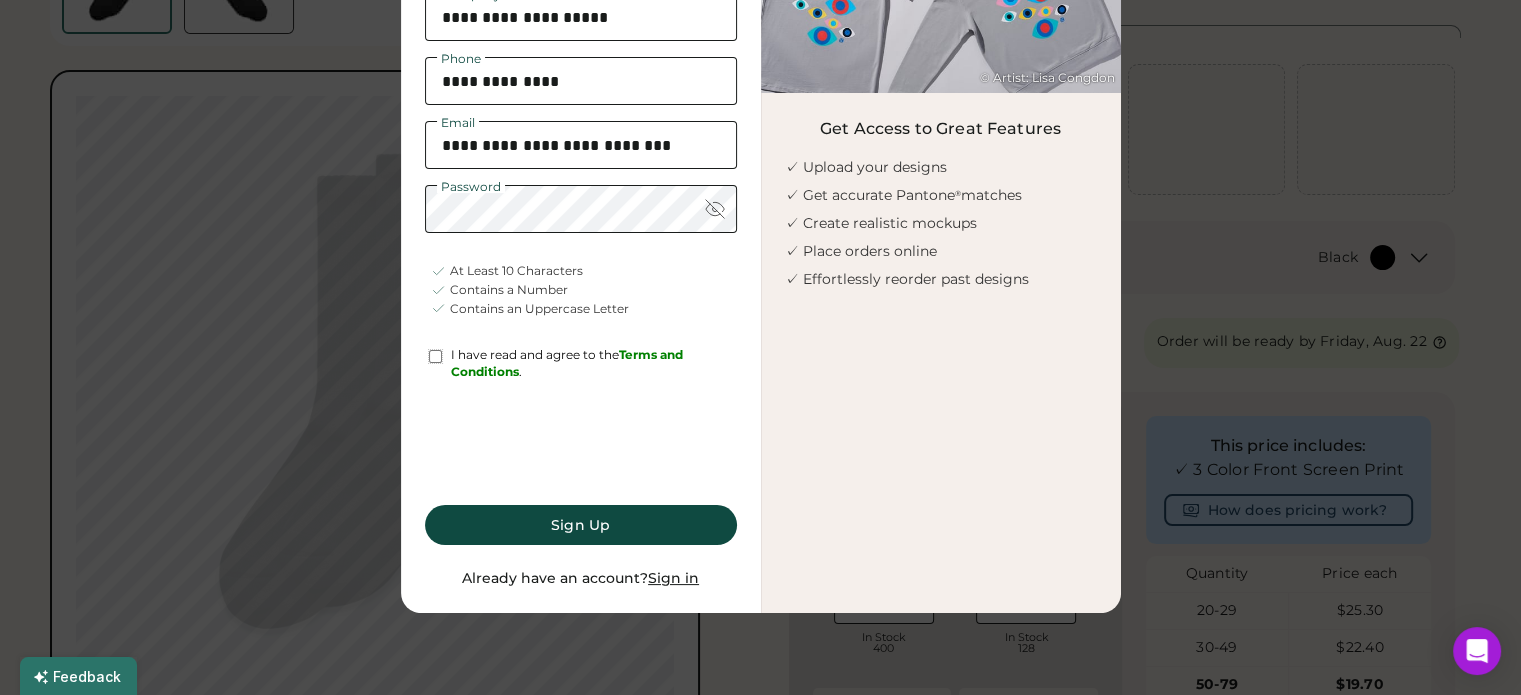 scroll, scrollTop: 200, scrollLeft: 0, axis: vertical 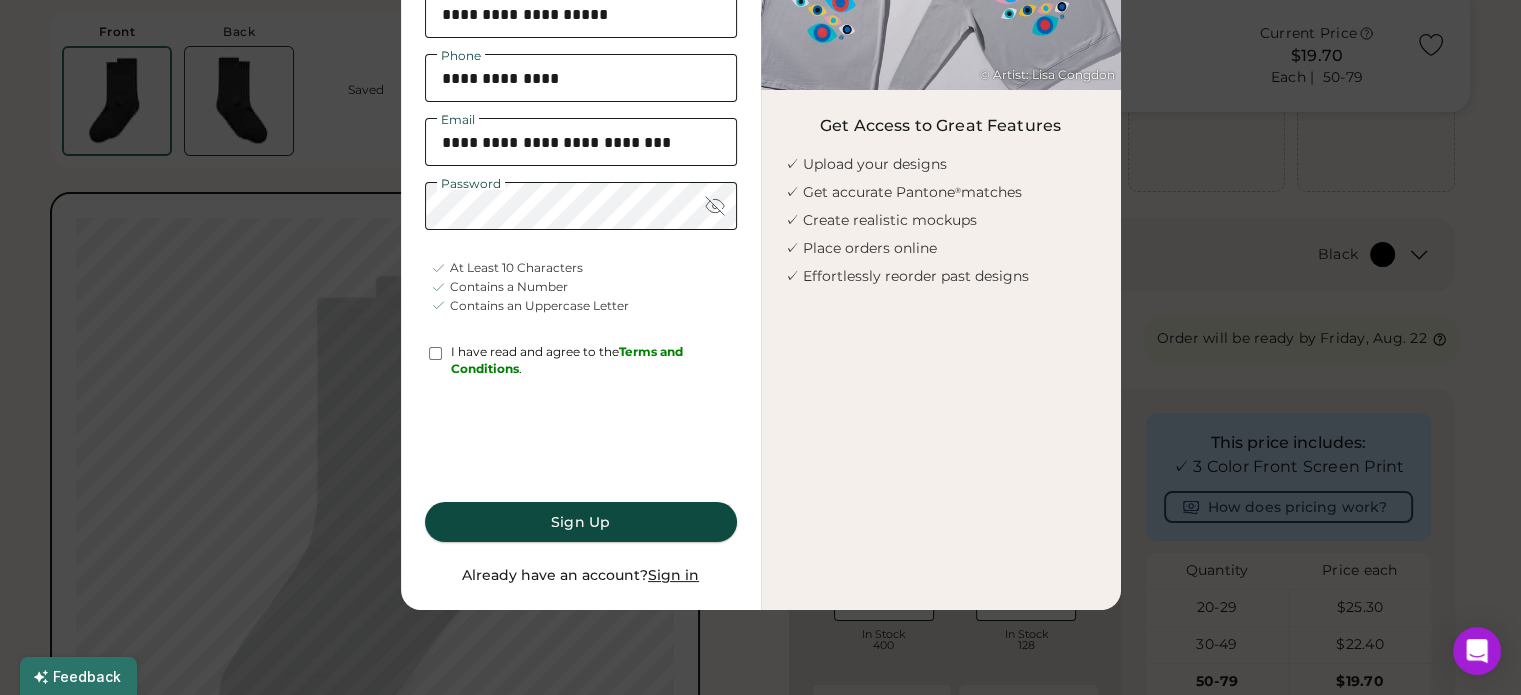 click on "Sign Up" at bounding box center [581, 522] 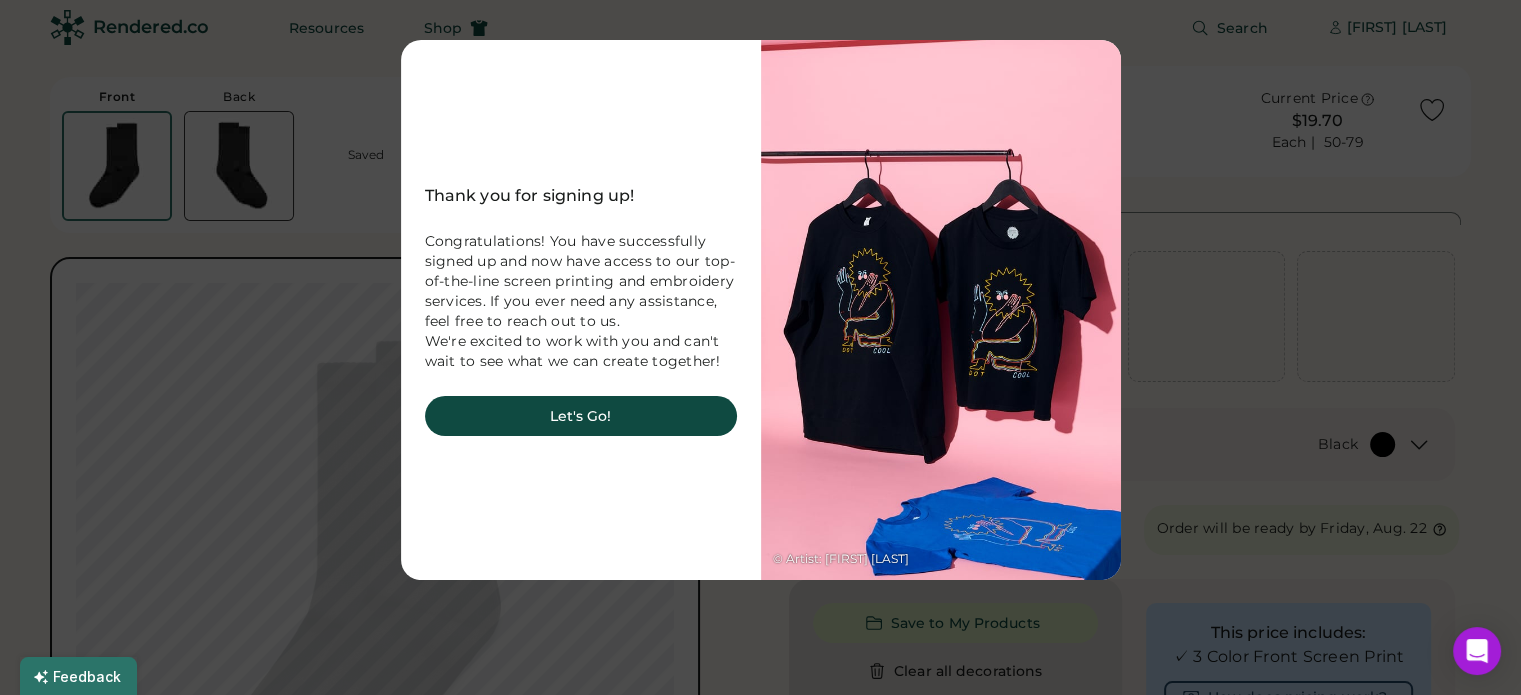 scroll, scrollTop: 0, scrollLeft: 0, axis: both 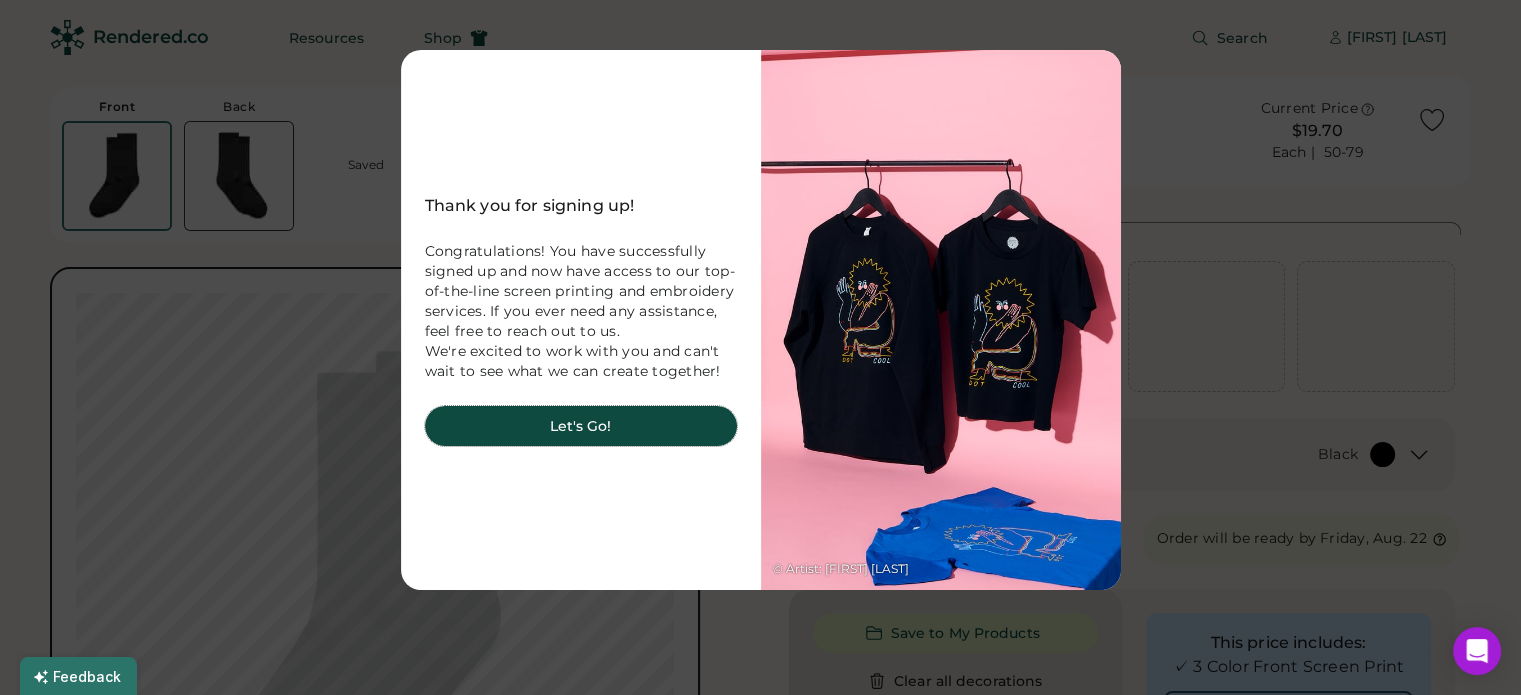 click on "Let's Go!" at bounding box center (581, 426) 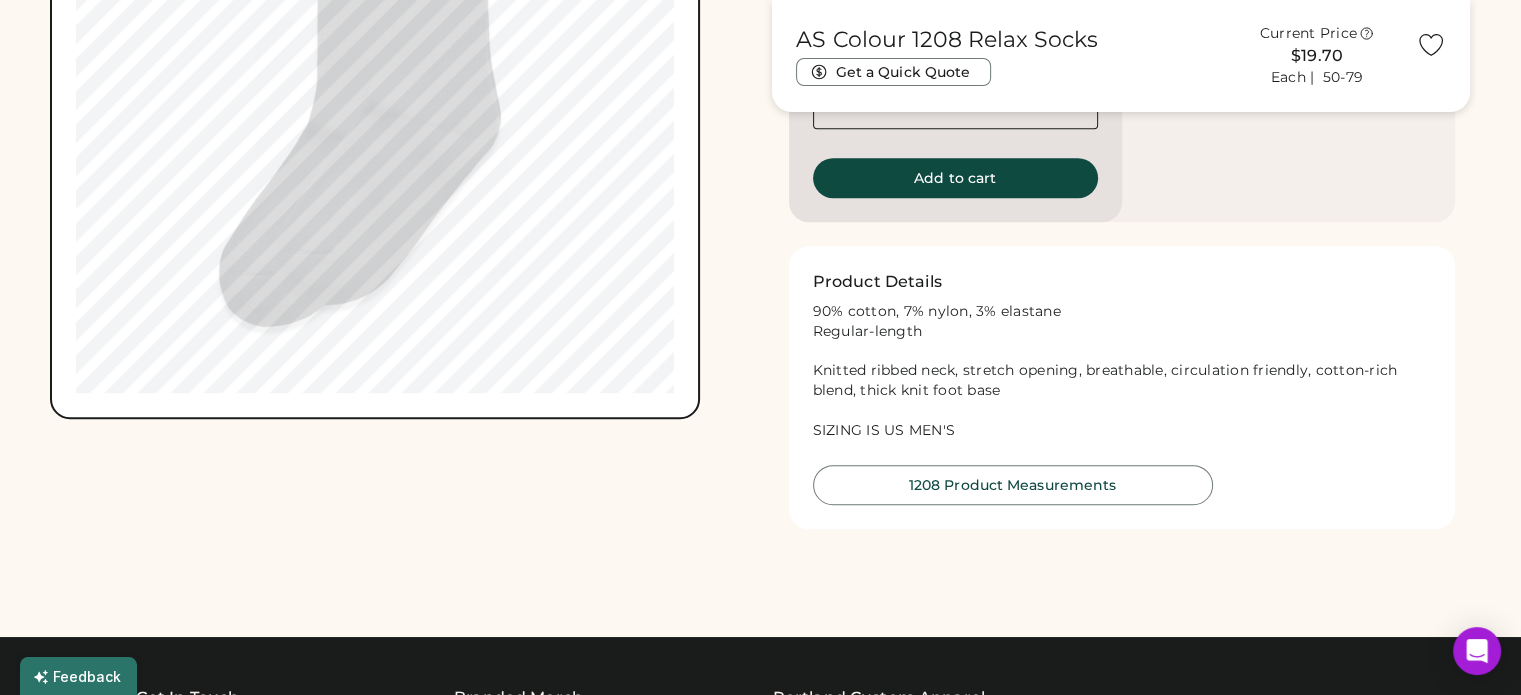 scroll, scrollTop: 1000, scrollLeft: 0, axis: vertical 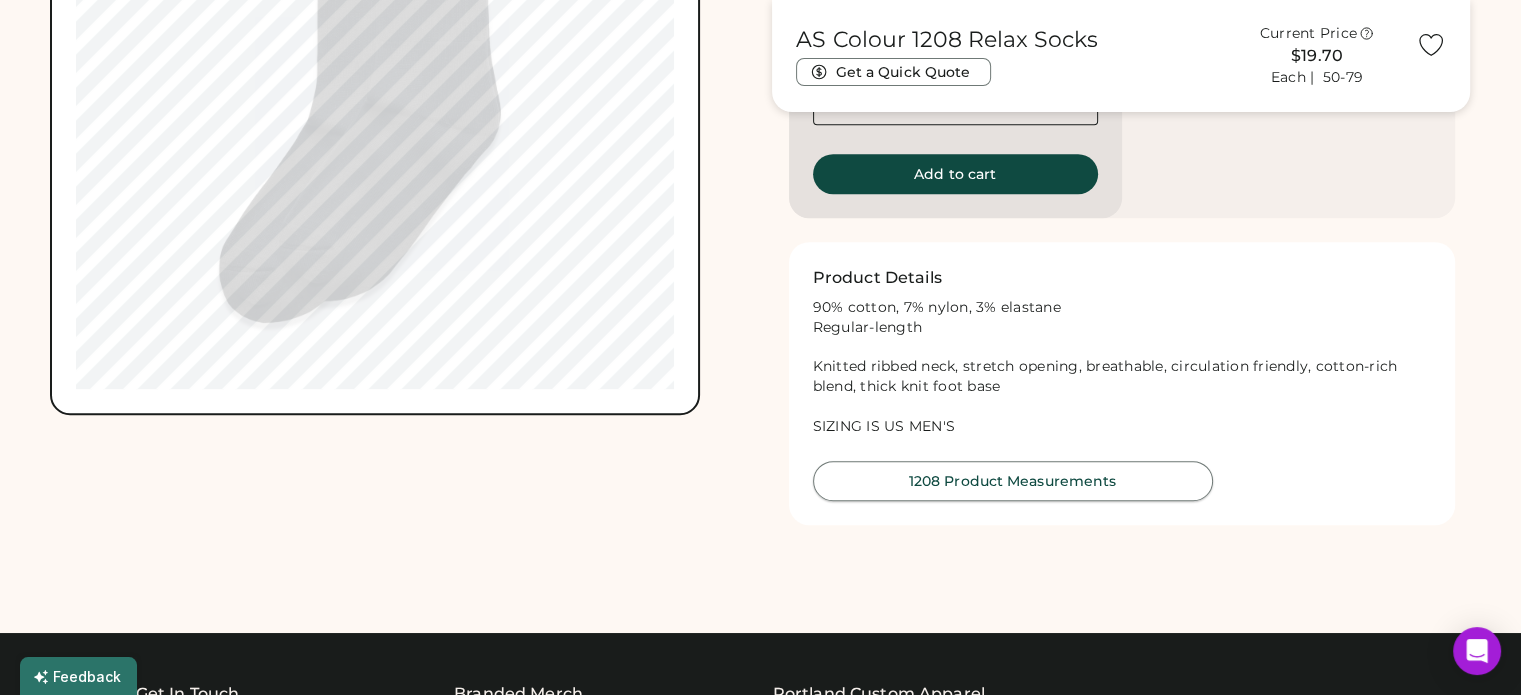 click on "1208 Product Measurements" at bounding box center [1013, 481] 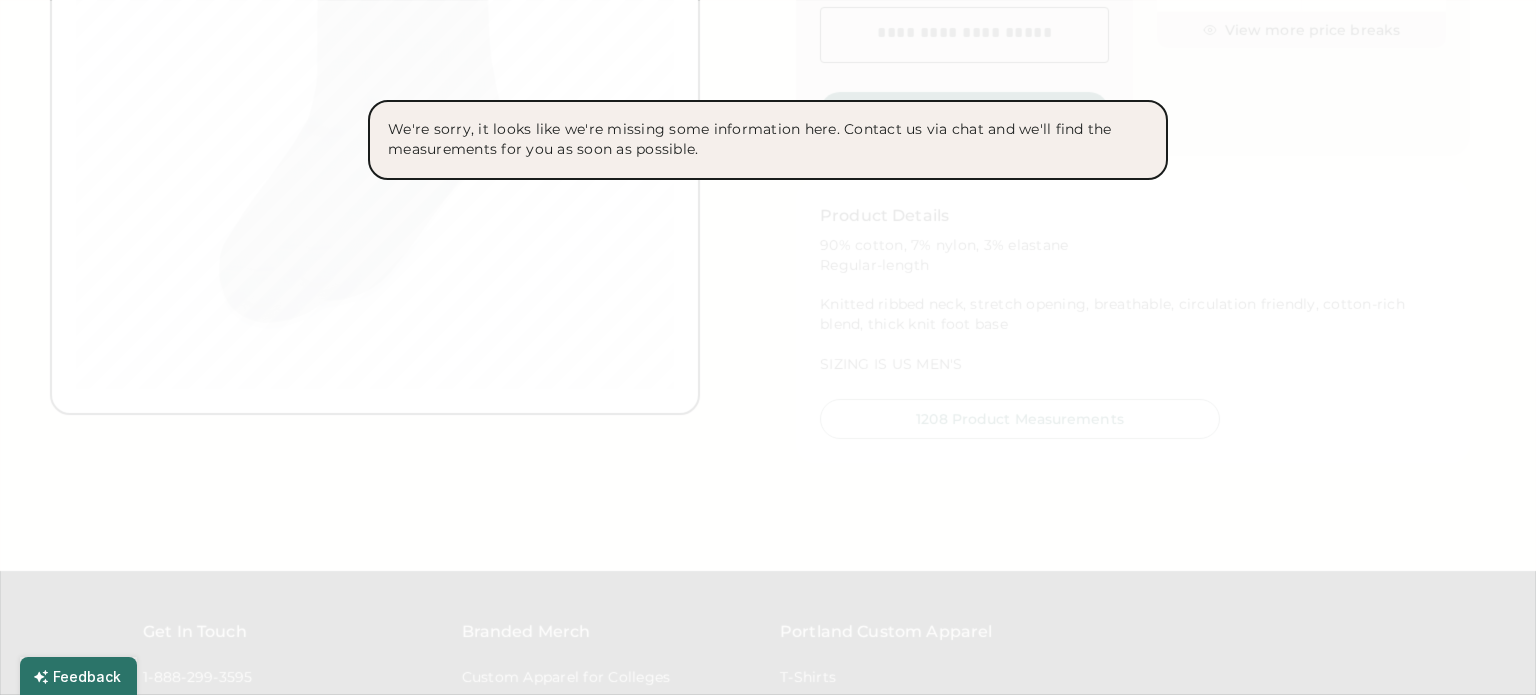 click at bounding box center (768, 347) 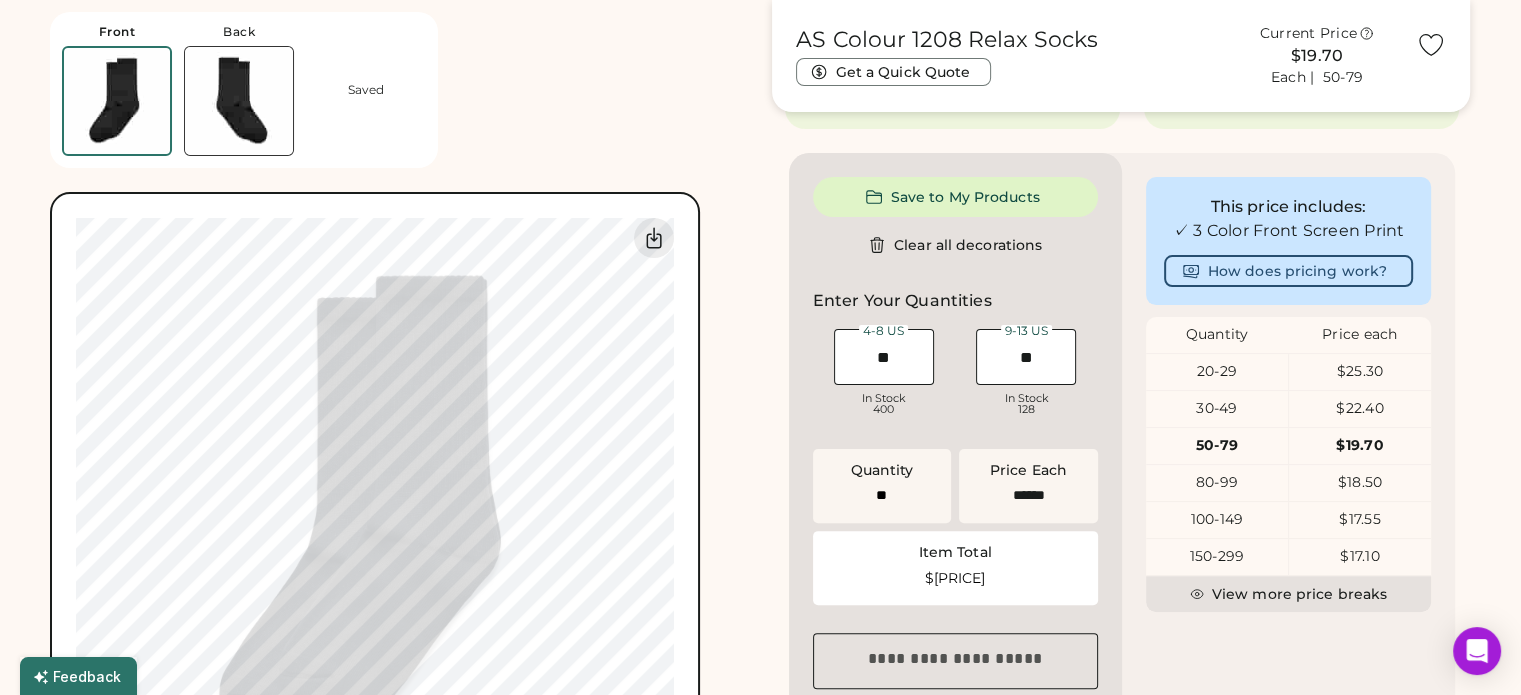 scroll, scrollTop: 500, scrollLeft: 0, axis: vertical 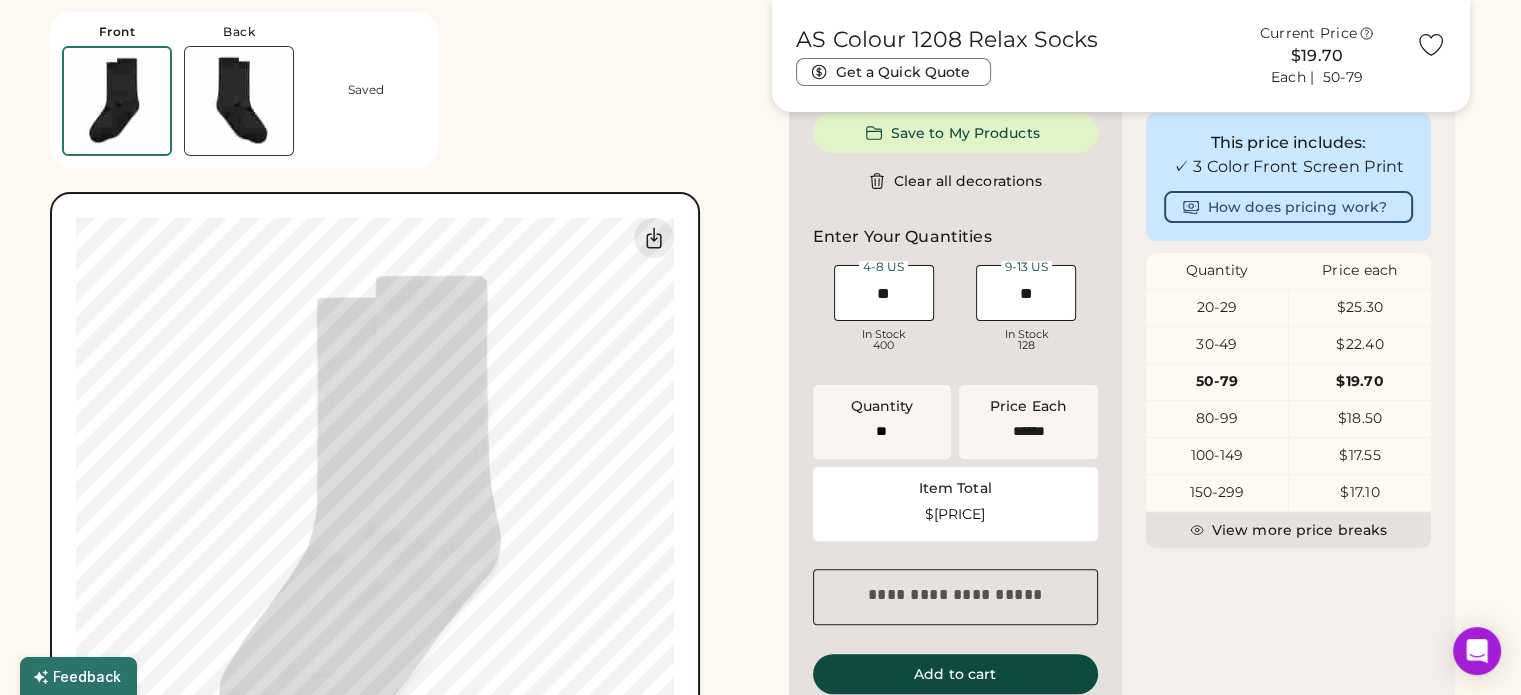 click on "Front Back Saved Switch to back    My uploaded designs Upload new design
SVG, Ai, PDF, EPS, PSD Non-preferred files:
PNG, JPG, TIFF Max File Size: 25MB    Guidelines are approximate; our team will confirm the correct placement. 0% 0%" at bounding box center [399, 421] 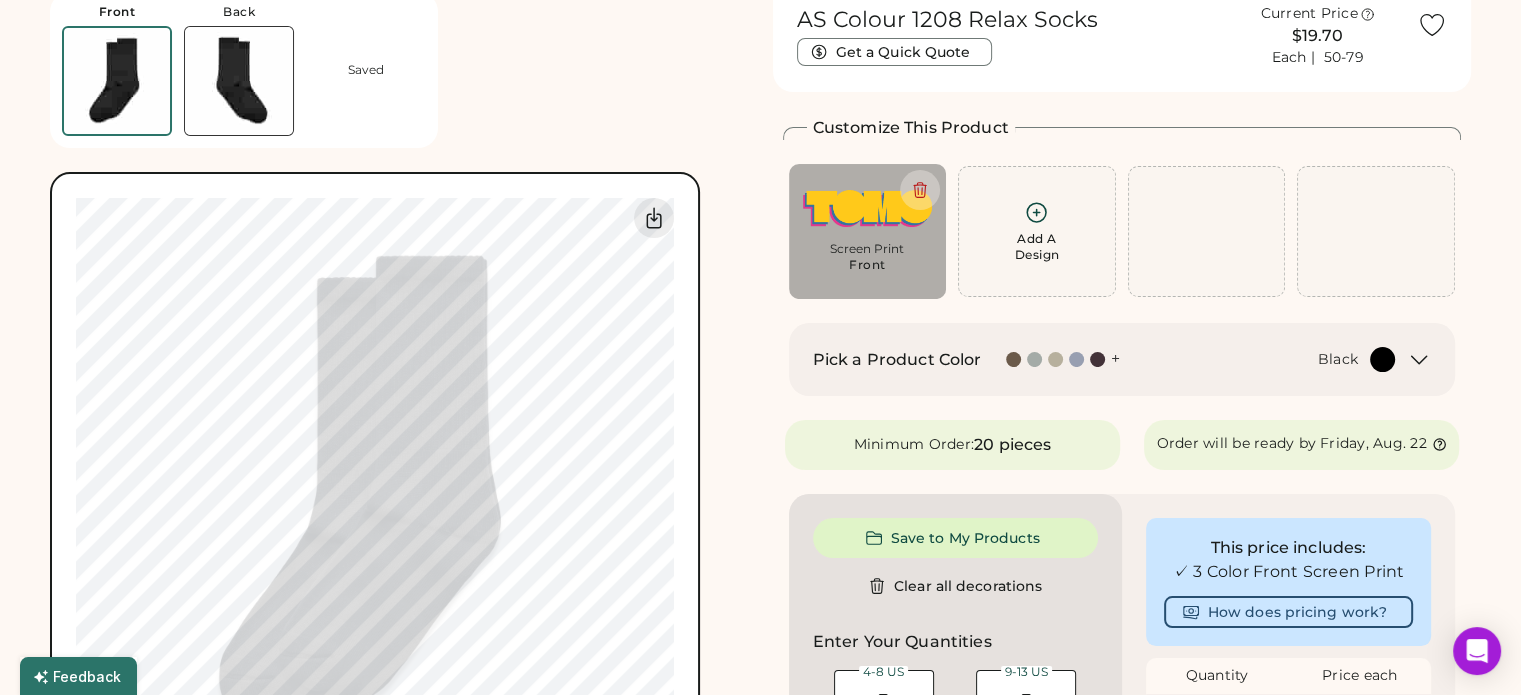scroll, scrollTop: 0, scrollLeft: 0, axis: both 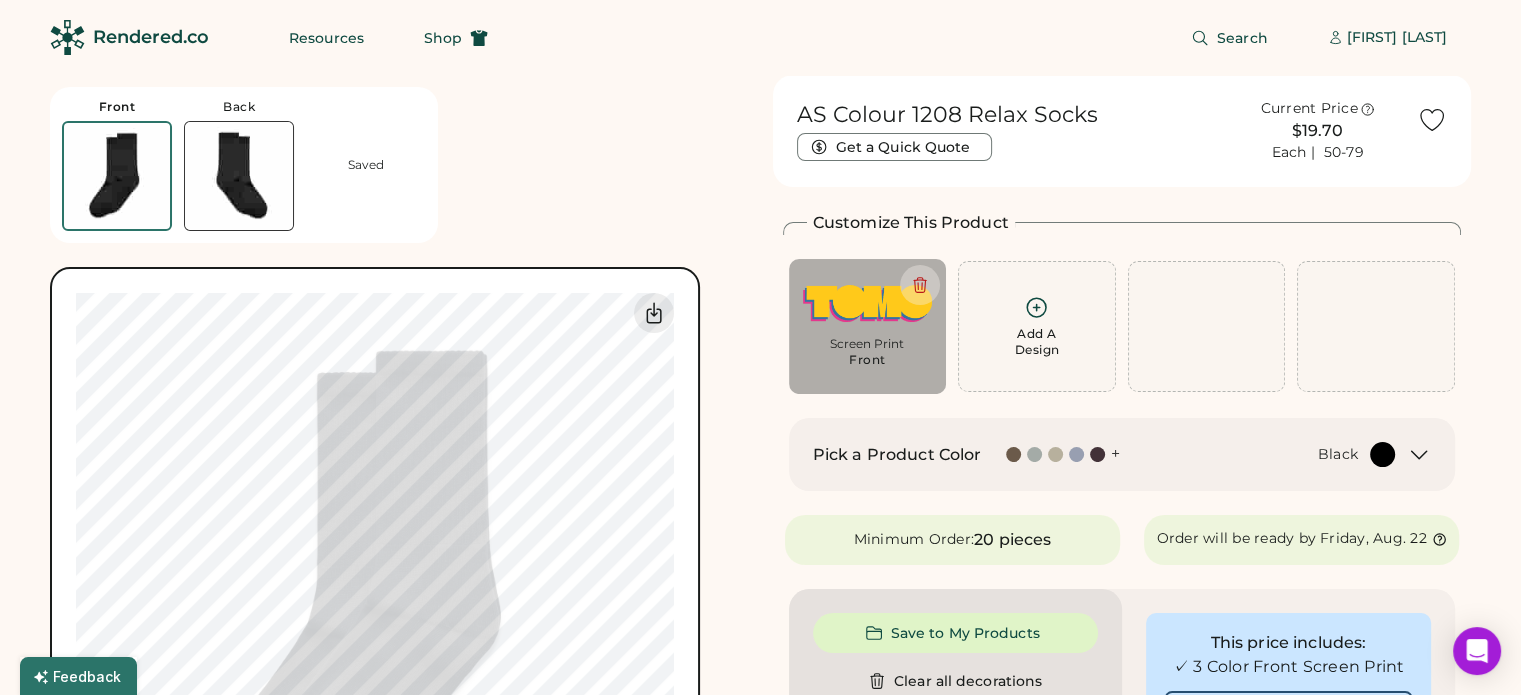click on "Rendered.co" at bounding box center (151, 37) 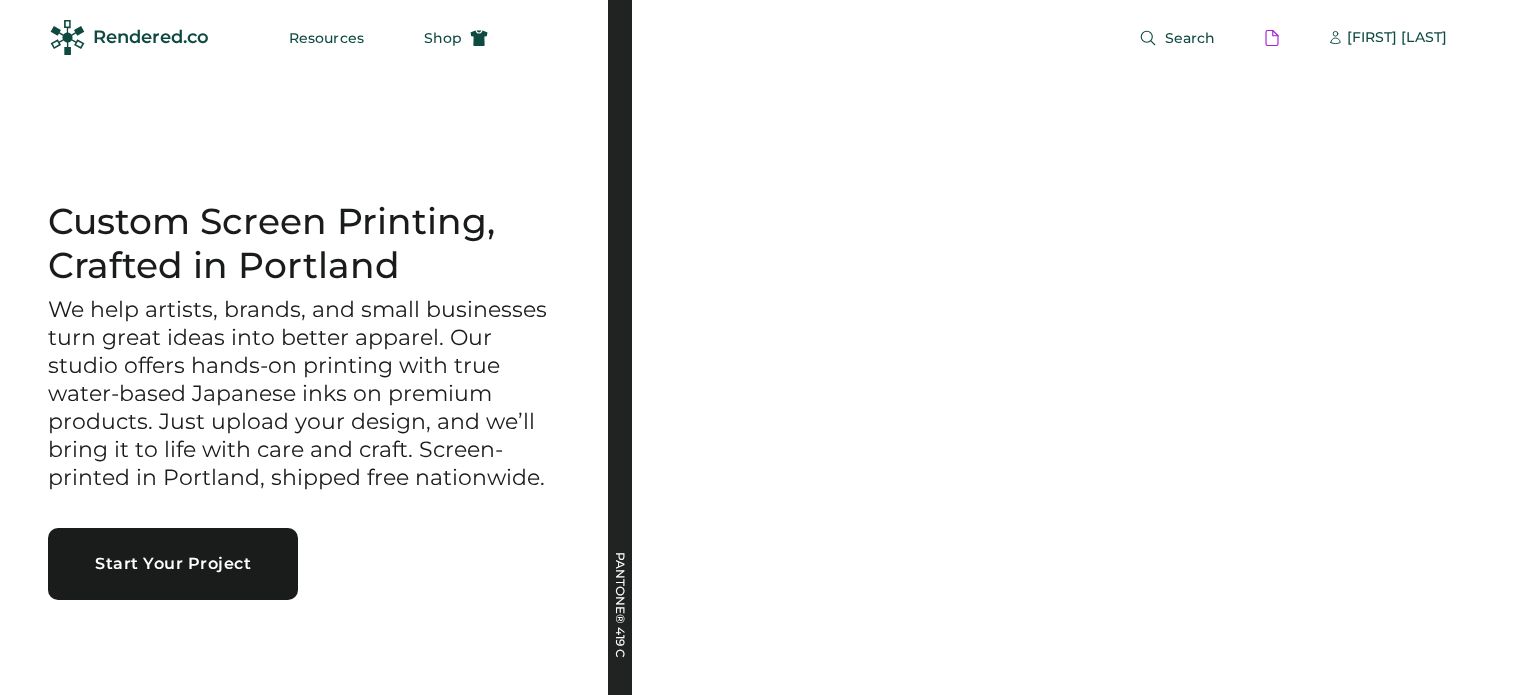 scroll, scrollTop: 0, scrollLeft: 0, axis: both 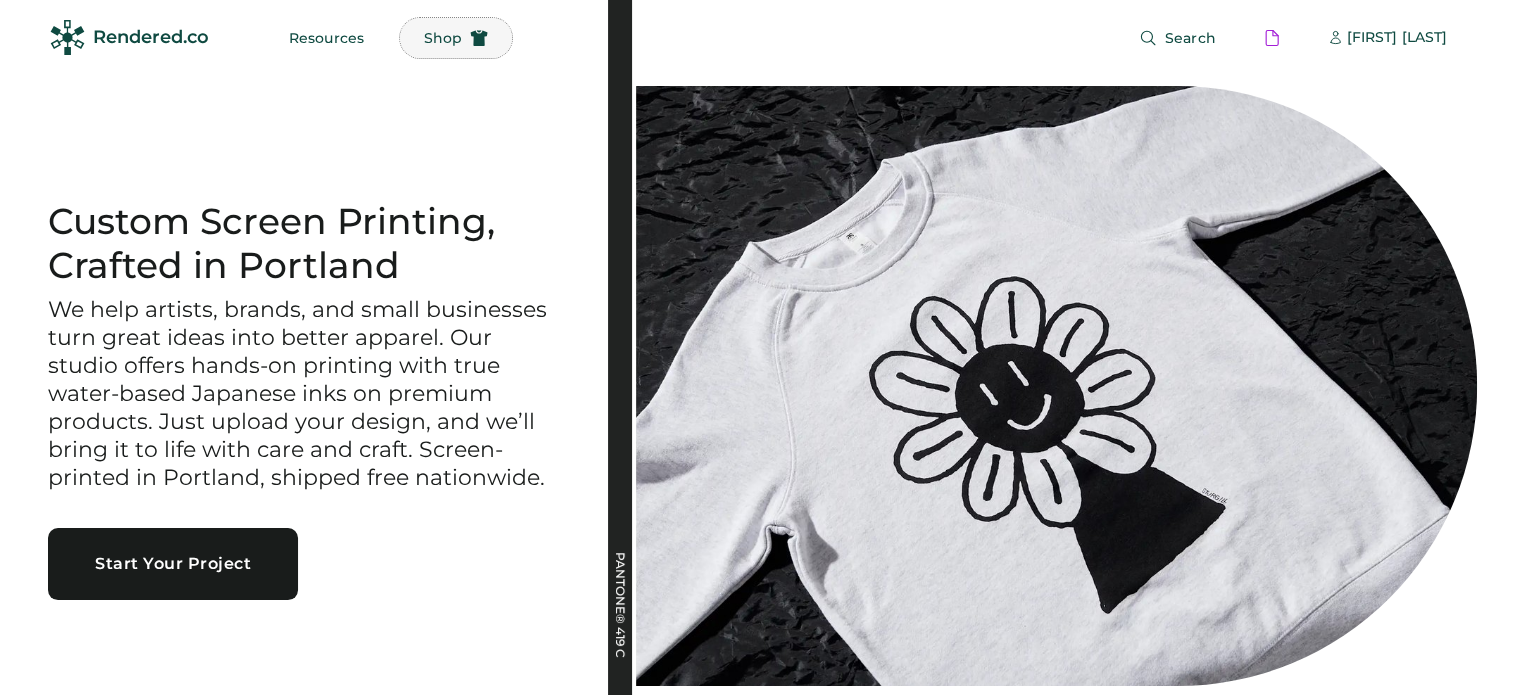 click on "Shop" at bounding box center (456, 38) 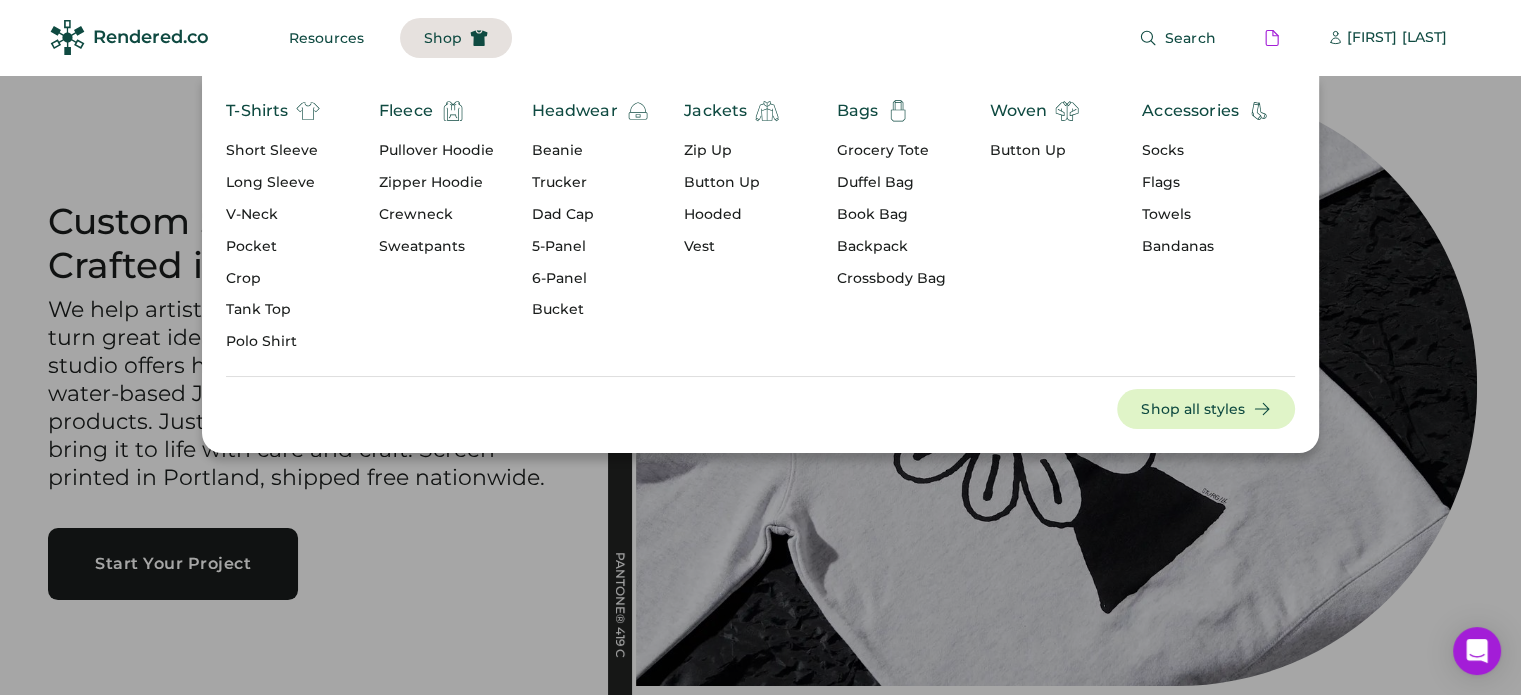 click on "Crossbody Bag" at bounding box center (891, 279) 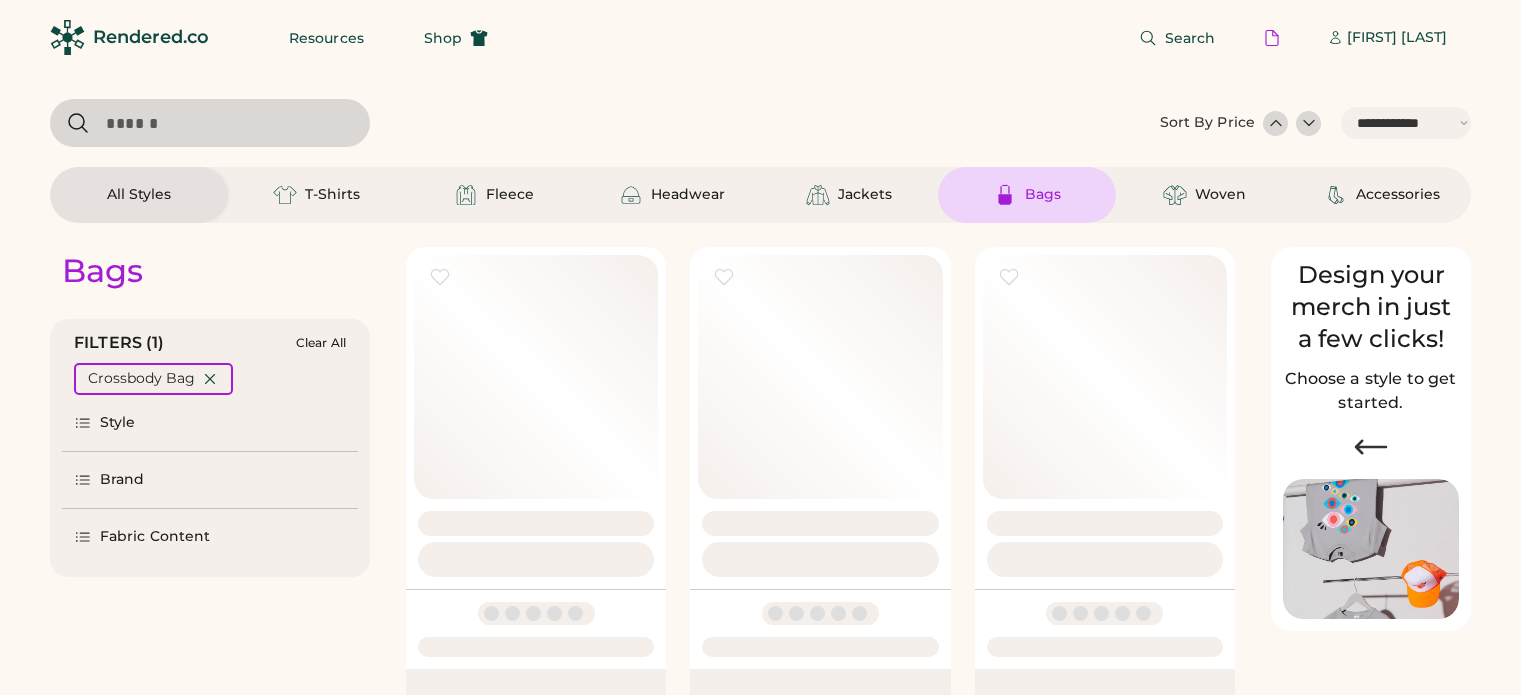select on "*****" 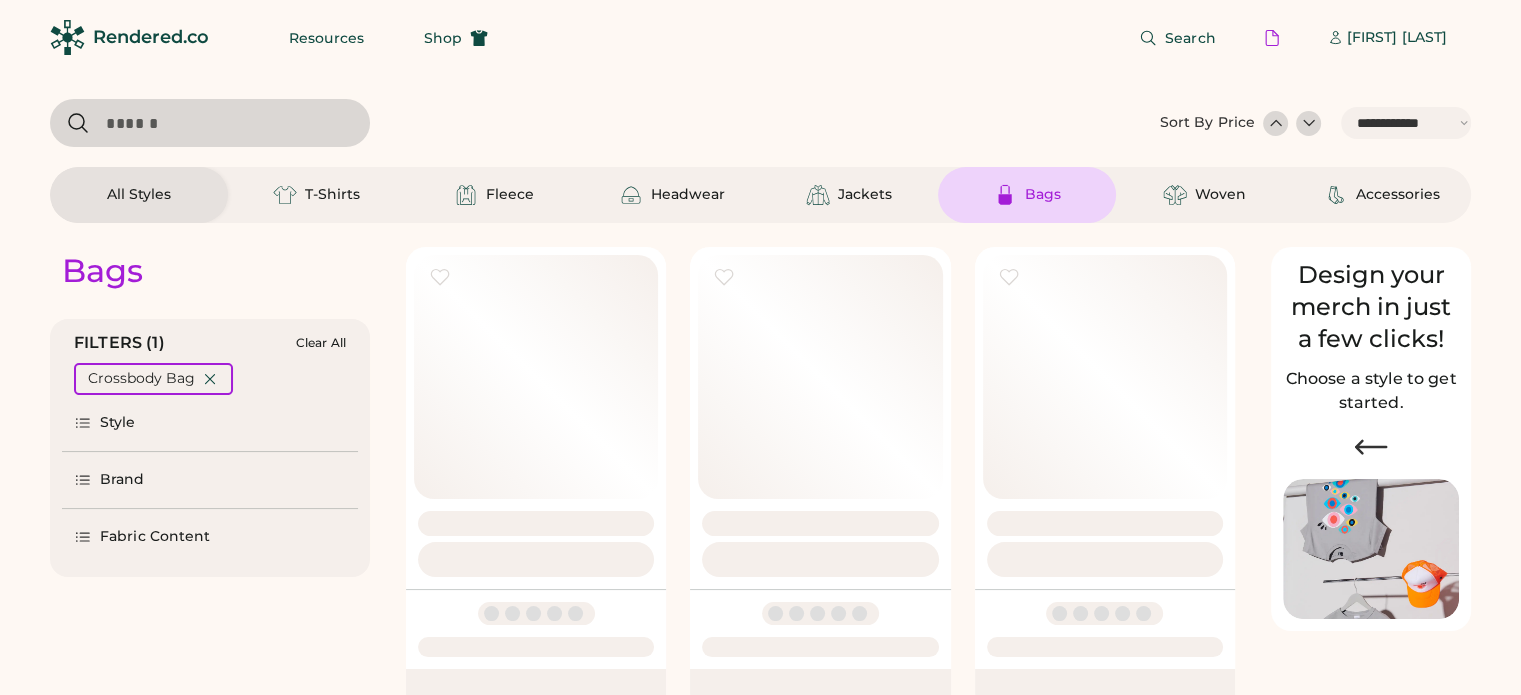 scroll, scrollTop: 0, scrollLeft: 0, axis: both 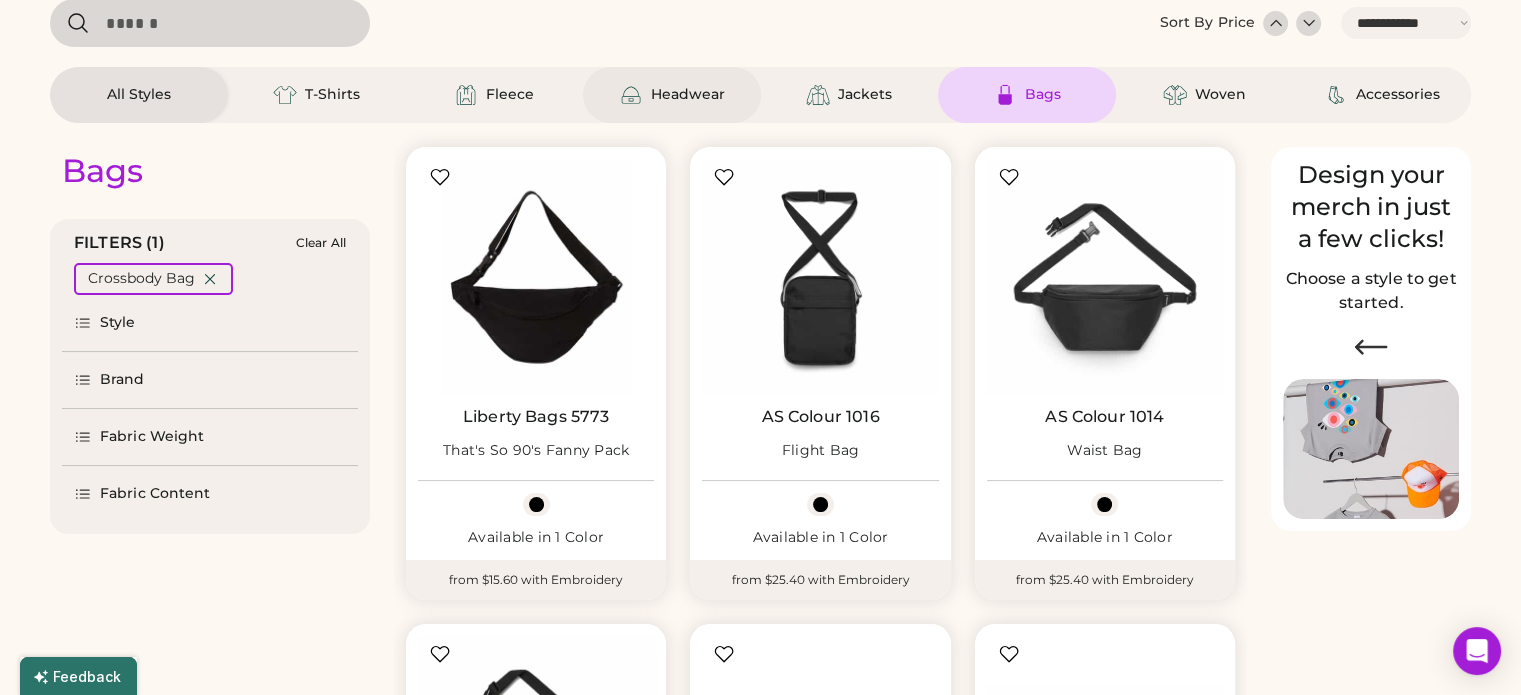 click on "Headwear" at bounding box center (688, 95) 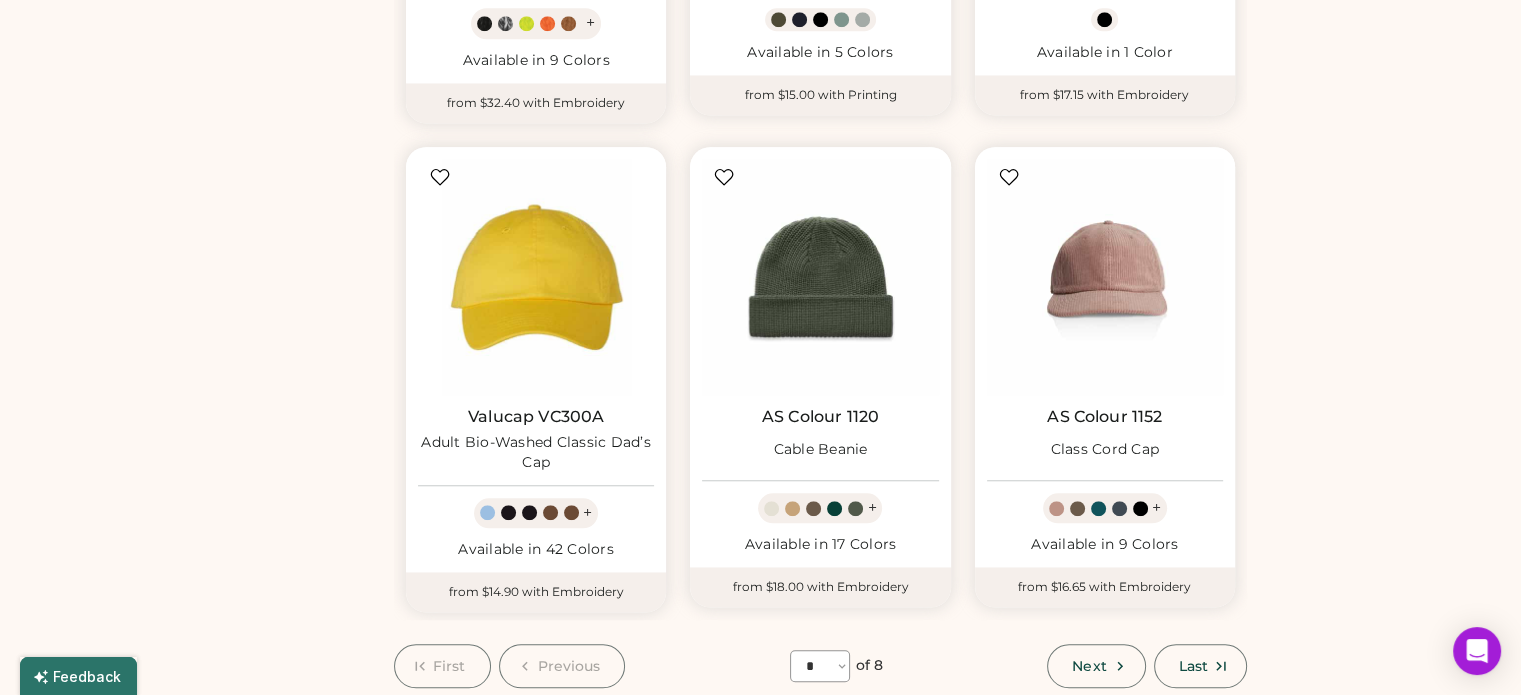 scroll, scrollTop: 1600, scrollLeft: 0, axis: vertical 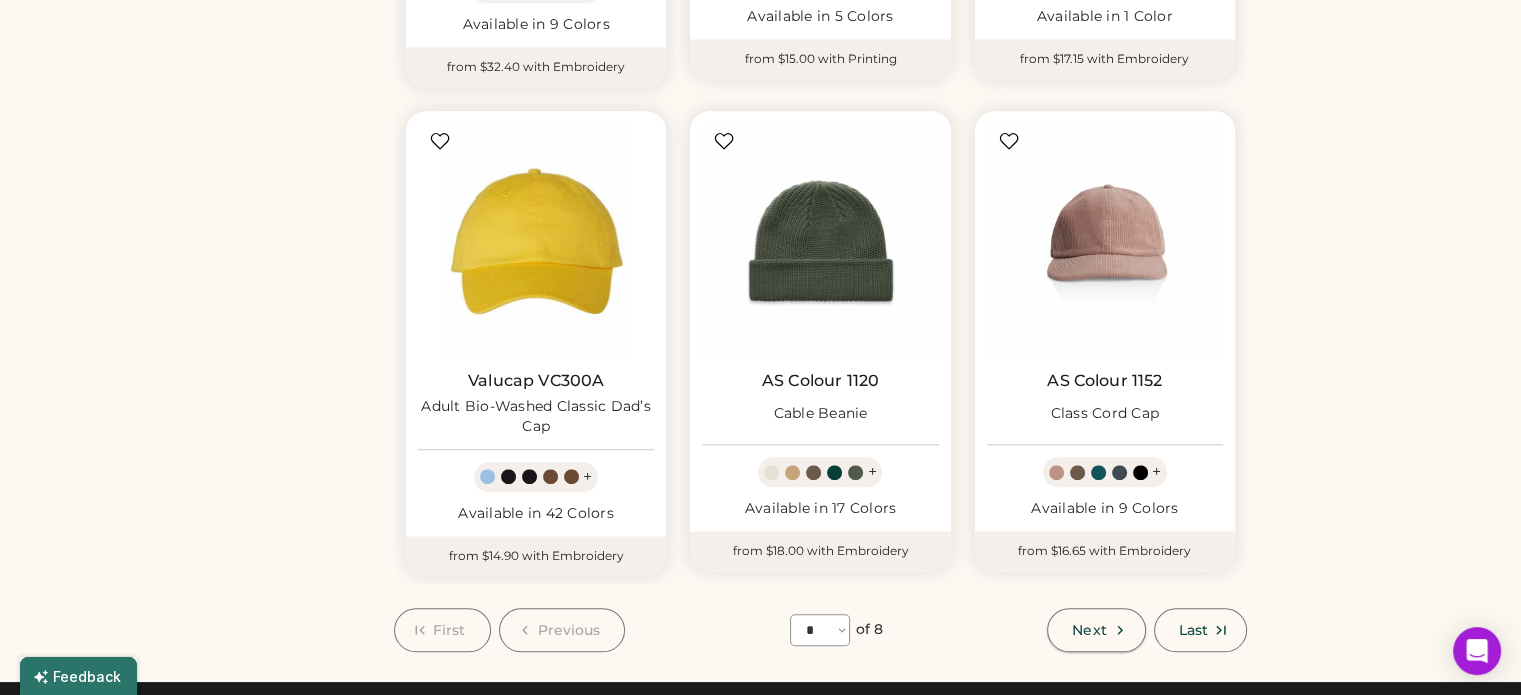 click on "Next" at bounding box center [1089, 630] 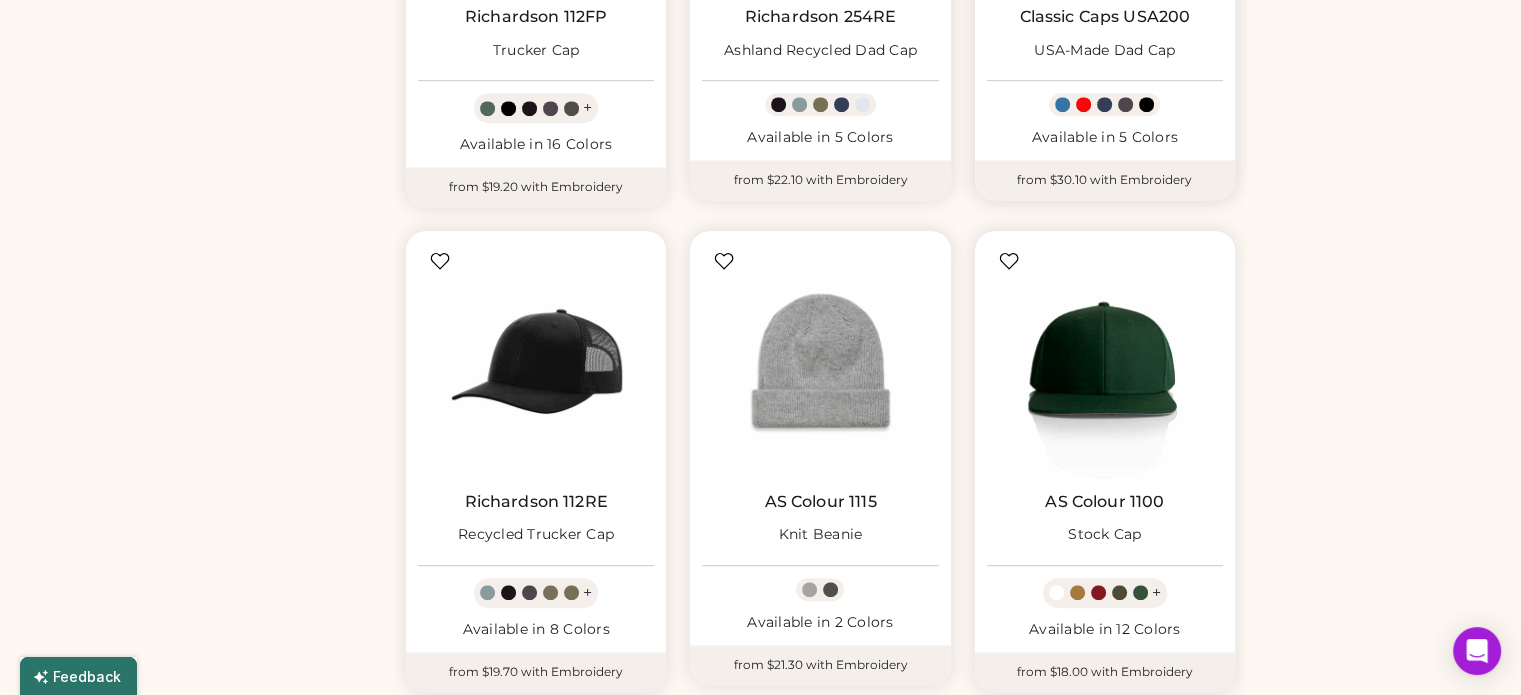 scroll, scrollTop: 987, scrollLeft: 0, axis: vertical 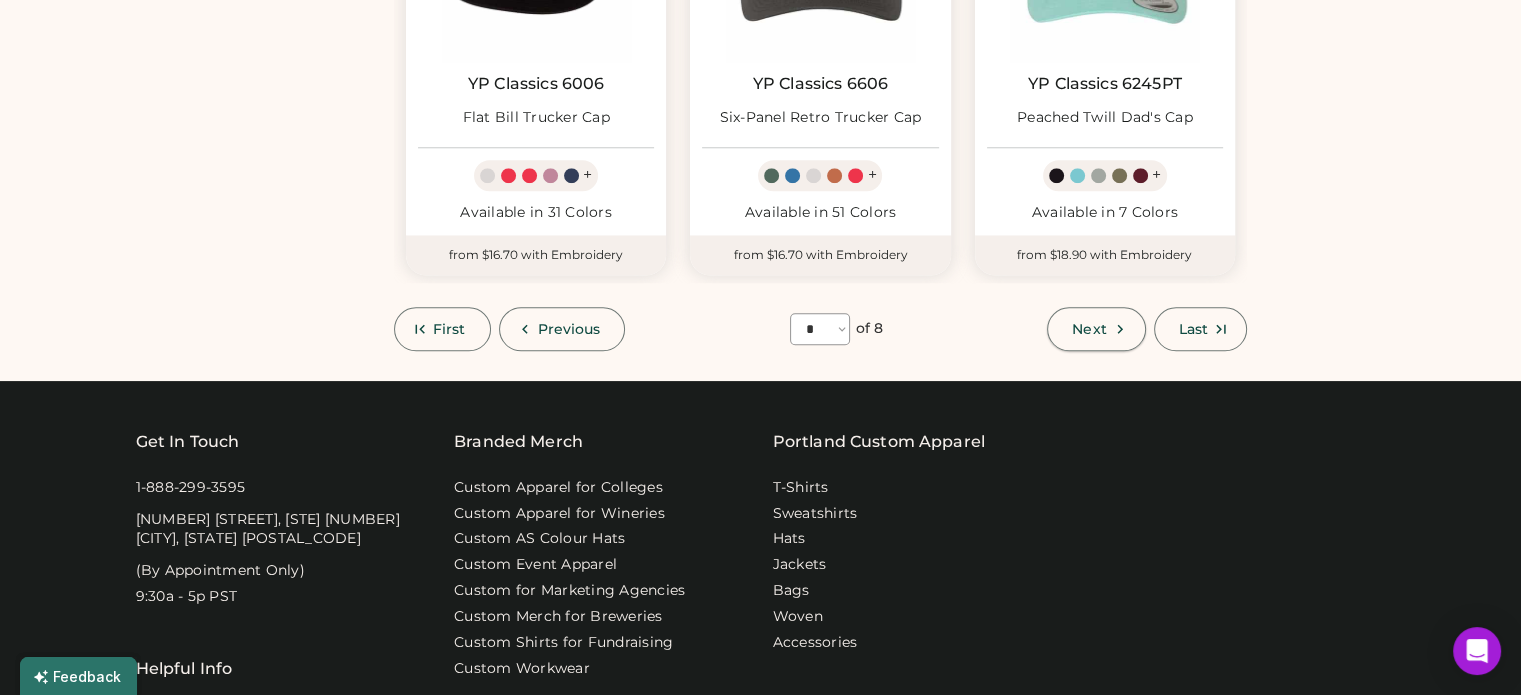 click on "Next" at bounding box center (1089, 329) 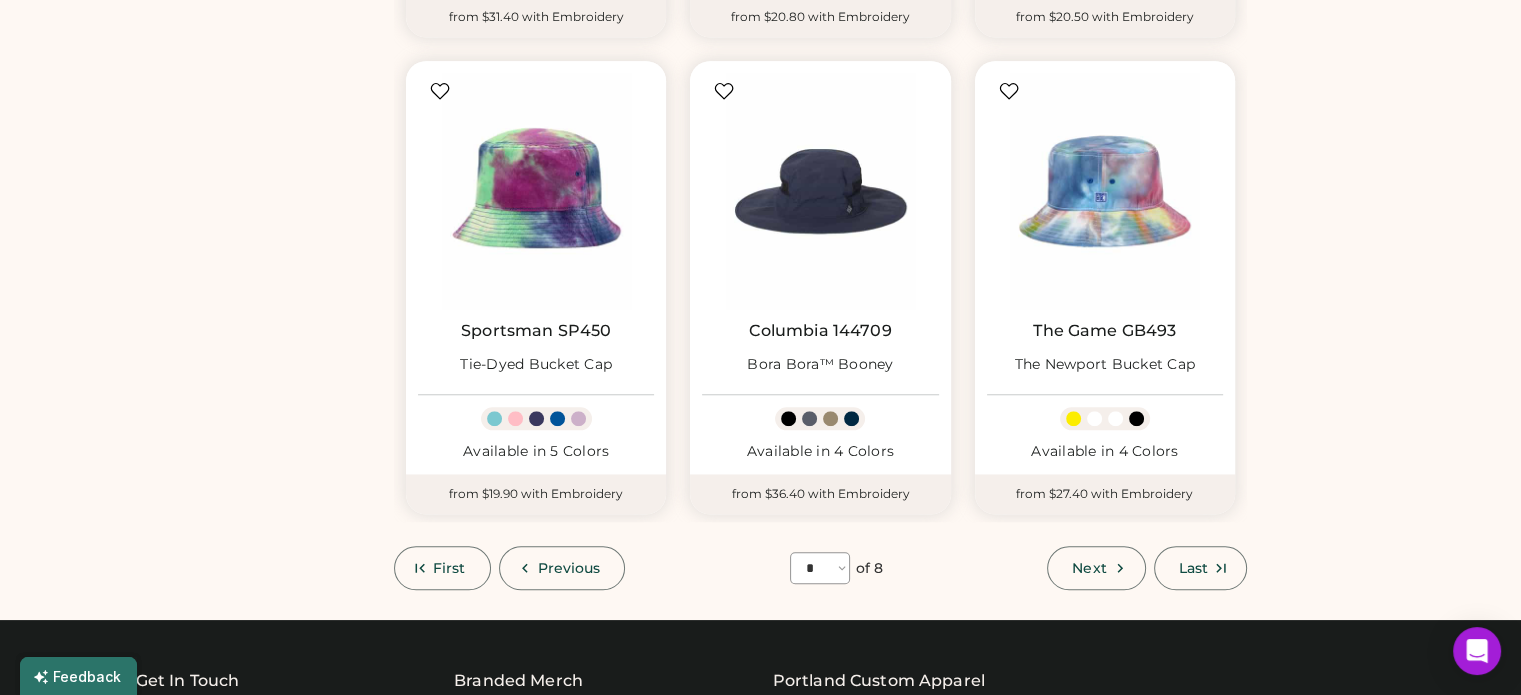 scroll, scrollTop: 1687, scrollLeft: 0, axis: vertical 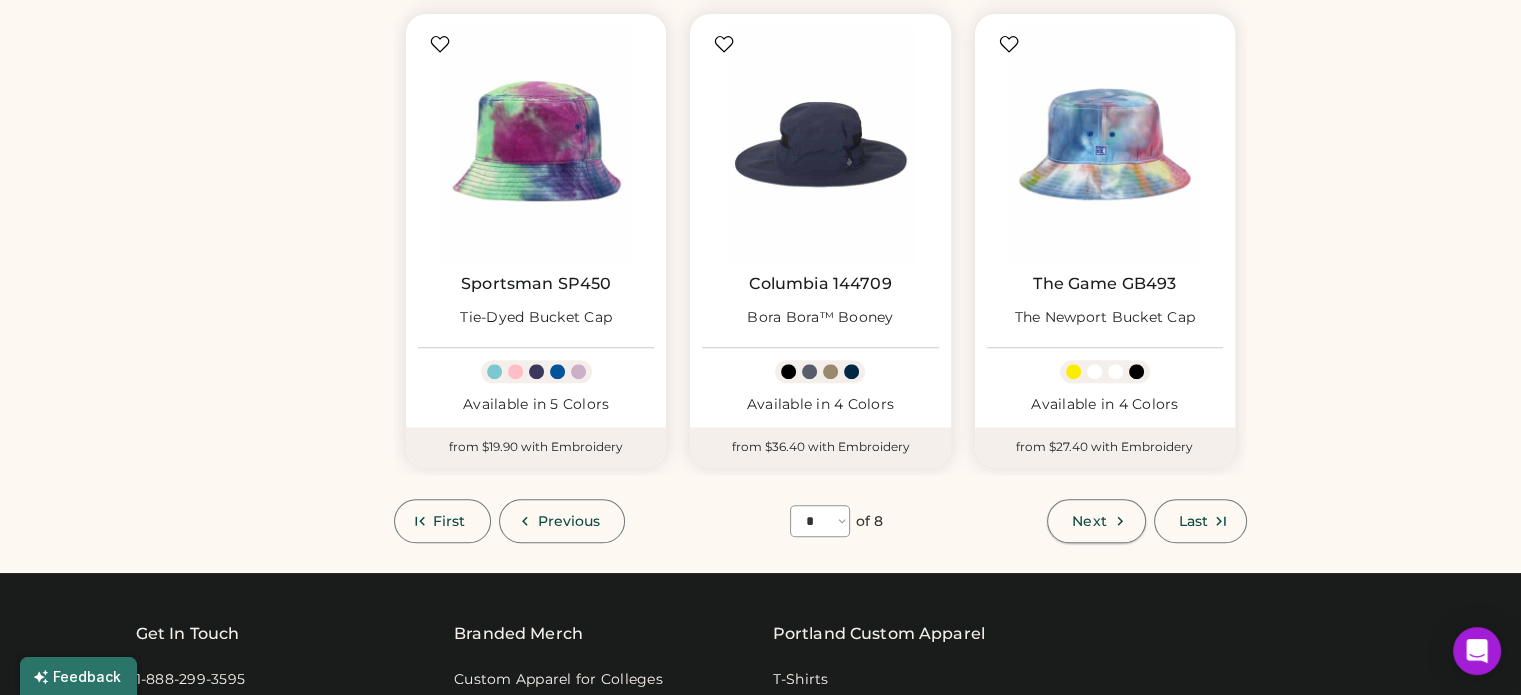click on "Next" at bounding box center [1089, 521] 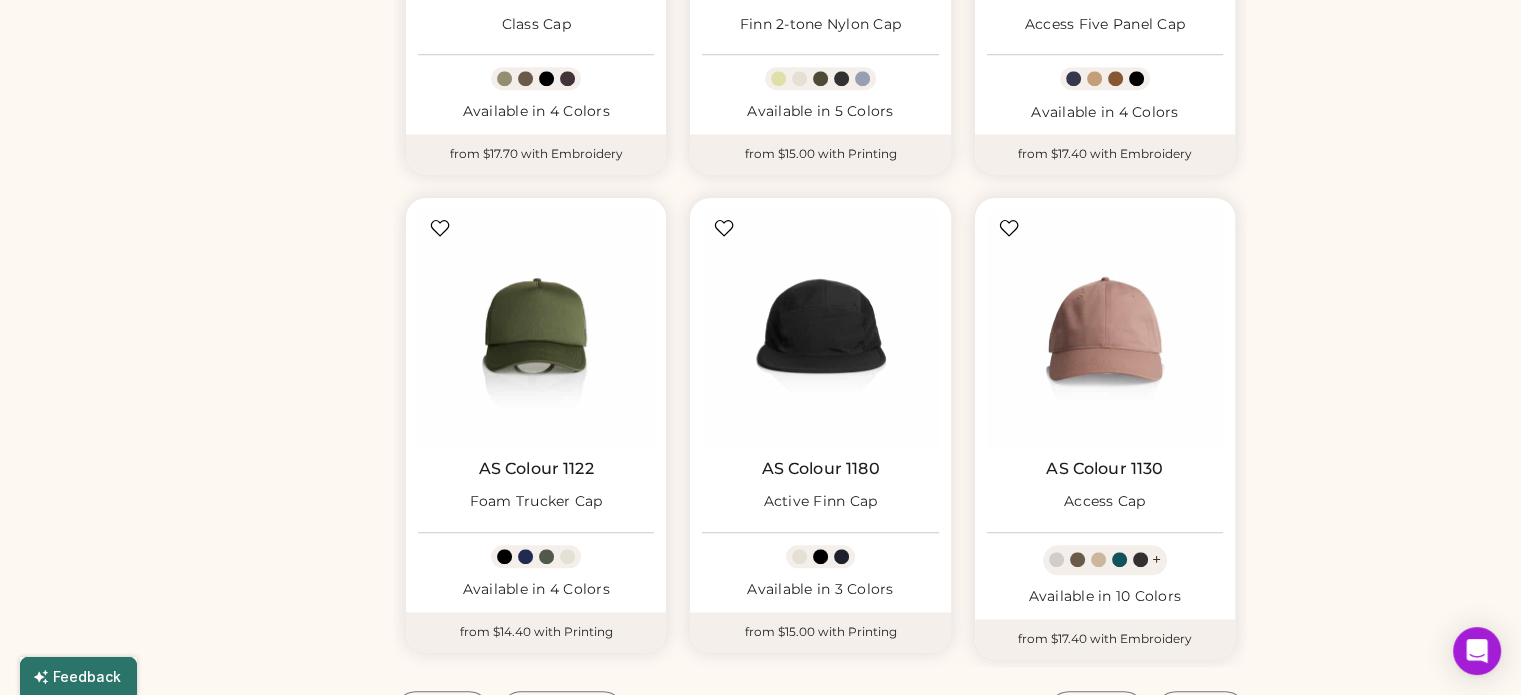scroll, scrollTop: 1587, scrollLeft: 0, axis: vertical 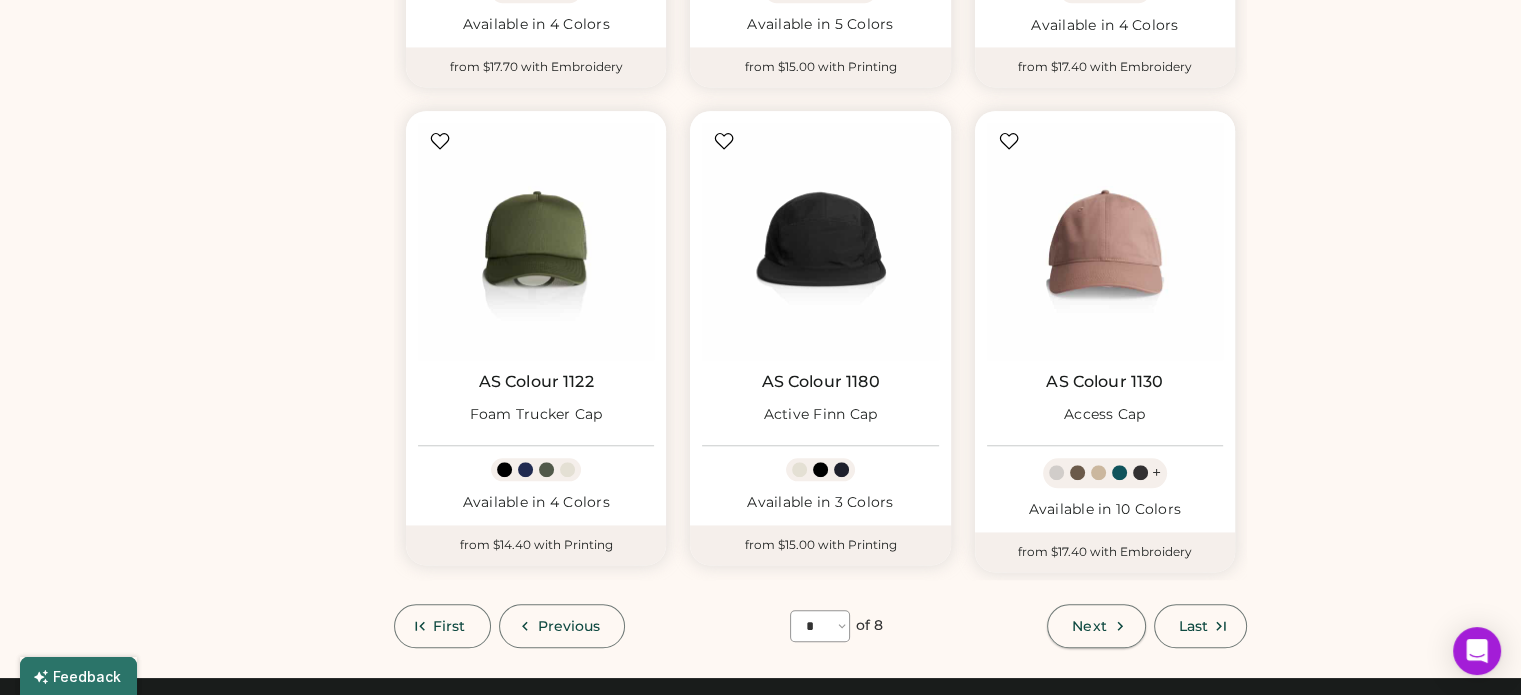 click on "Next" at bounding box center [1089, 626] 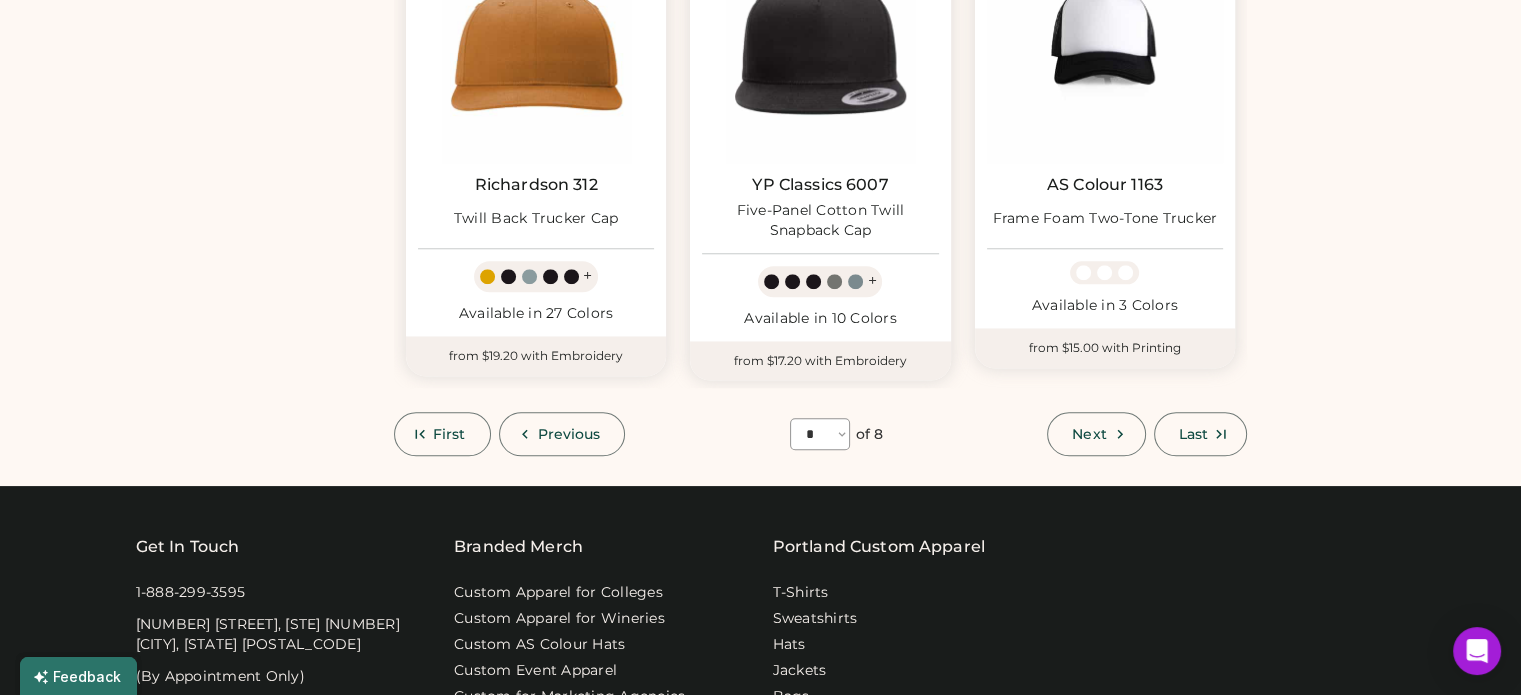scroll, scrollTop: 1887, scrollLeft: 0, axis: vertical 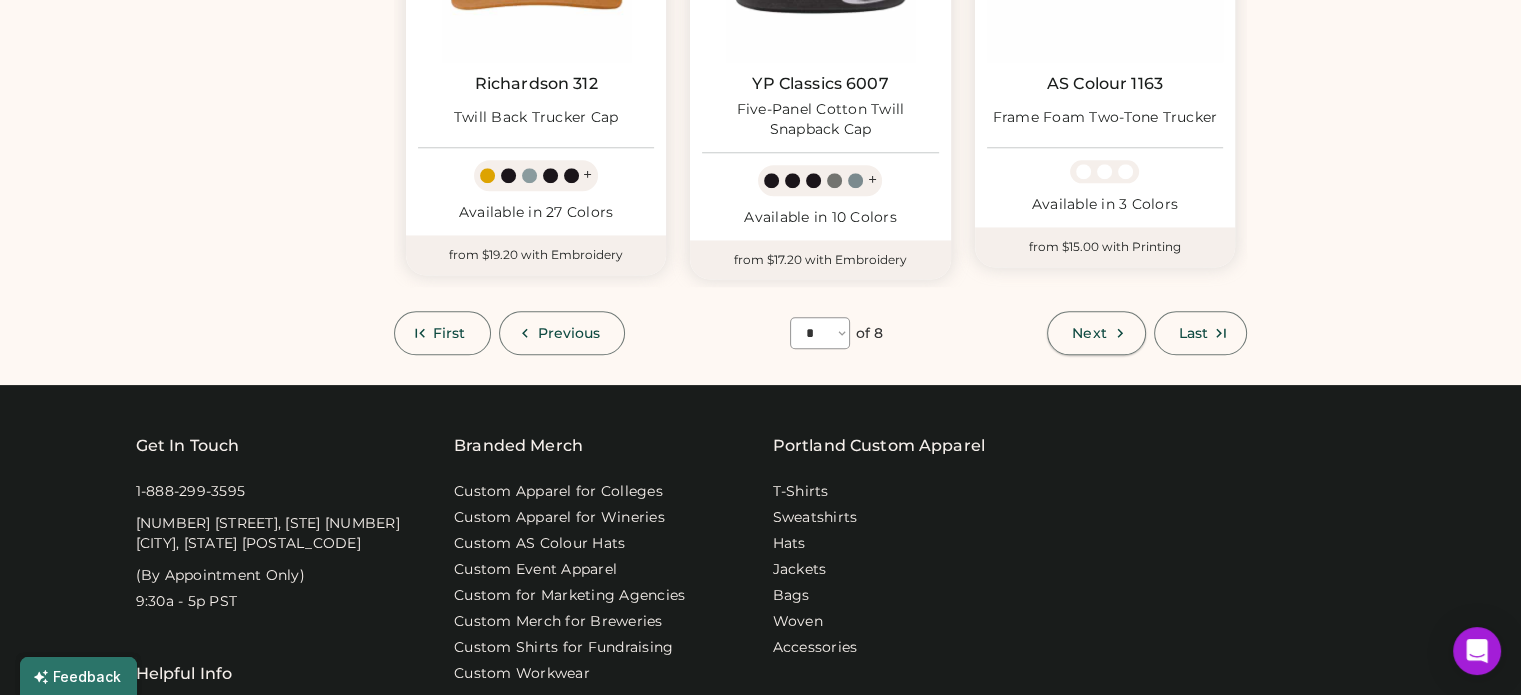 click 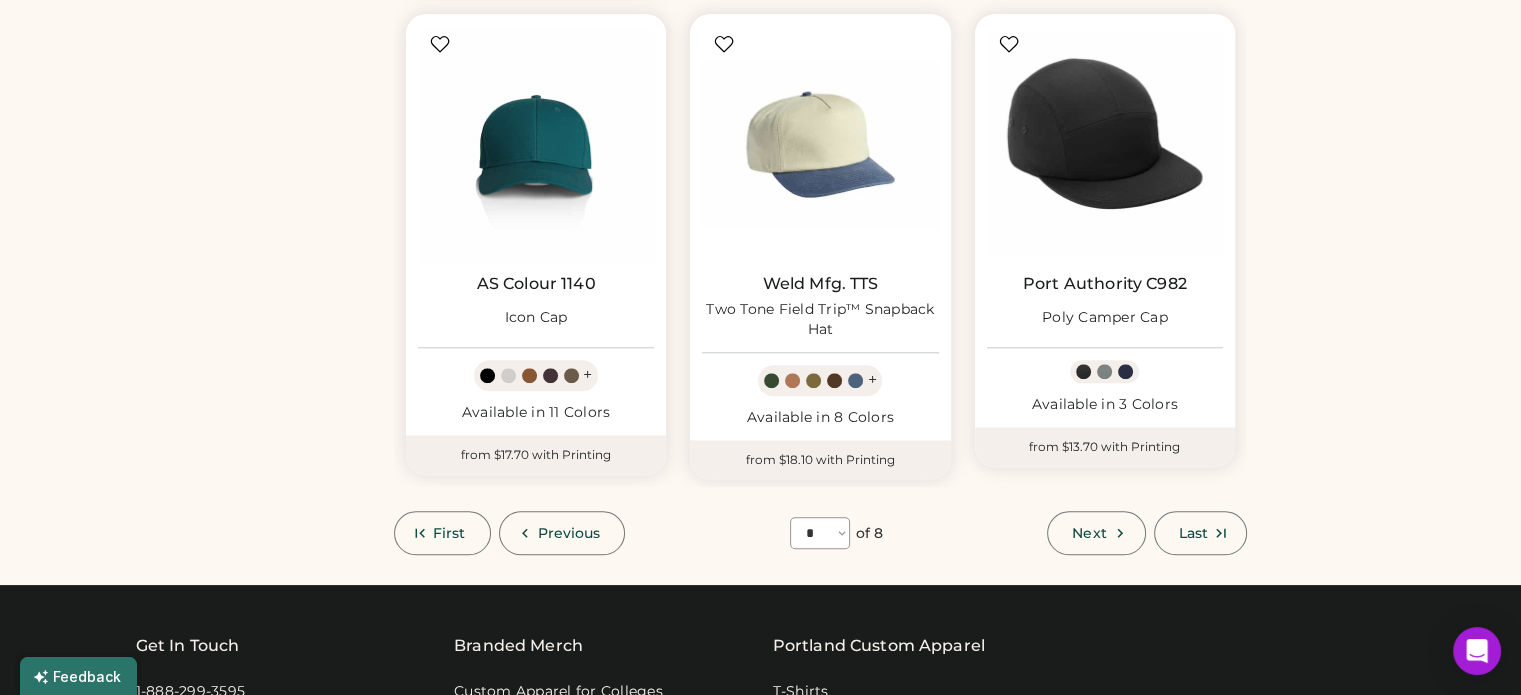 scroll, scrollTop: 1987, scrollLeft: 0, axis: vertical 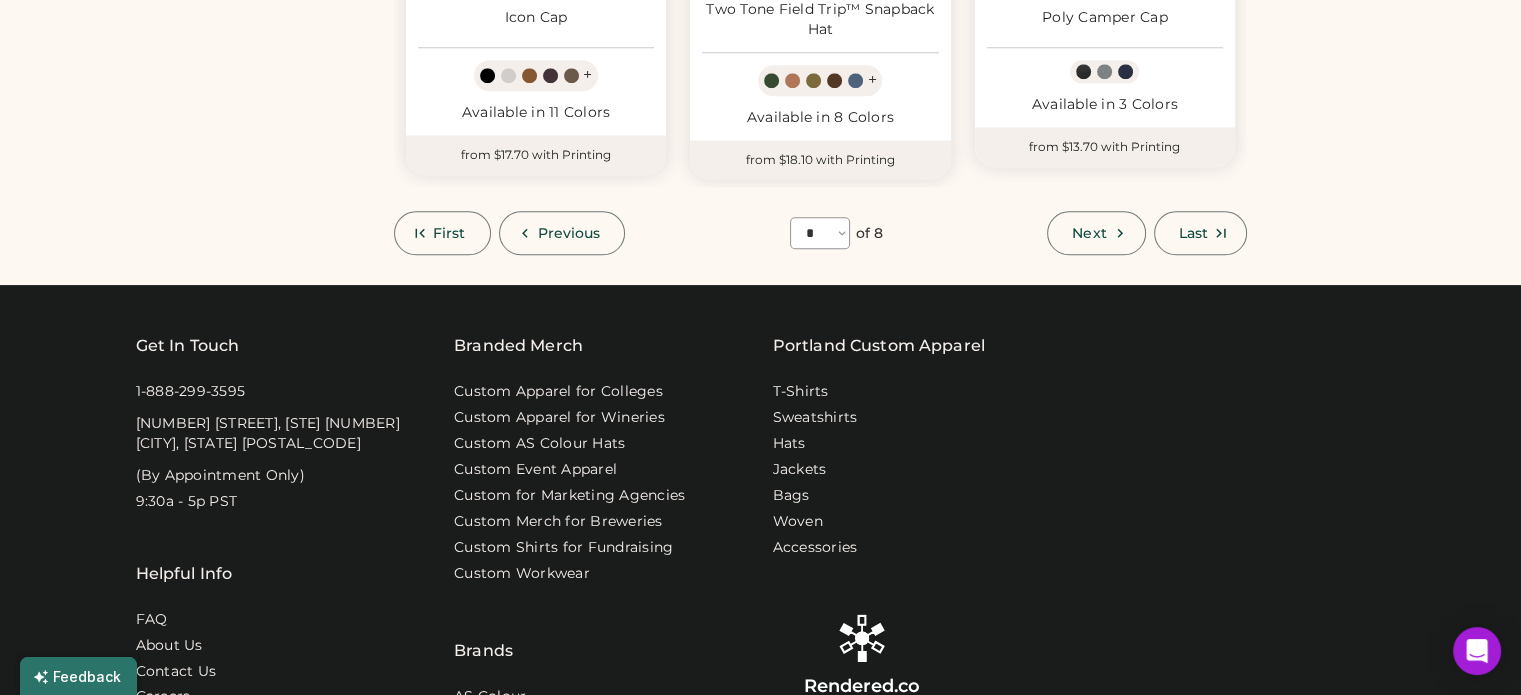 click at bounding box center [1197, 265] 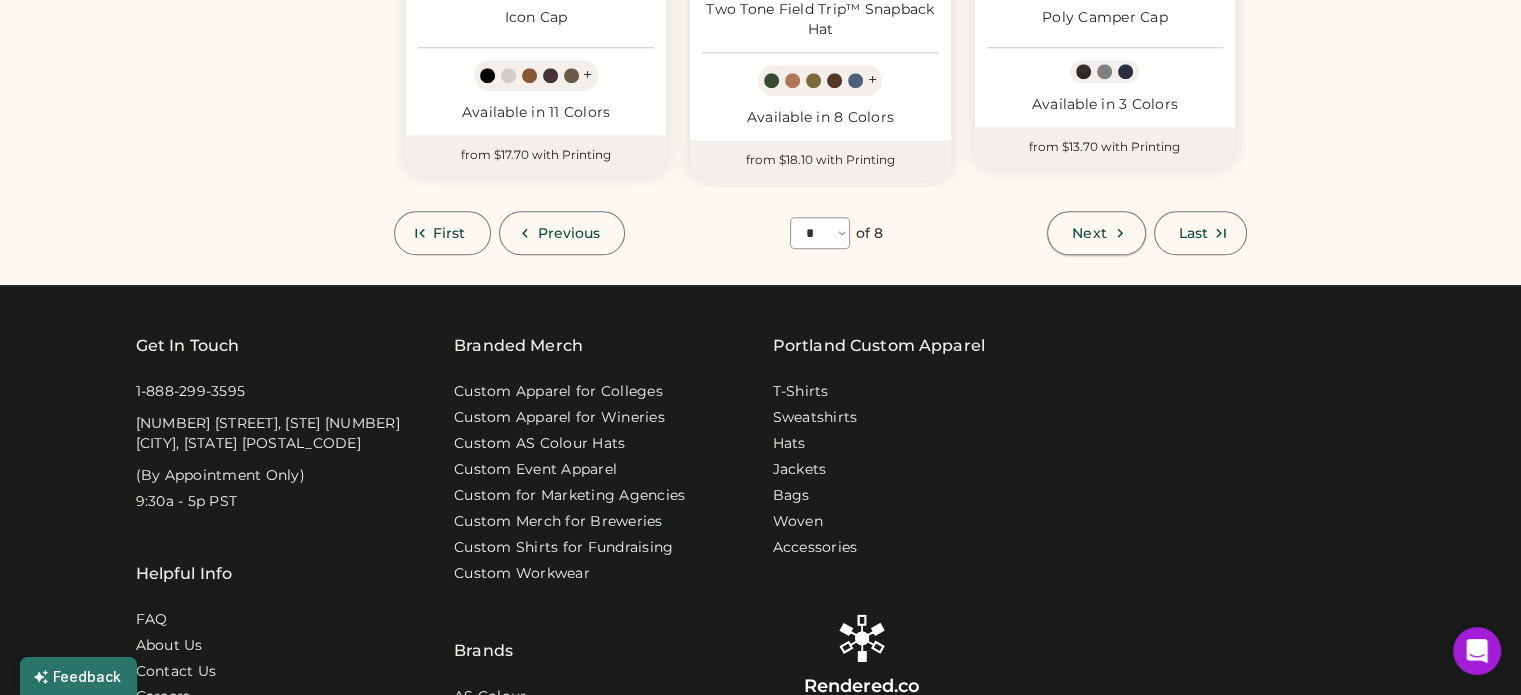 click on "Next" at bounding box center [1089, 233] 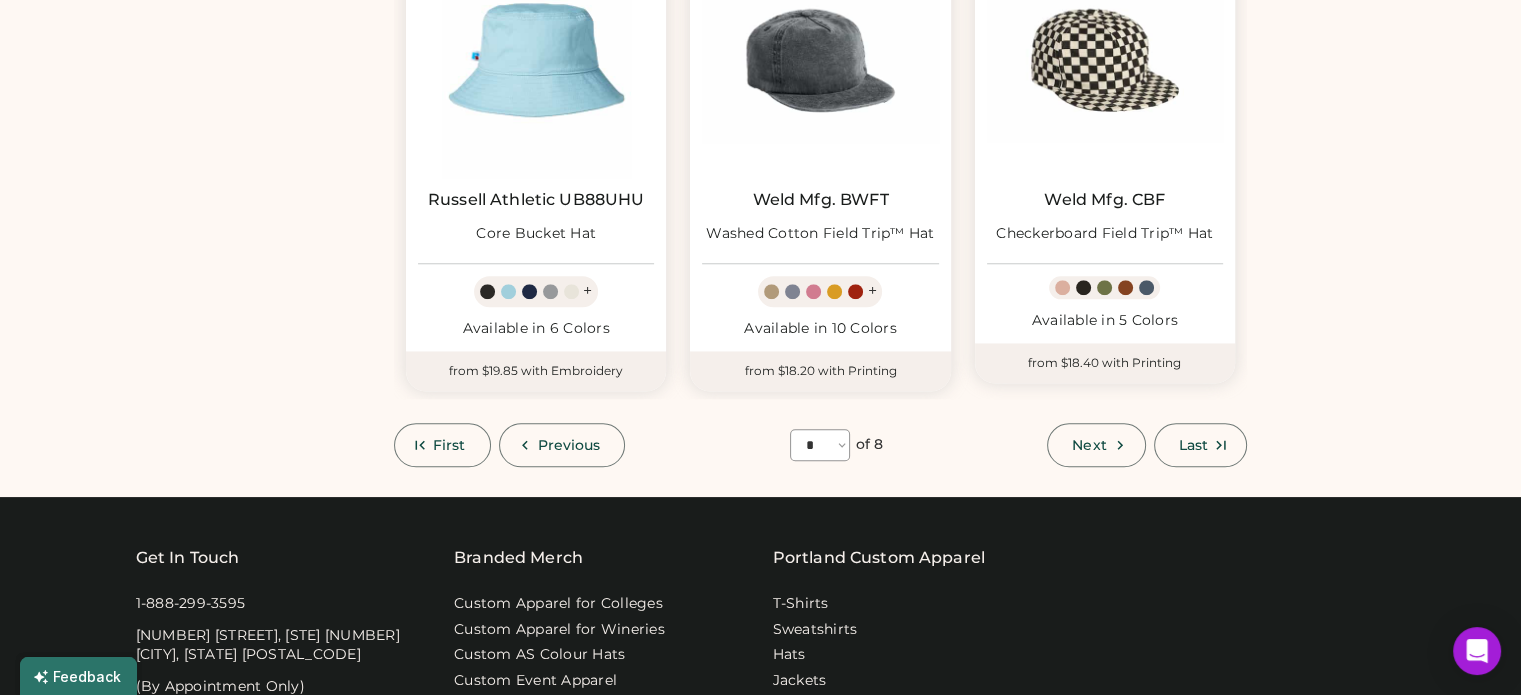 scroll, scrollTop: 1787, scrollLeft: 0, axis: vertical 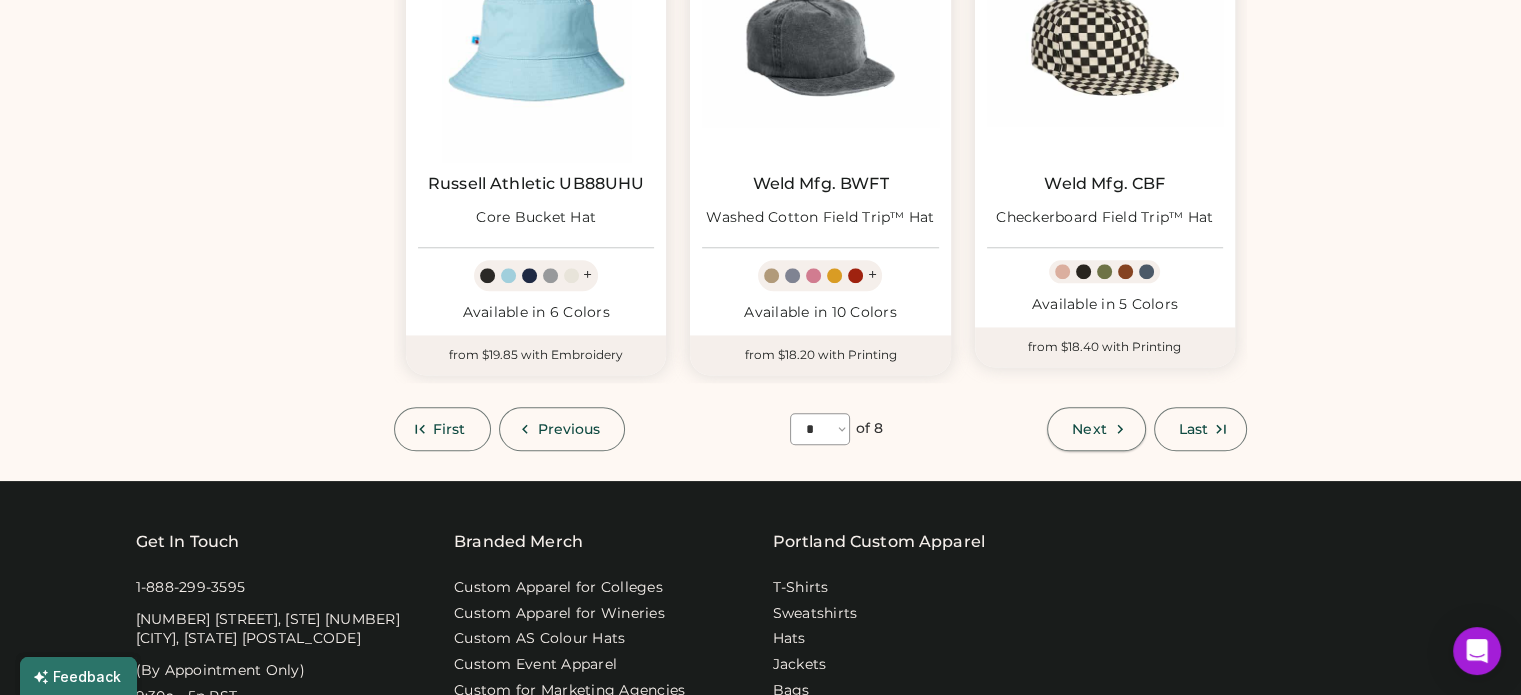 click on "Next" at bounding box center [1096, 429] 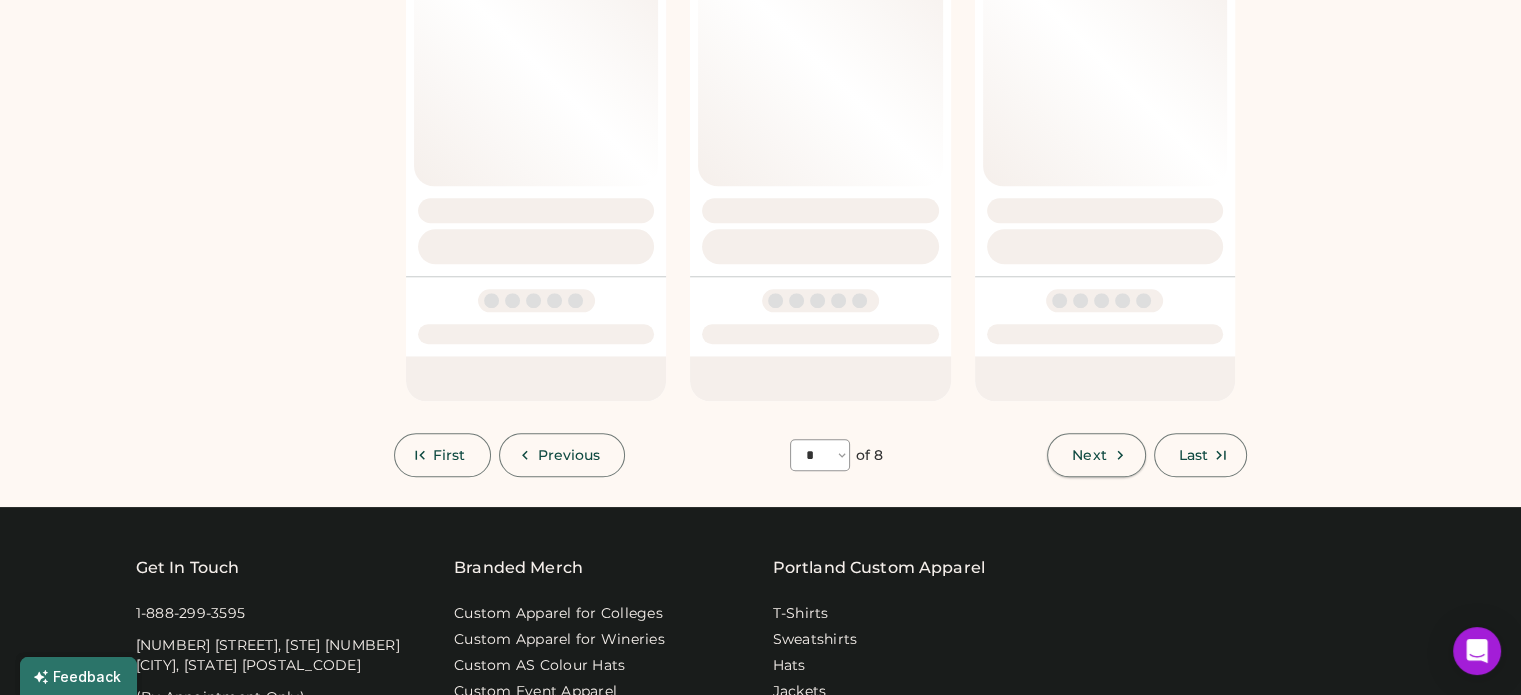 select on "*" 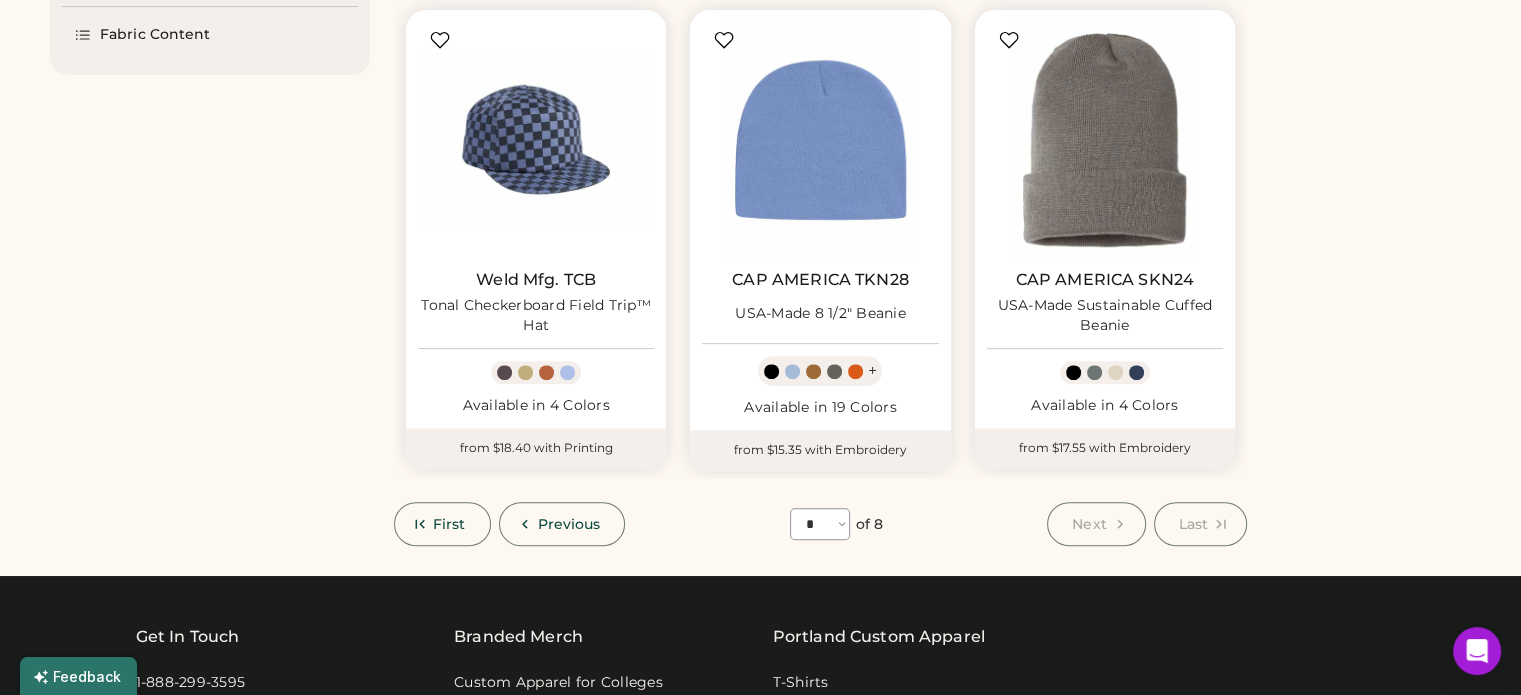 scroll, scrollTop: 987, scrollLeft: 0, axis: vertical 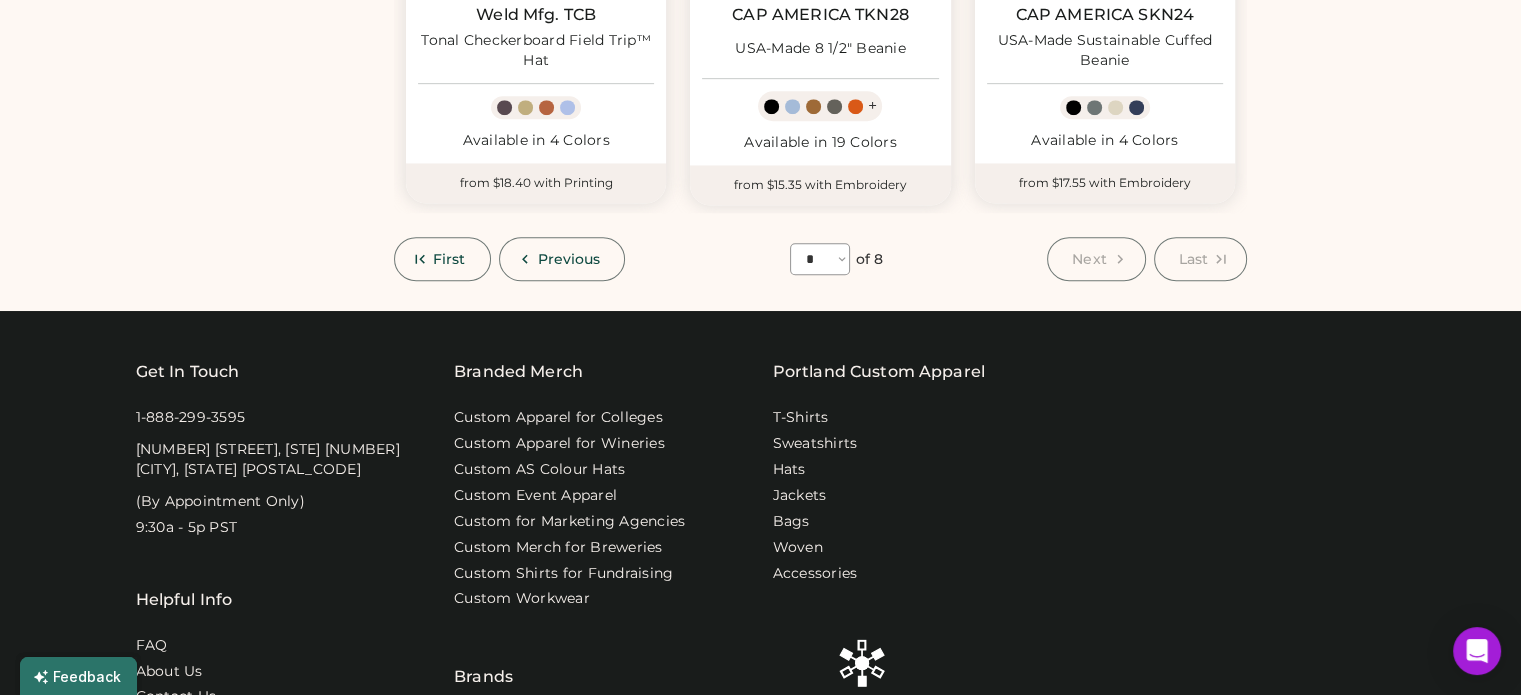 click on "Next" at bounding box center (1089, 259) 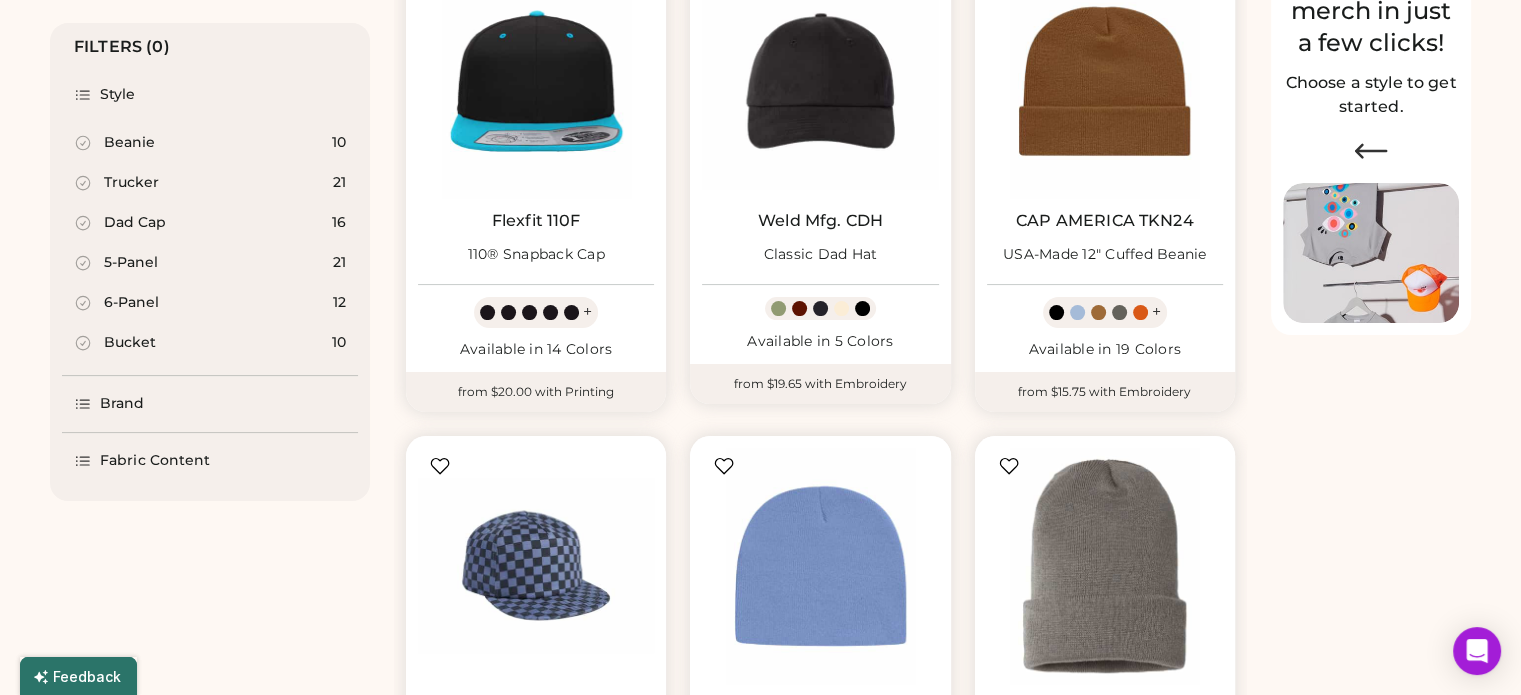 scroll, scrollTop: 0, scrollLeft: 0, axis: both 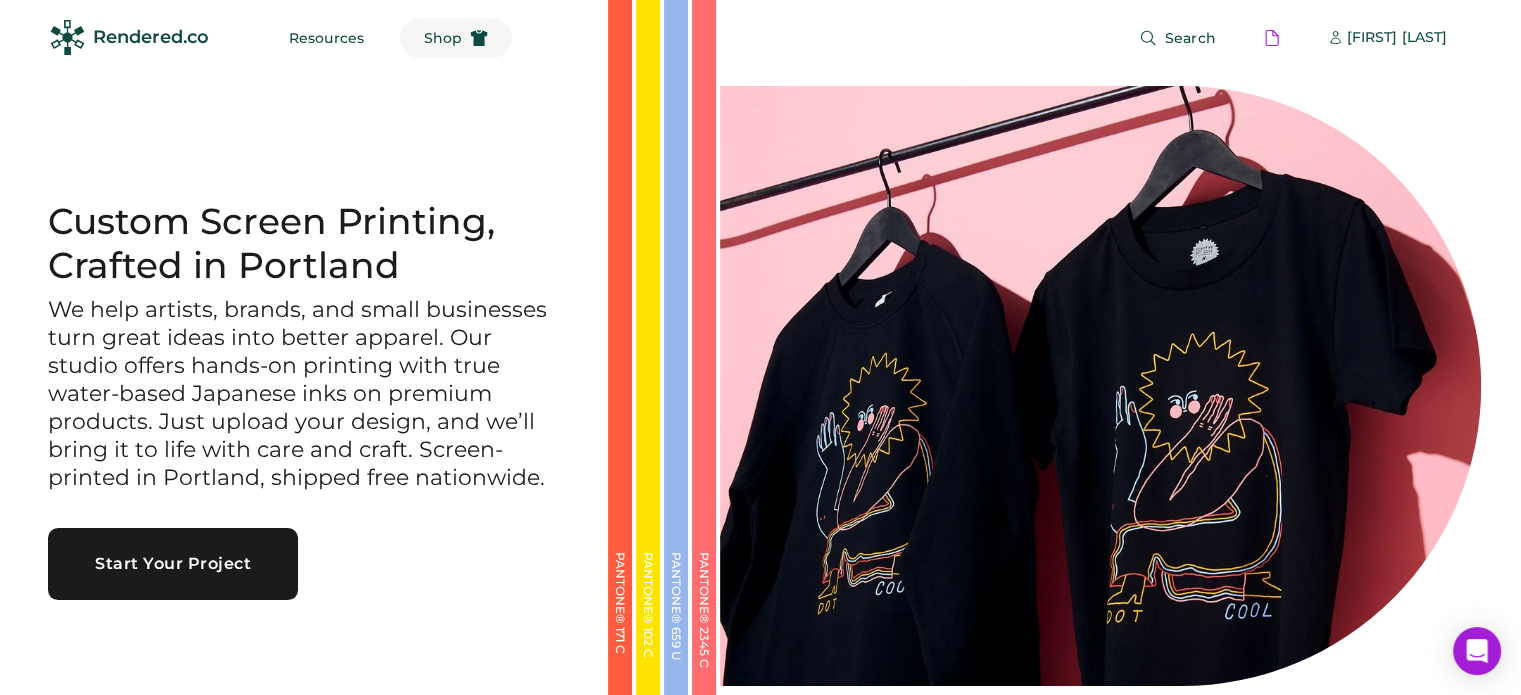 click on "Shop" at bounding box center [443, 38] 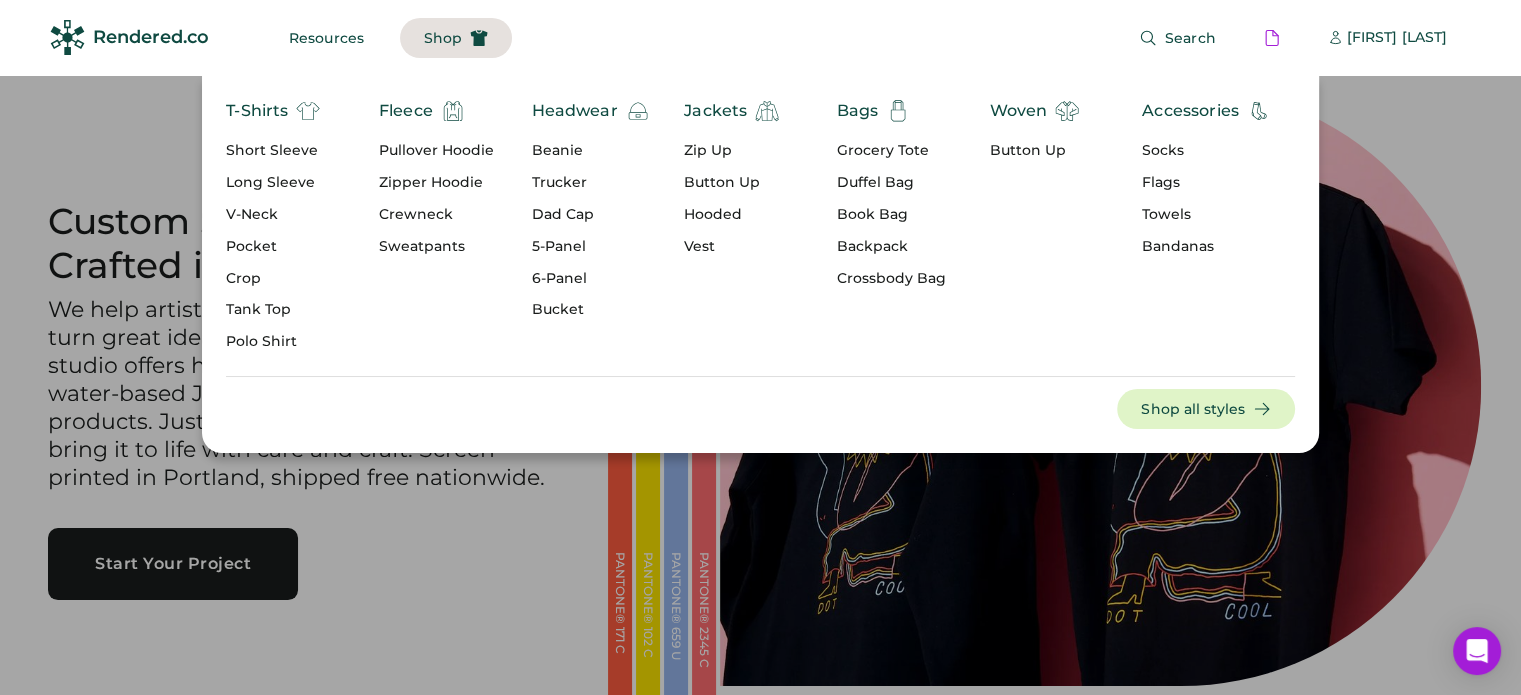 click on "Zipper Hoodie" at bounding box center (436, 183) 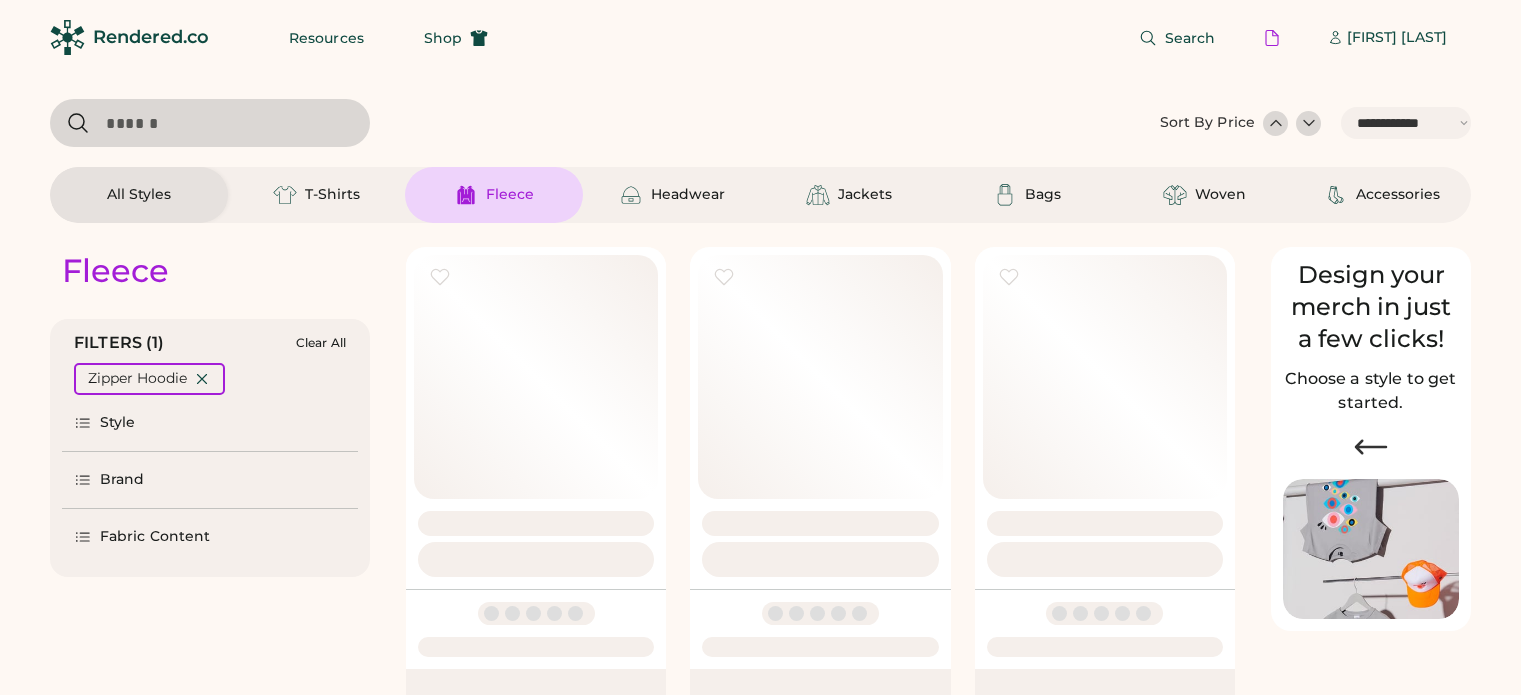 select on "*****" 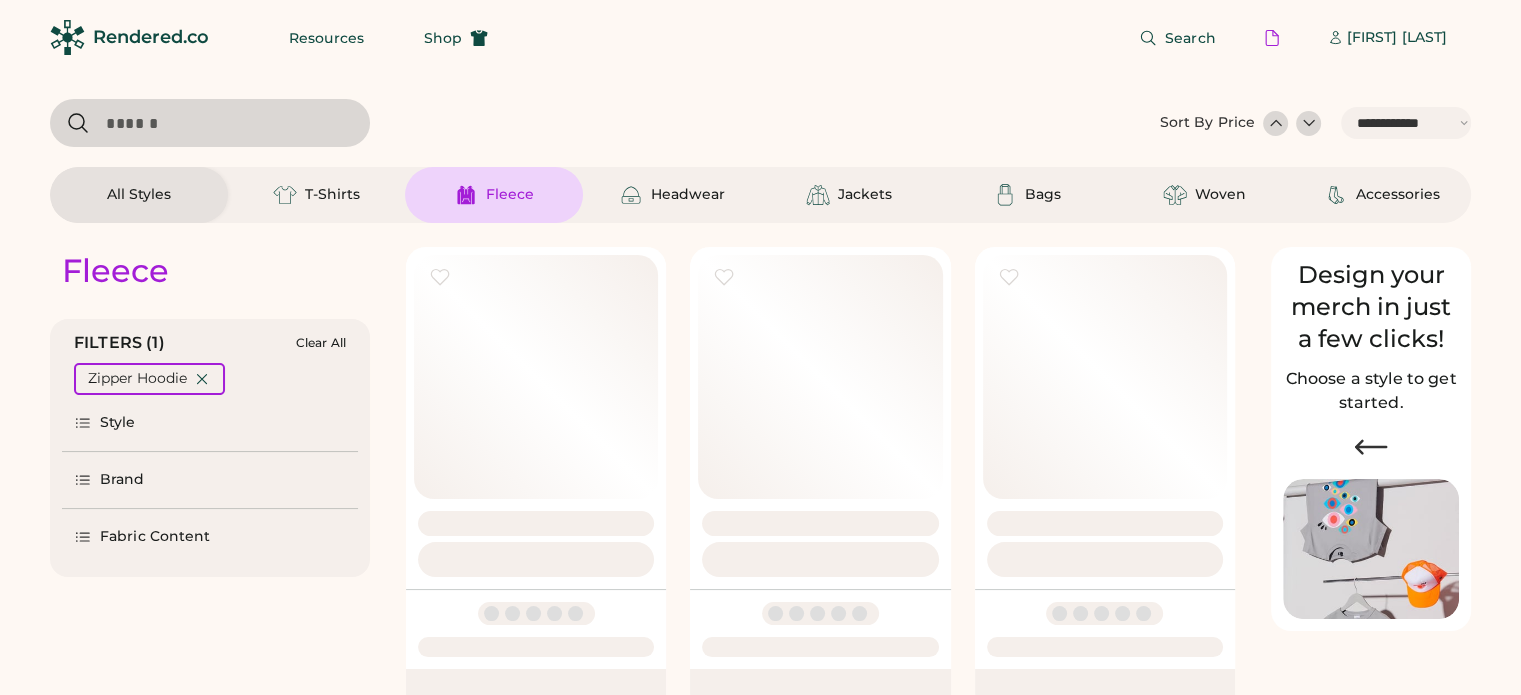 scroll, scrollTop: 0, scrollLeft: 0, axis: both 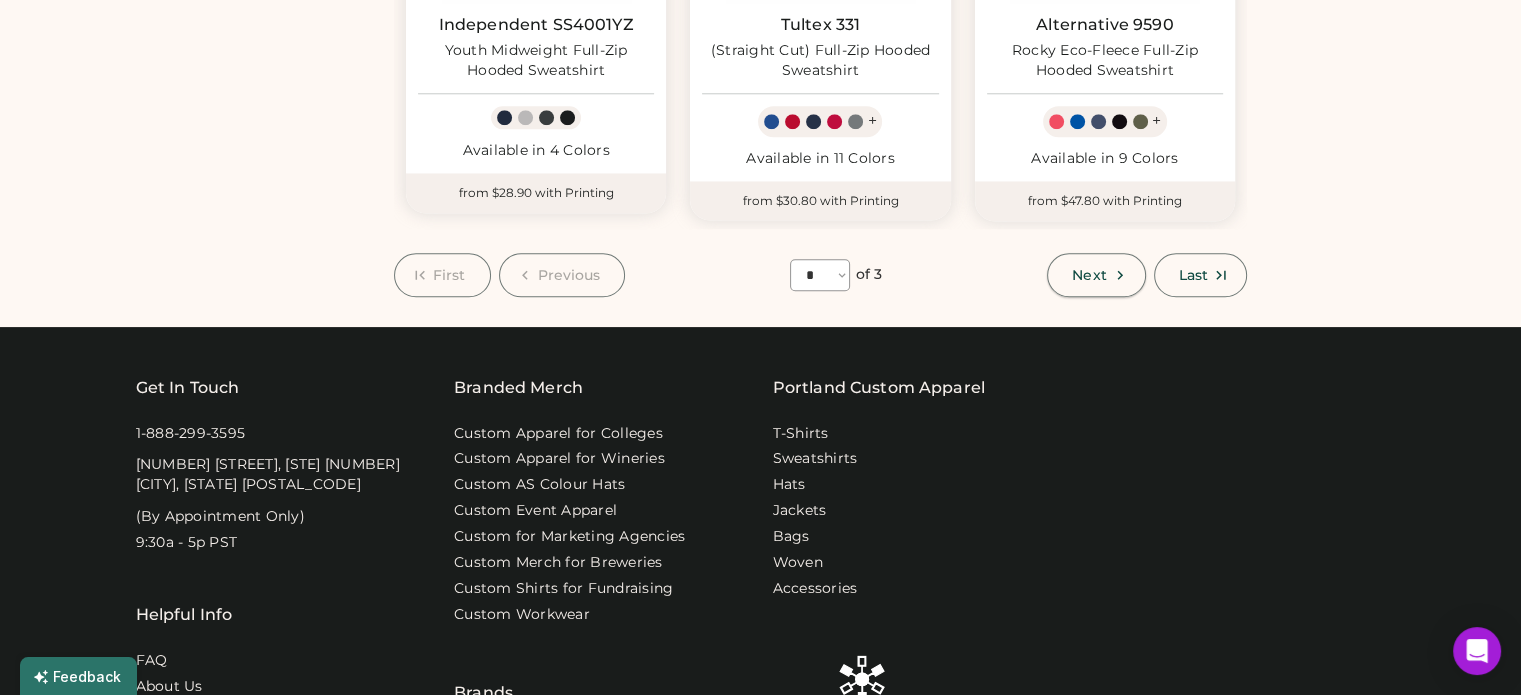 click on "Next" at bounding box center (1089, 275) 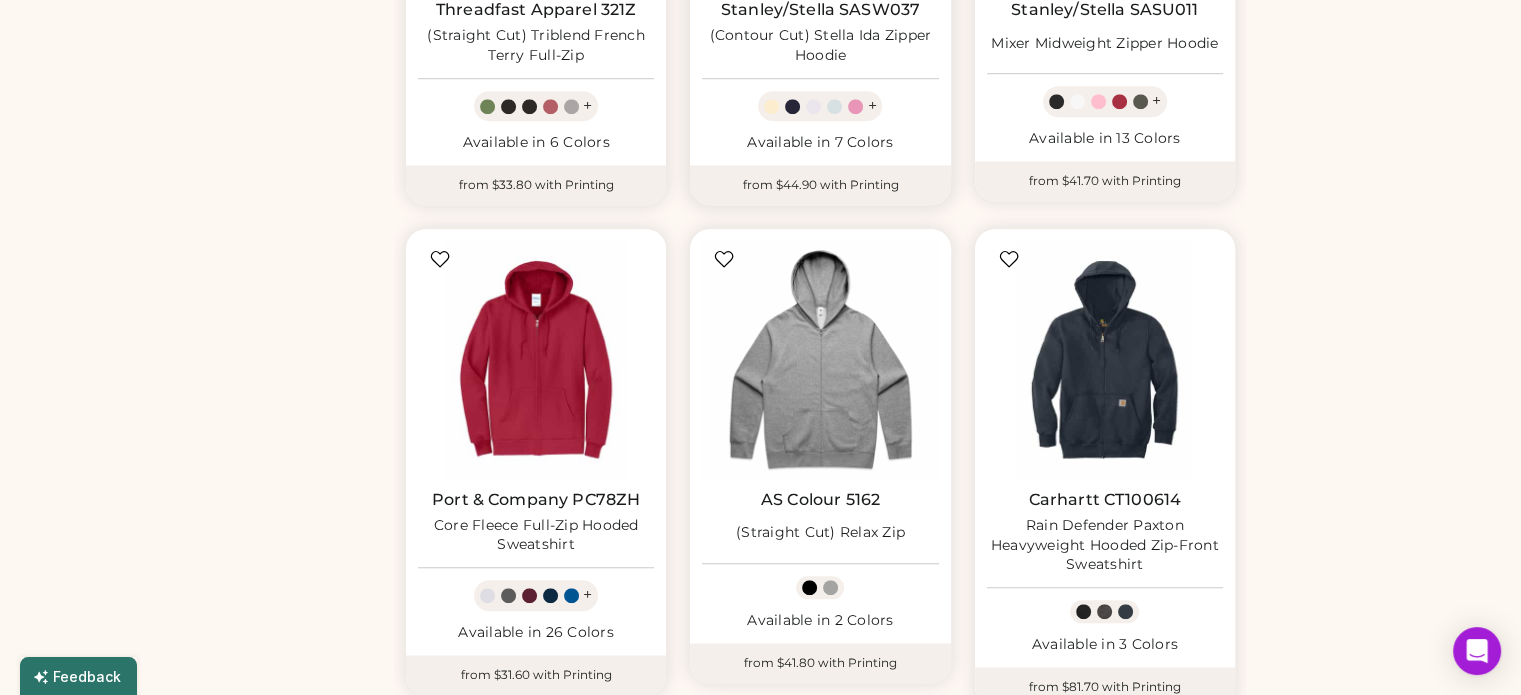 scroll, scrollTop: 1487, scrollLeft: 0, axis: vertical 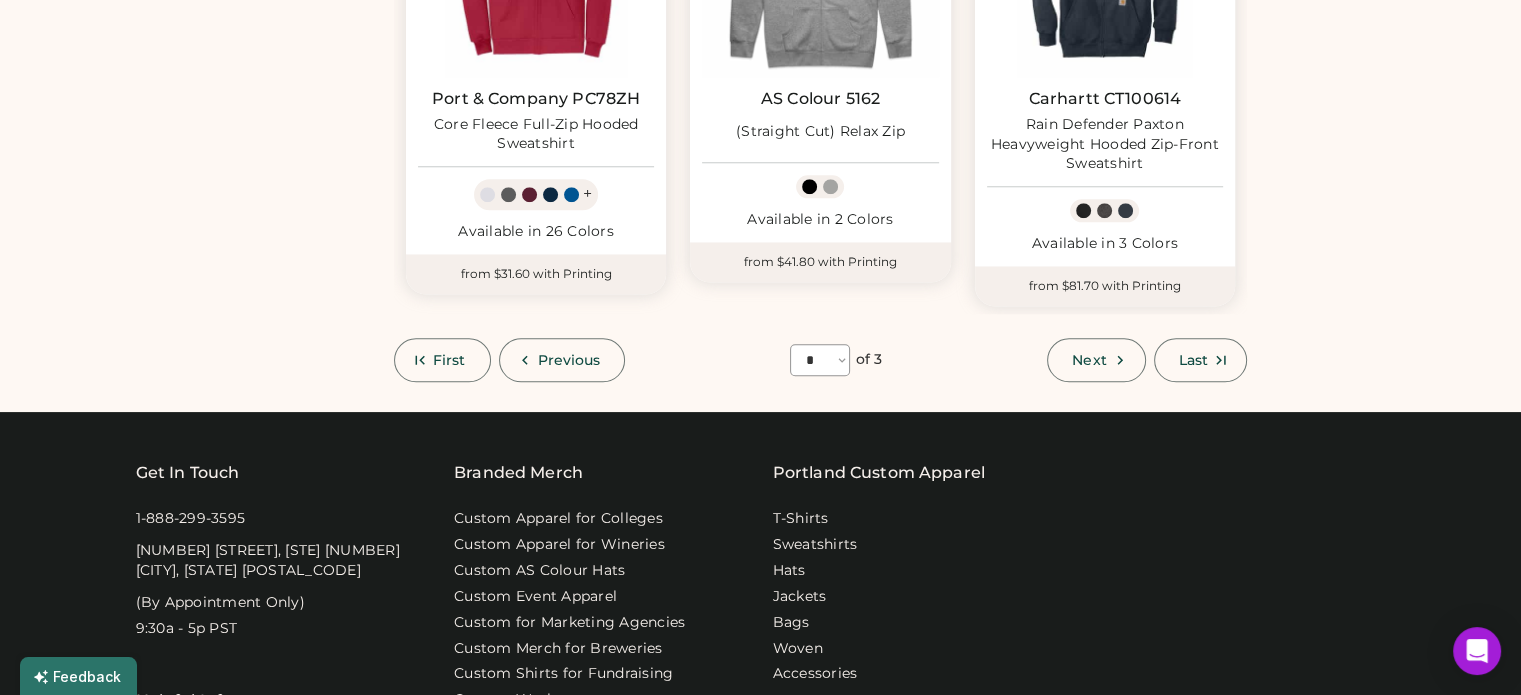 click on "Next" at bounding box center [1089, 360] 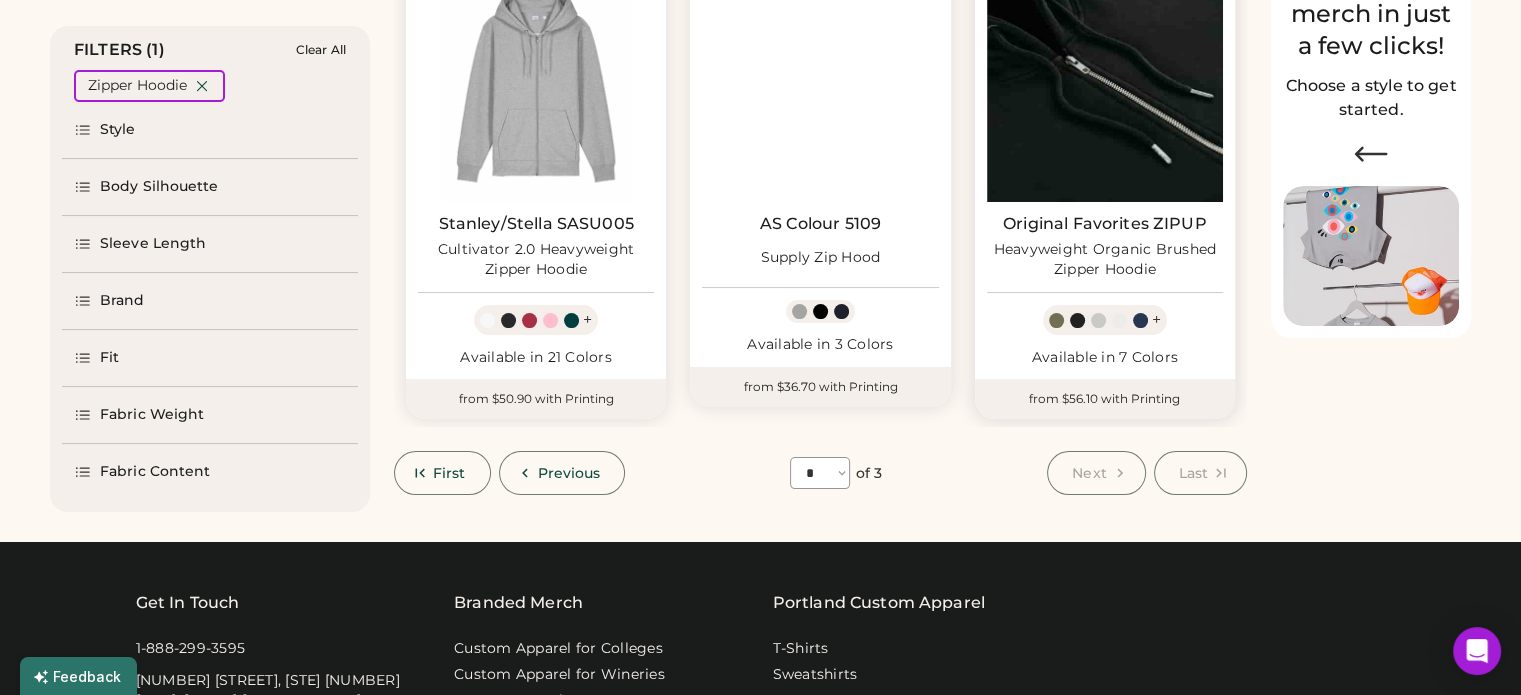 scroll, scrollTop: 0, scrollLeft: 0, axis: both 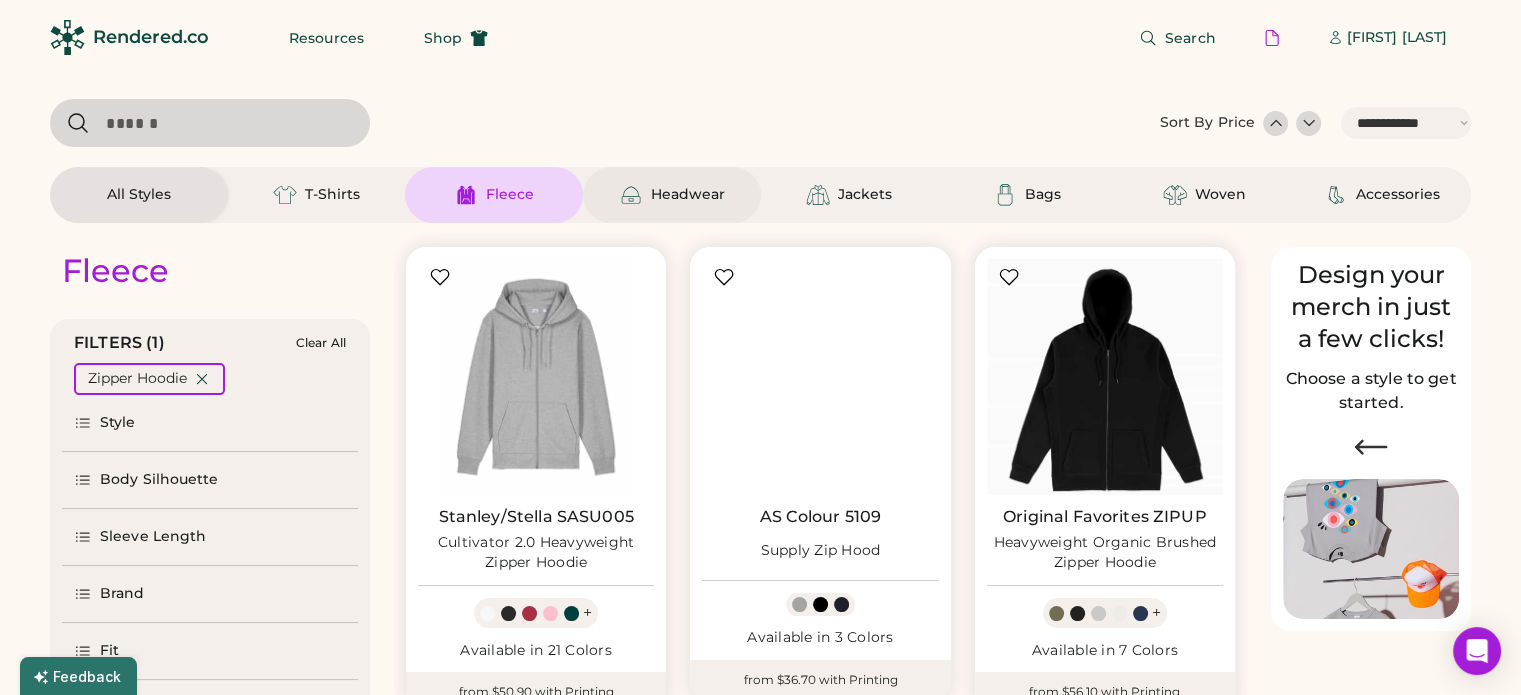 click 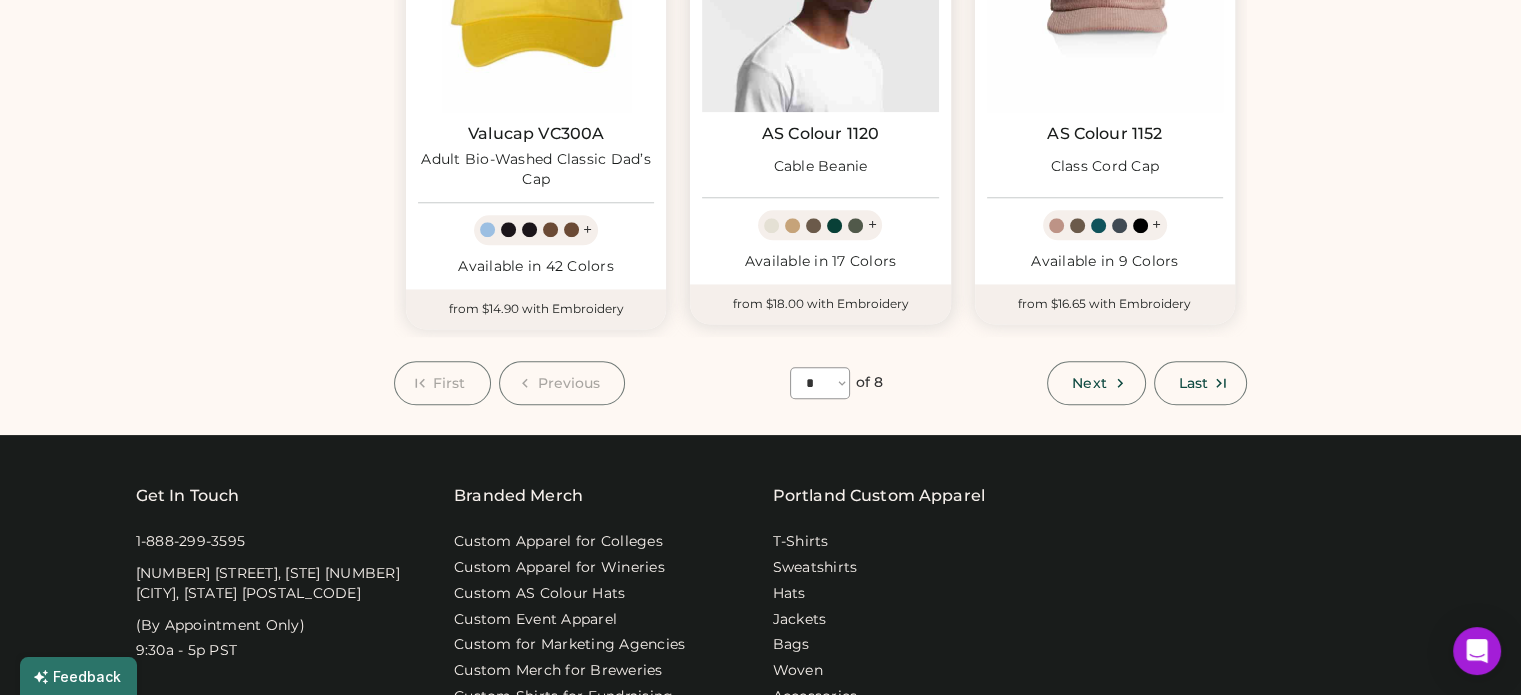 scroll, scrollTop: 1900, scrollLeft: 0, axis: vertical 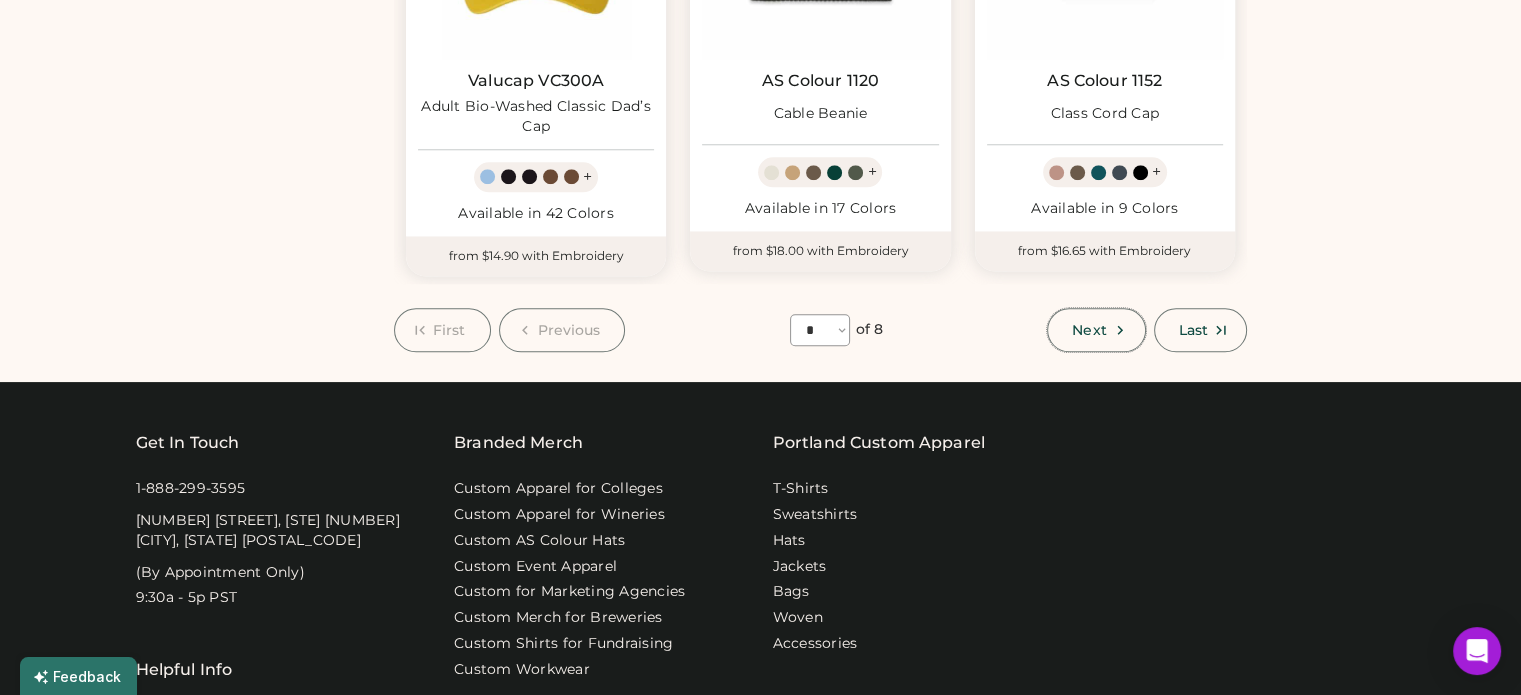 click on "Next" at bounding box center [1096, 330] 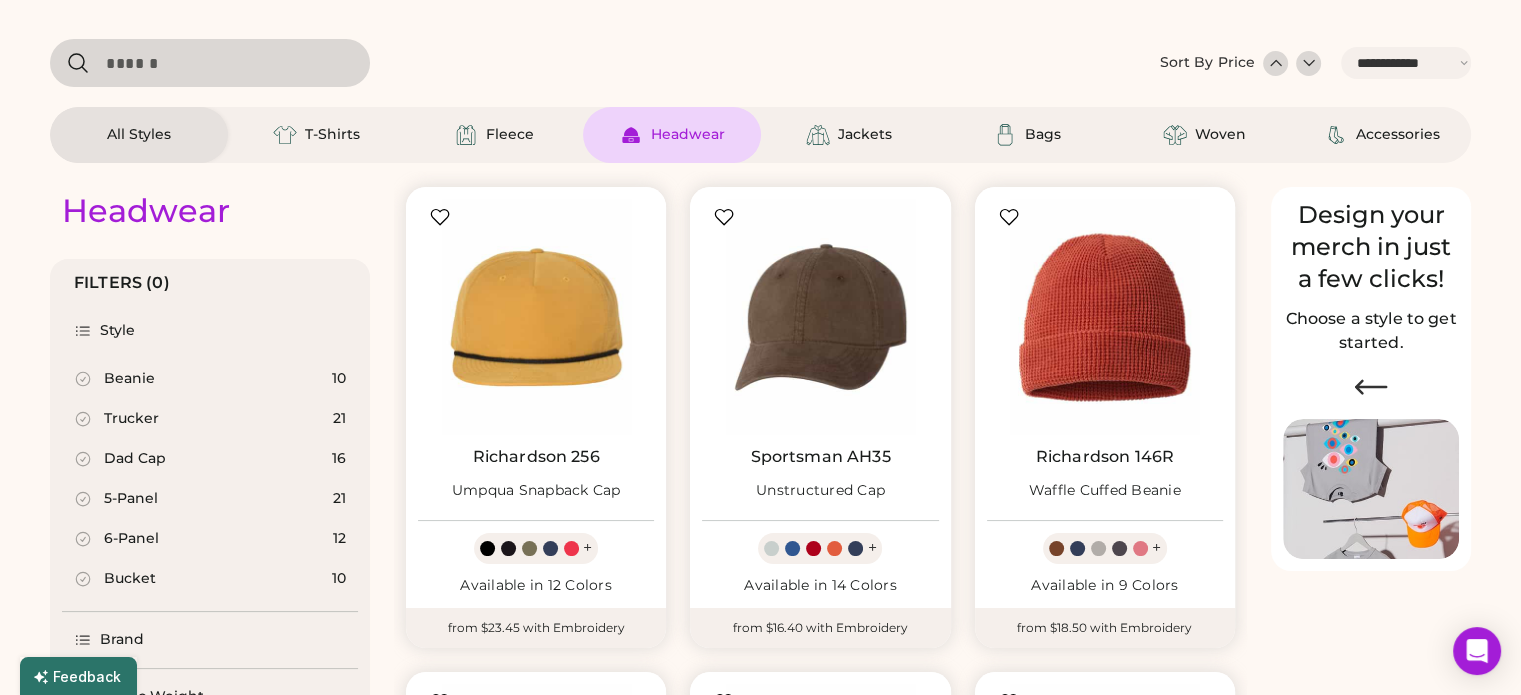 scroll, scrollTop: 0, scrollLeft: 0, axis: both 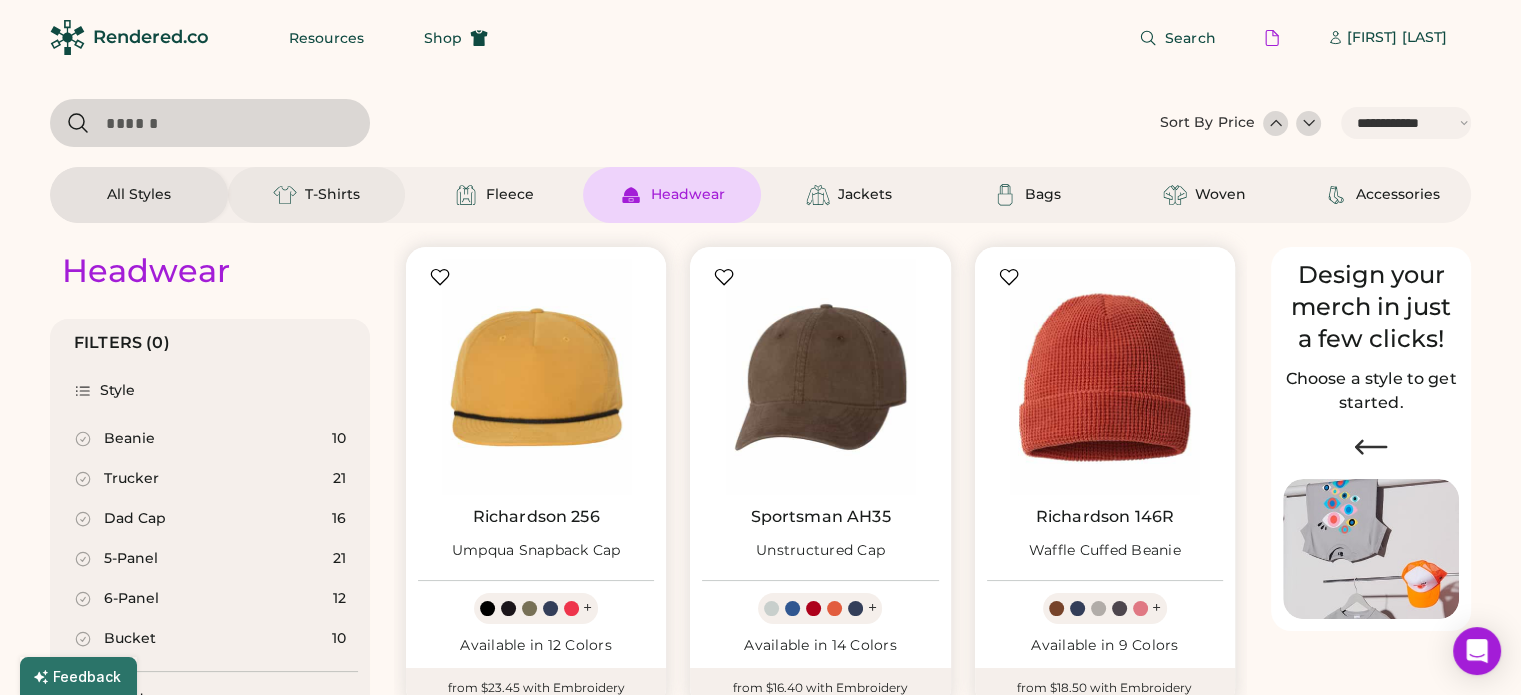 click on "T-Shirts" at bounding box center [316, 195] 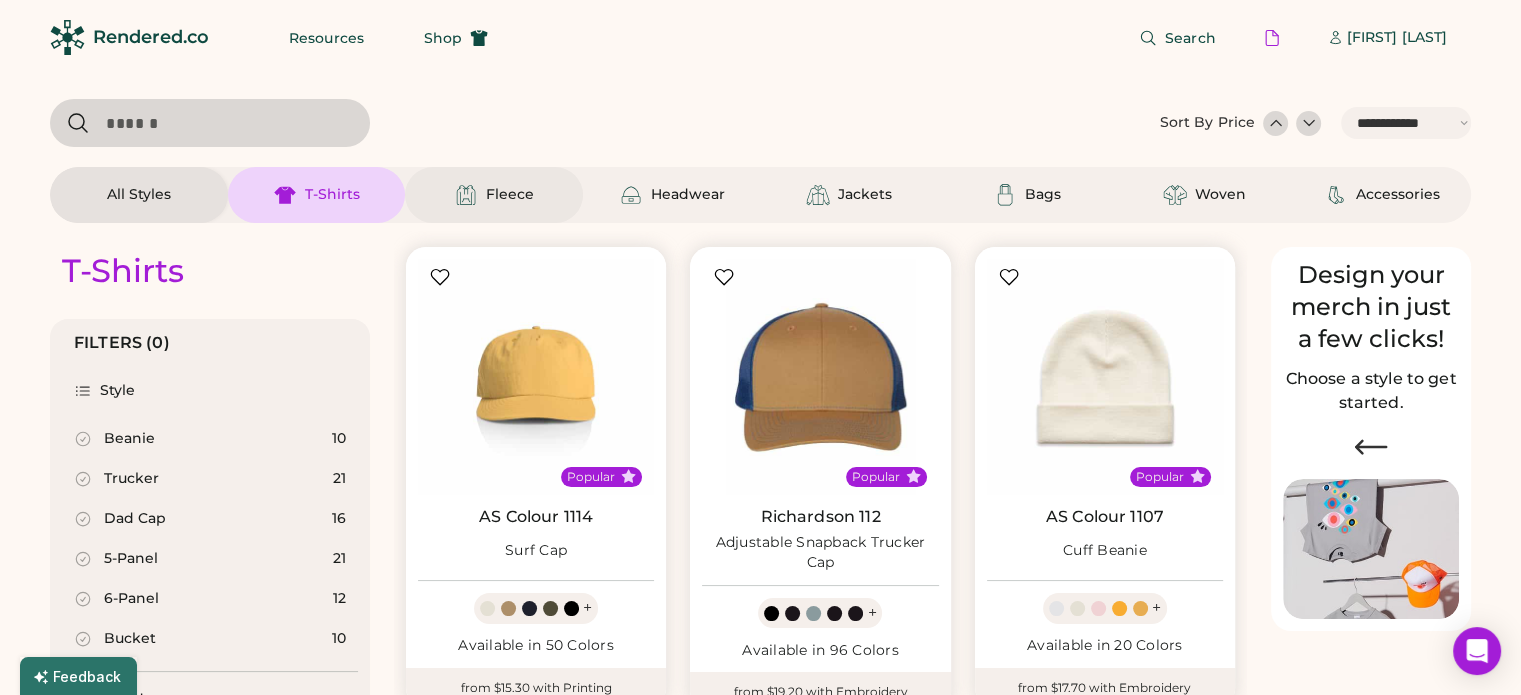 select on "*" 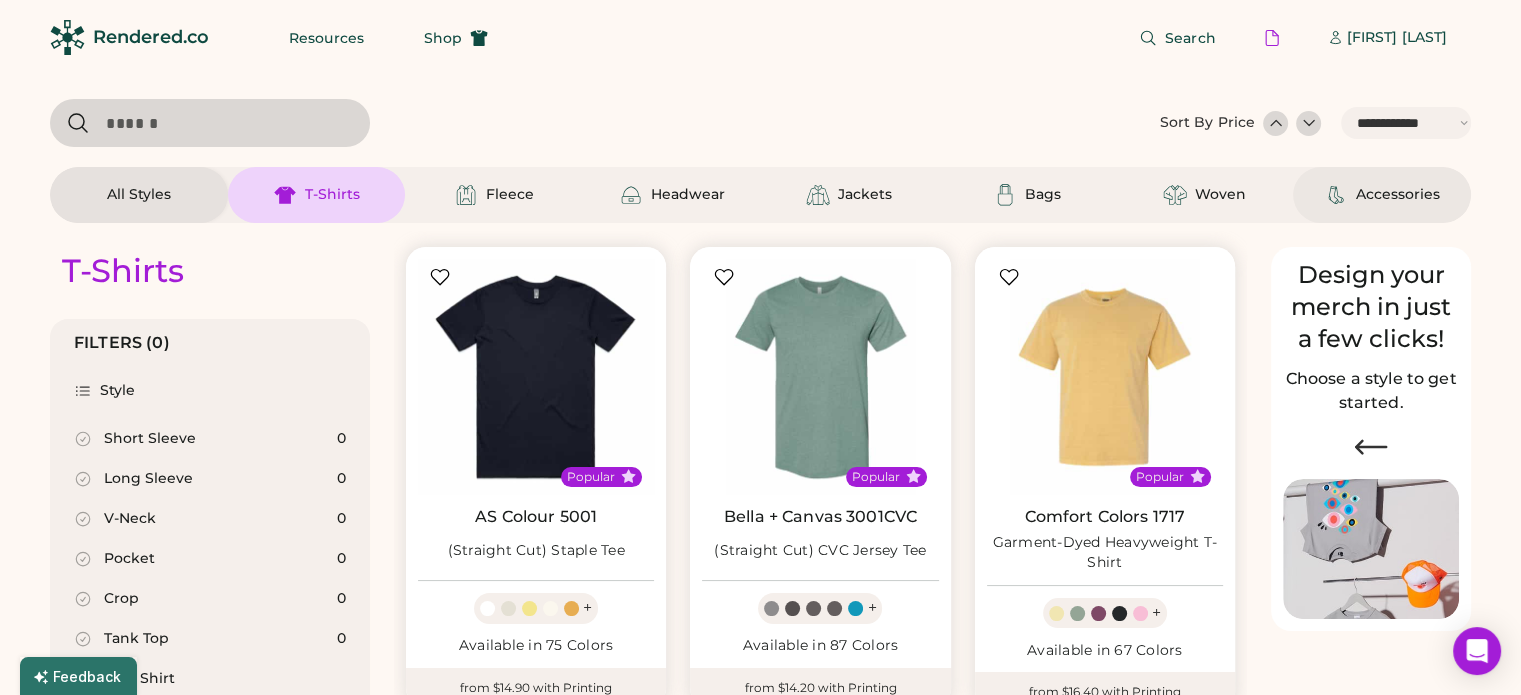 click on "Accessories" at bounding box center (1398, 195) 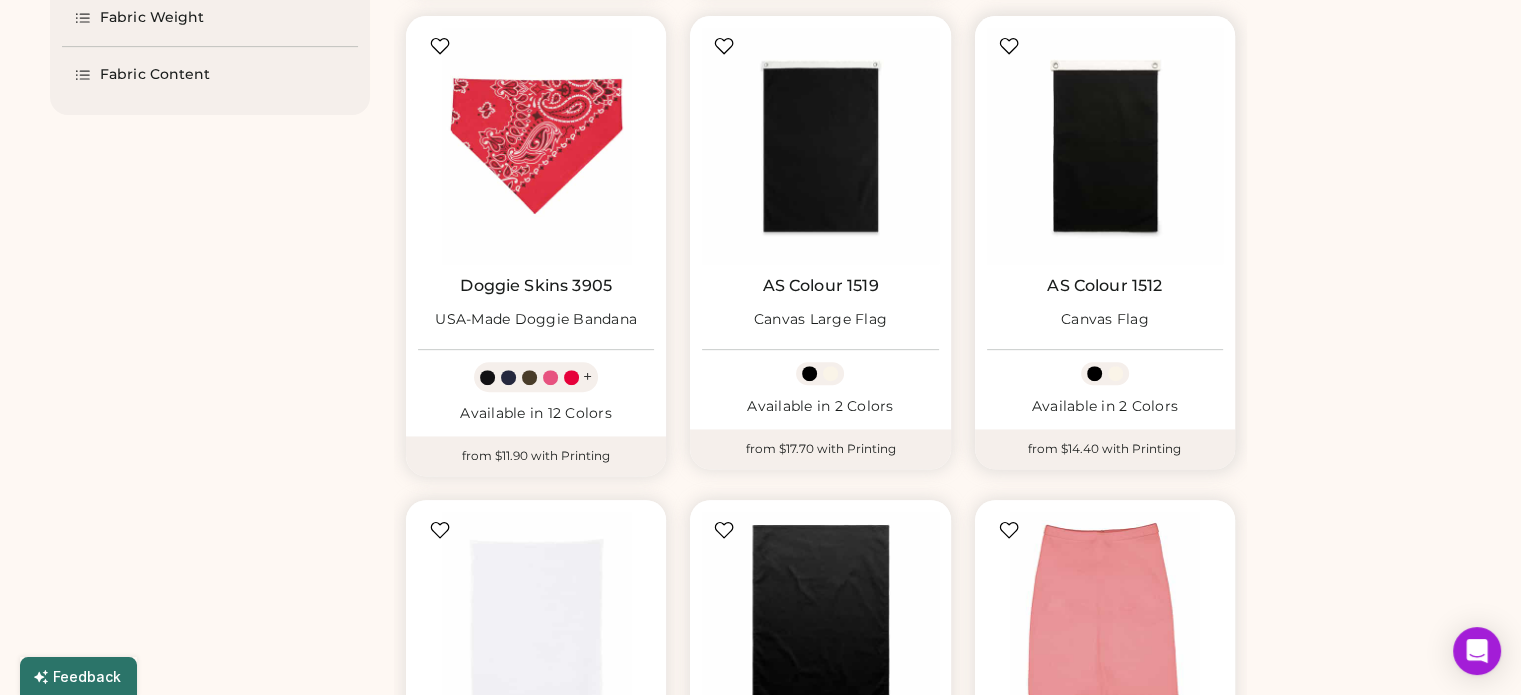 scroll, scrollTop: 600, scrollLeft: 0, axis: vertical 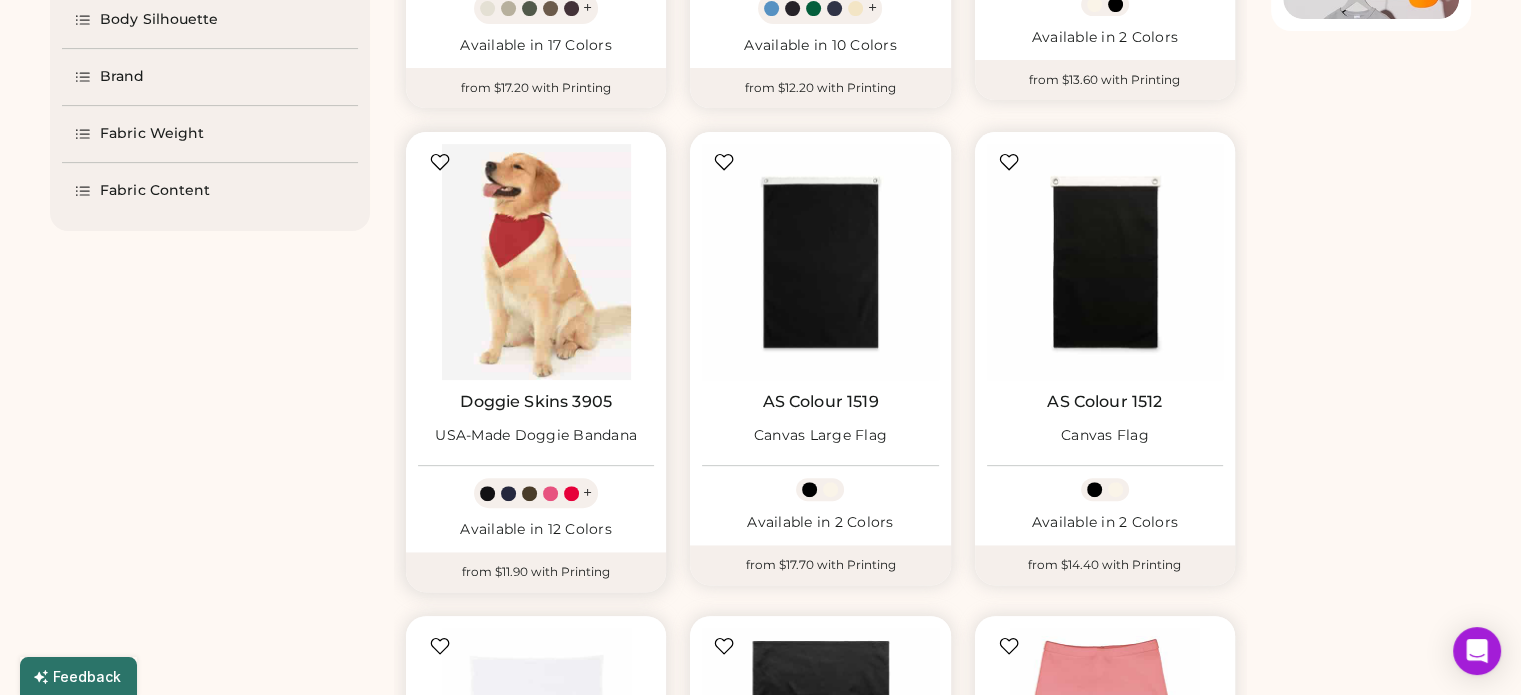 click at bounding box center [536, 262] 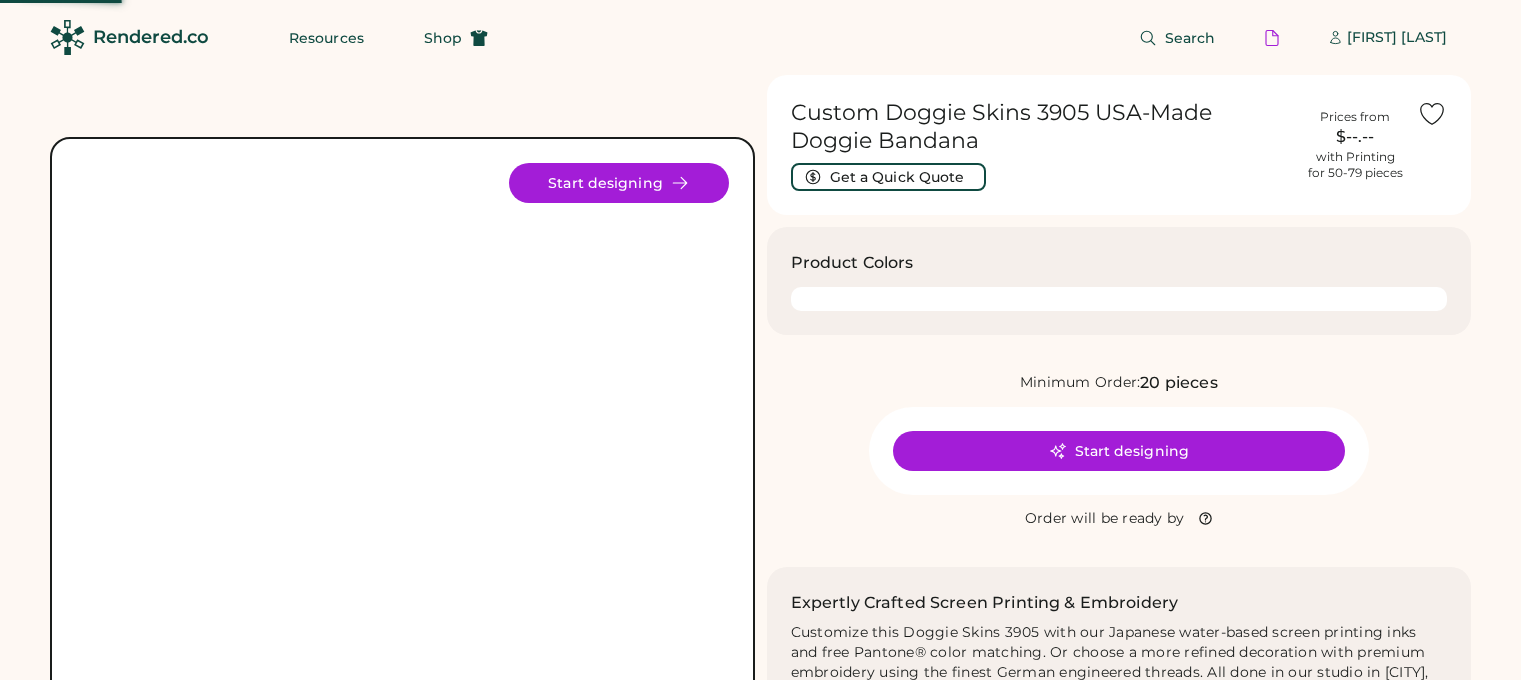 scroll, scrollTop: 0, scrollLeft: 0, axis: both 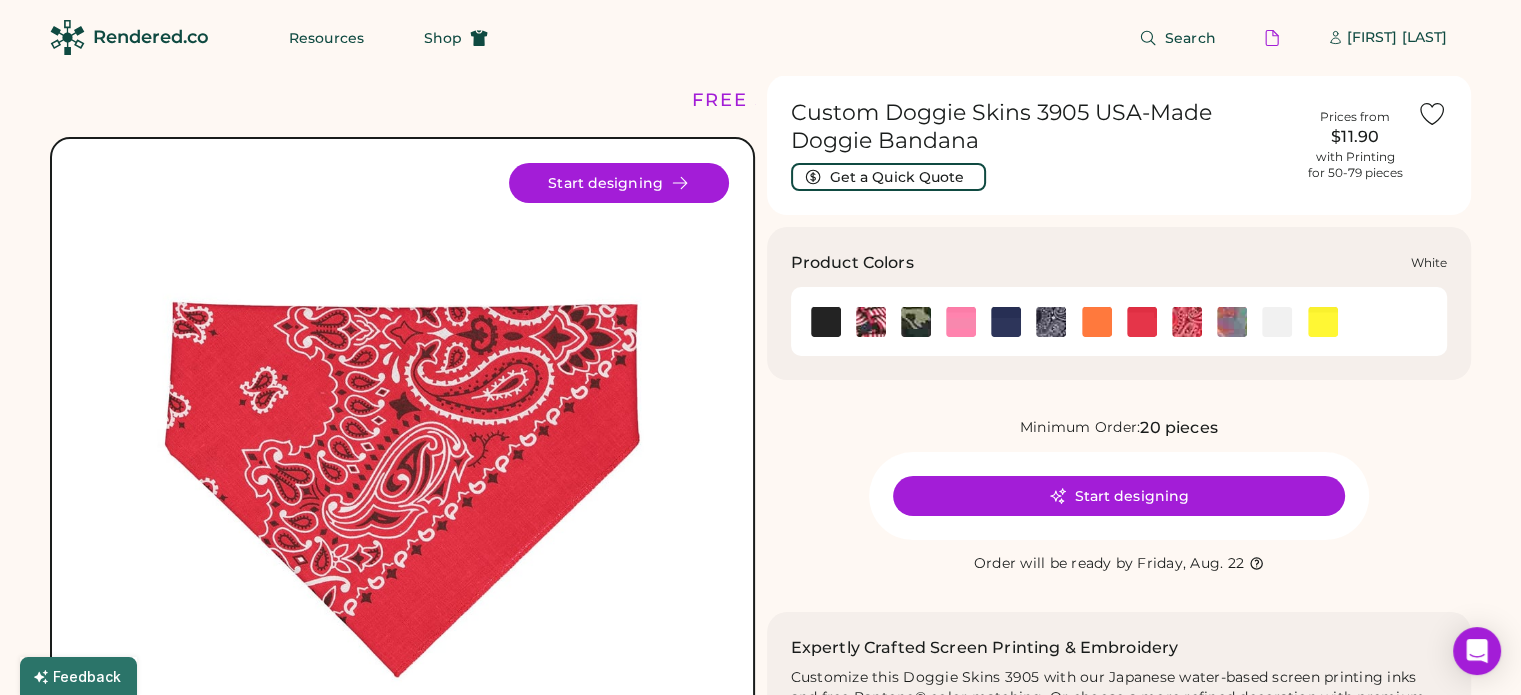 click at bounding box center (1276, 321) 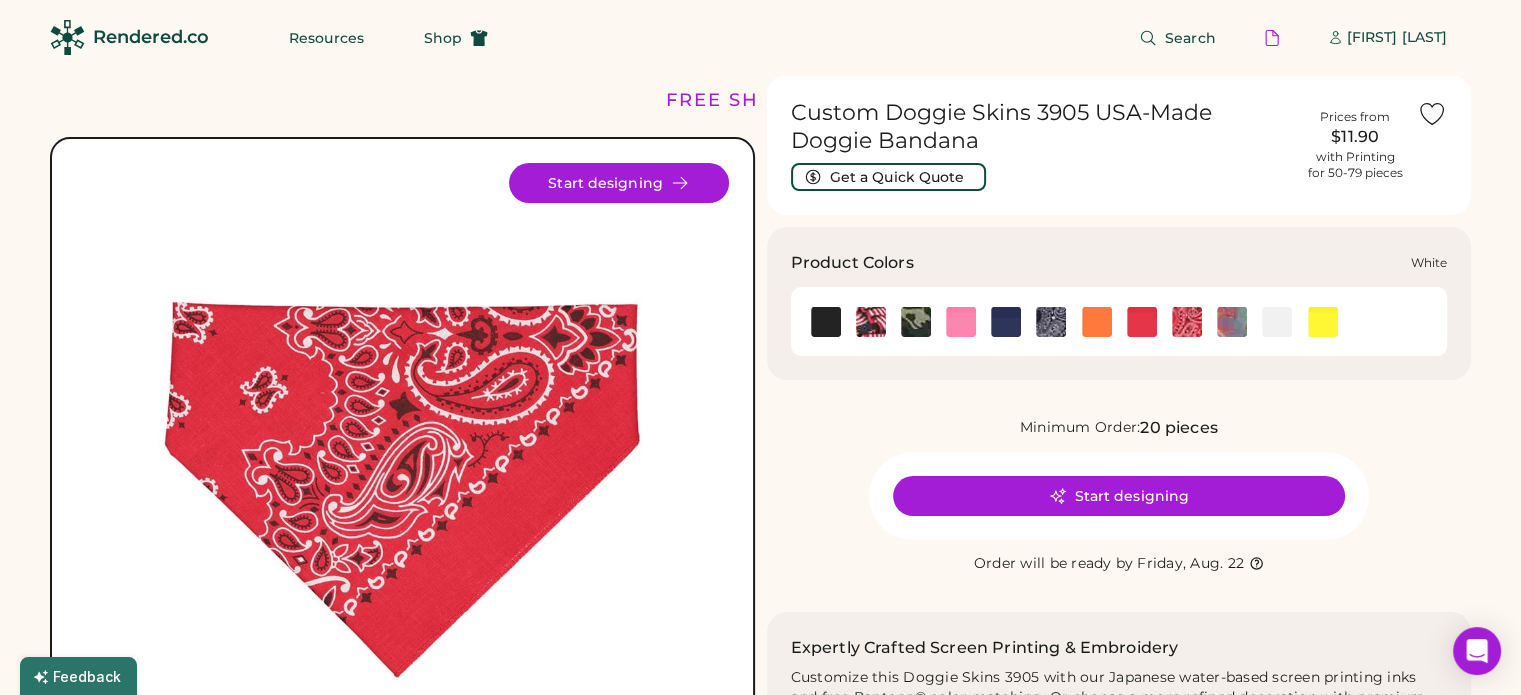 click 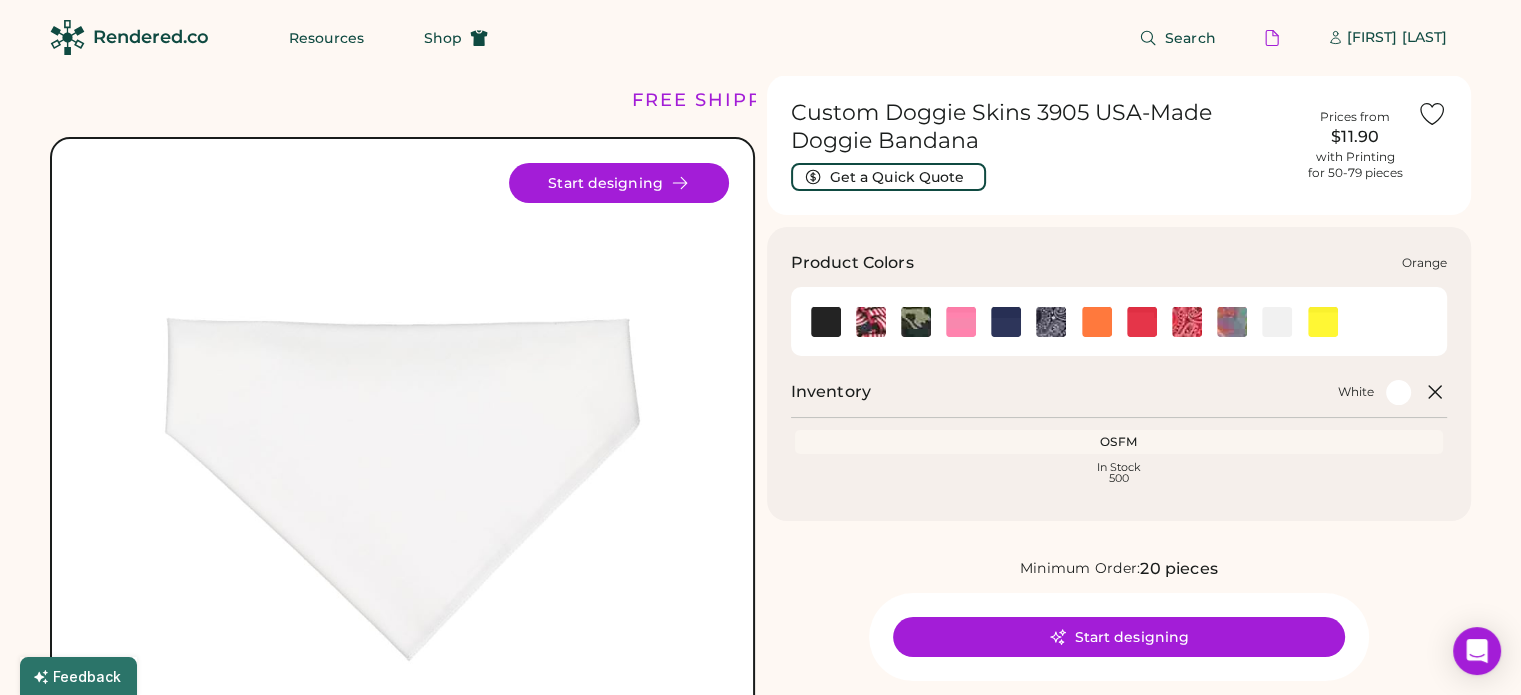 click 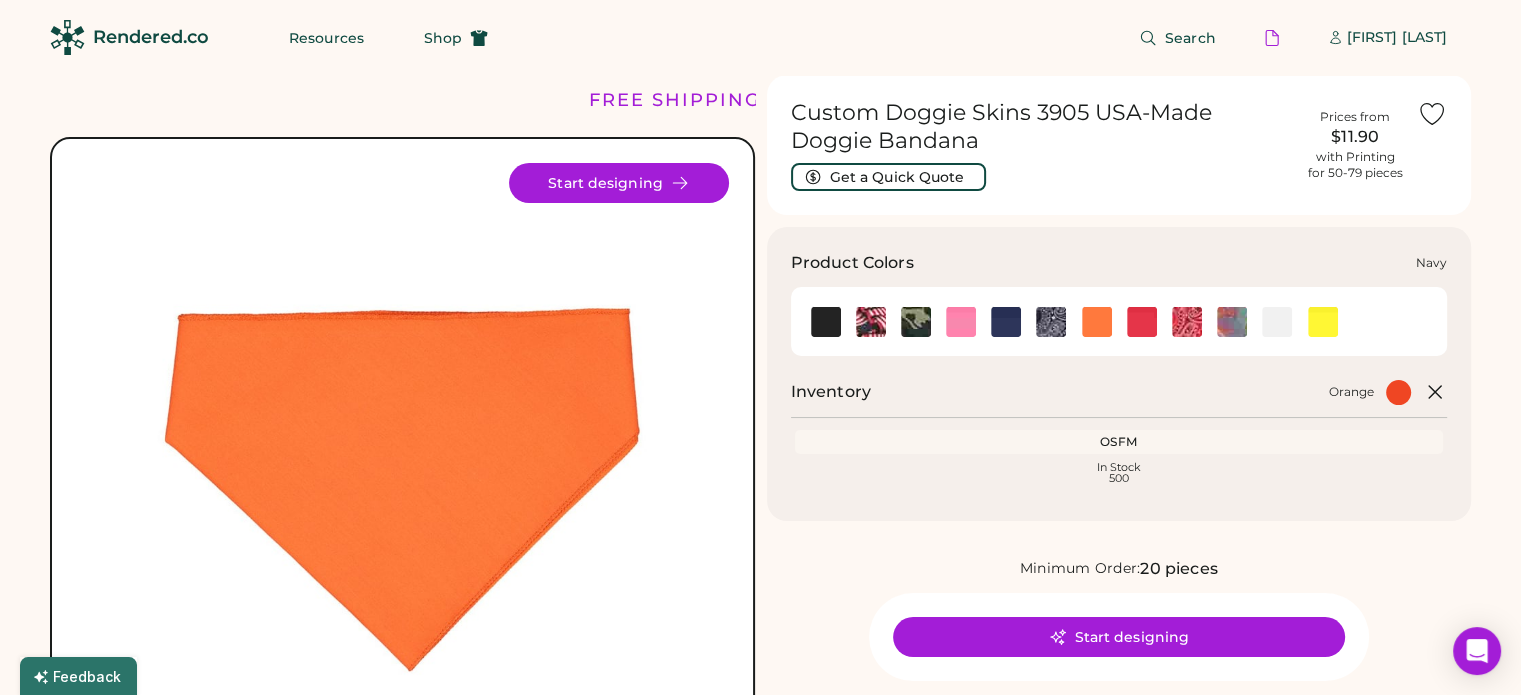 click at bounding box center [1005, 321] 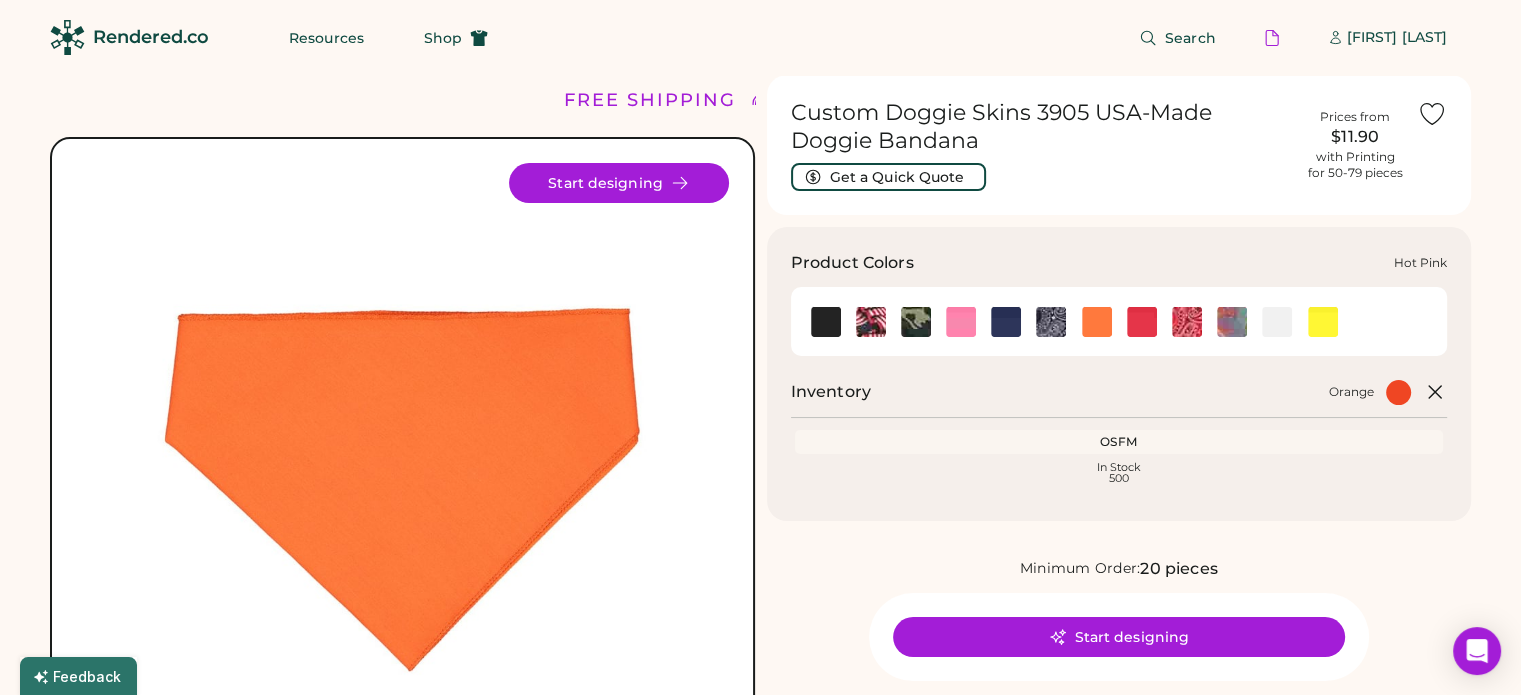click 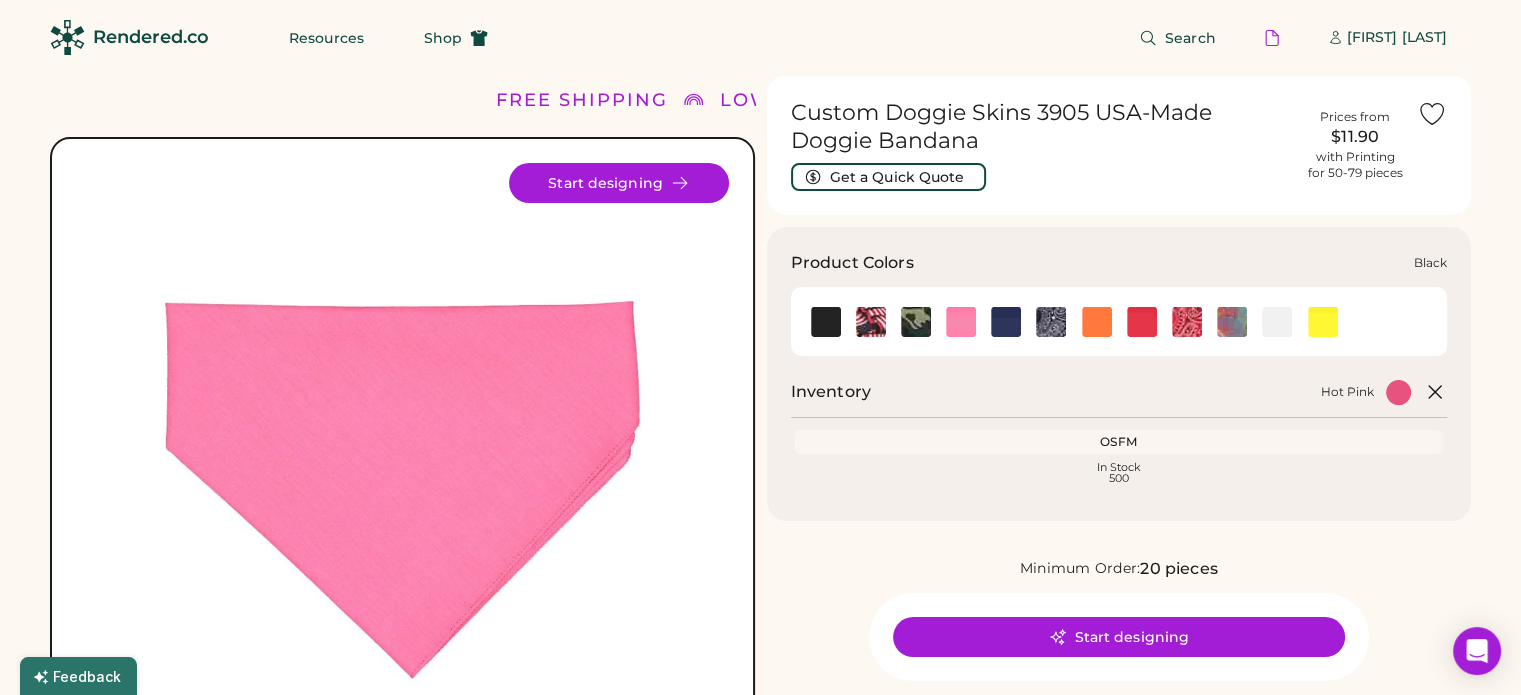 click 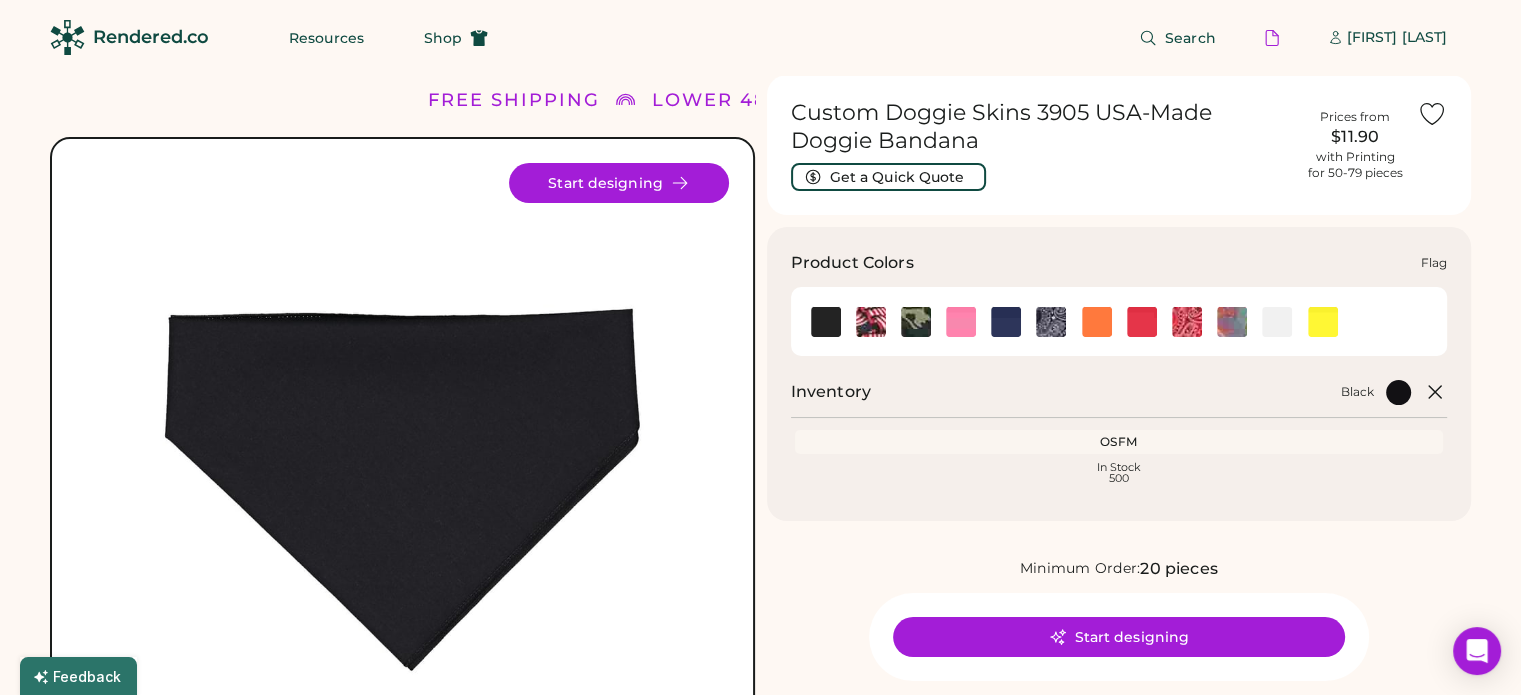 click 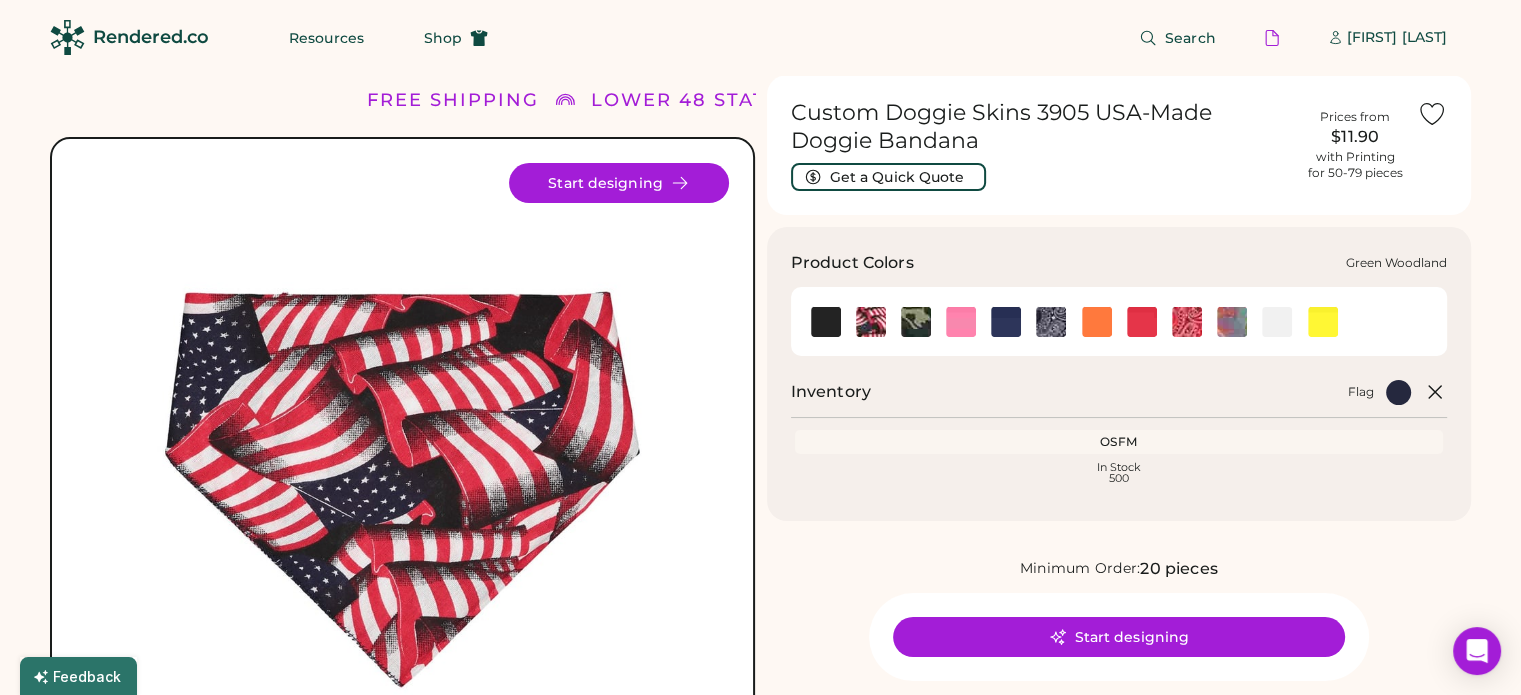 click 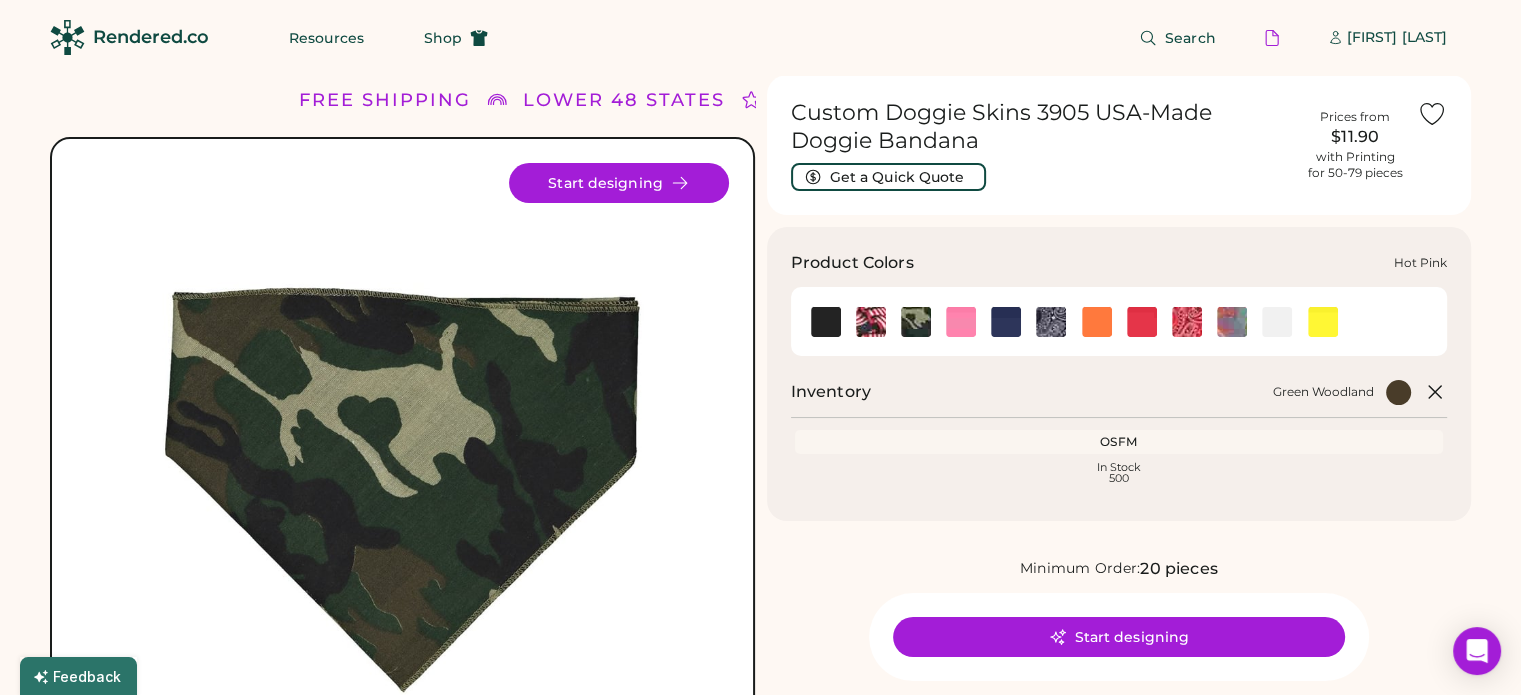click 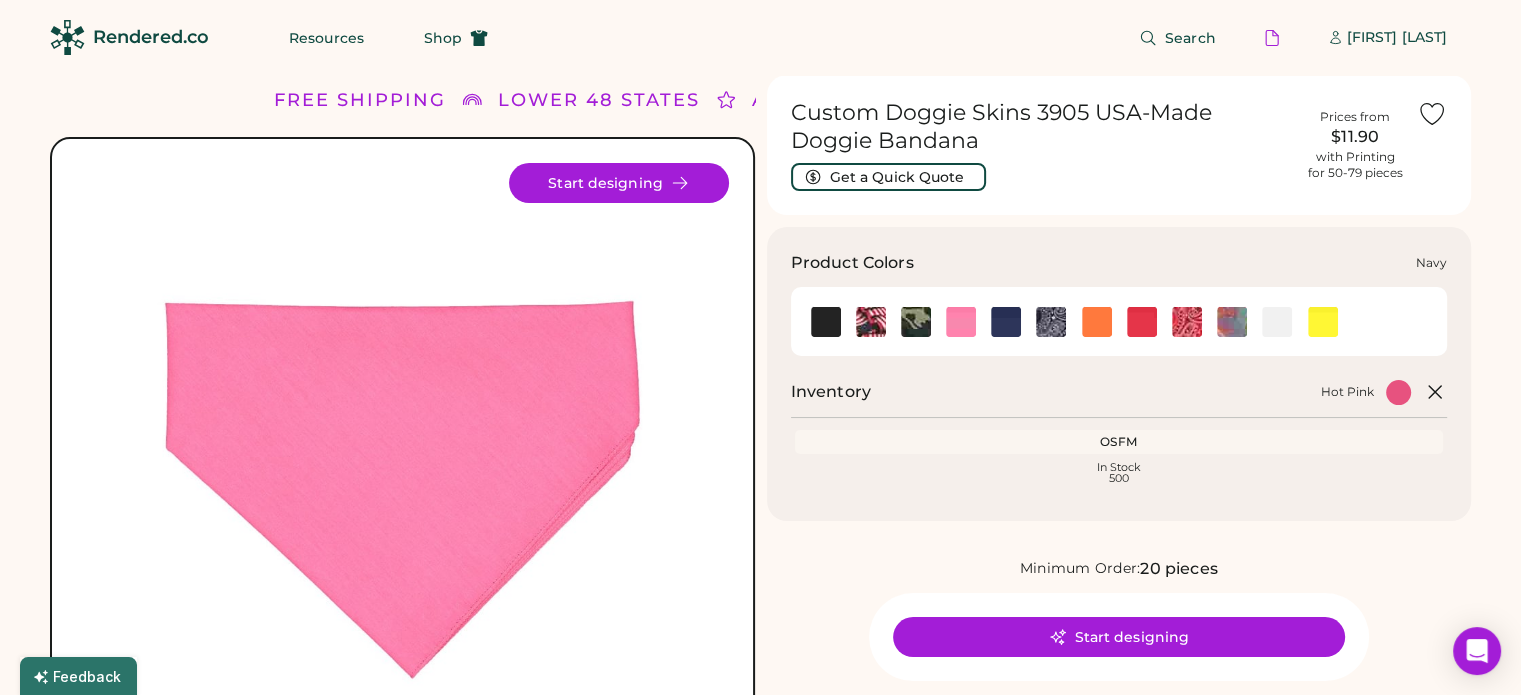 click 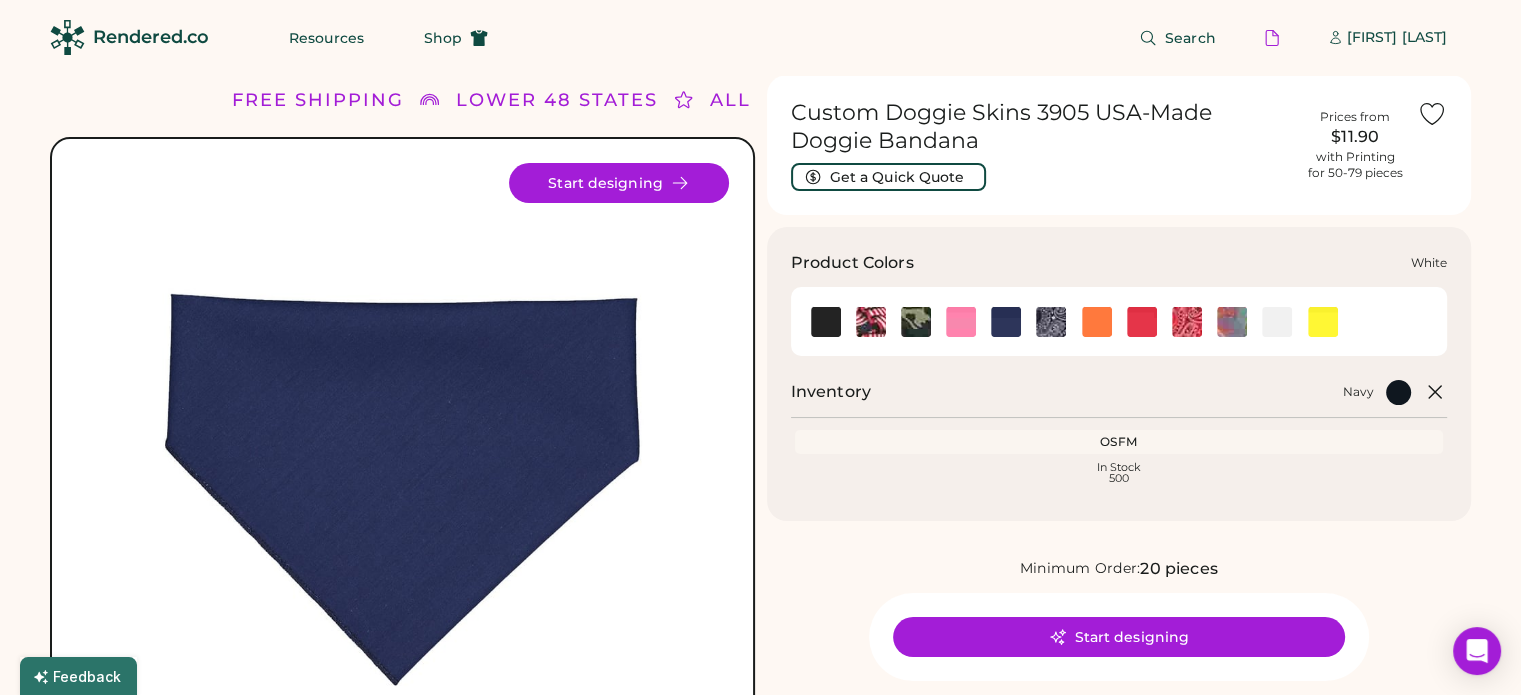 click 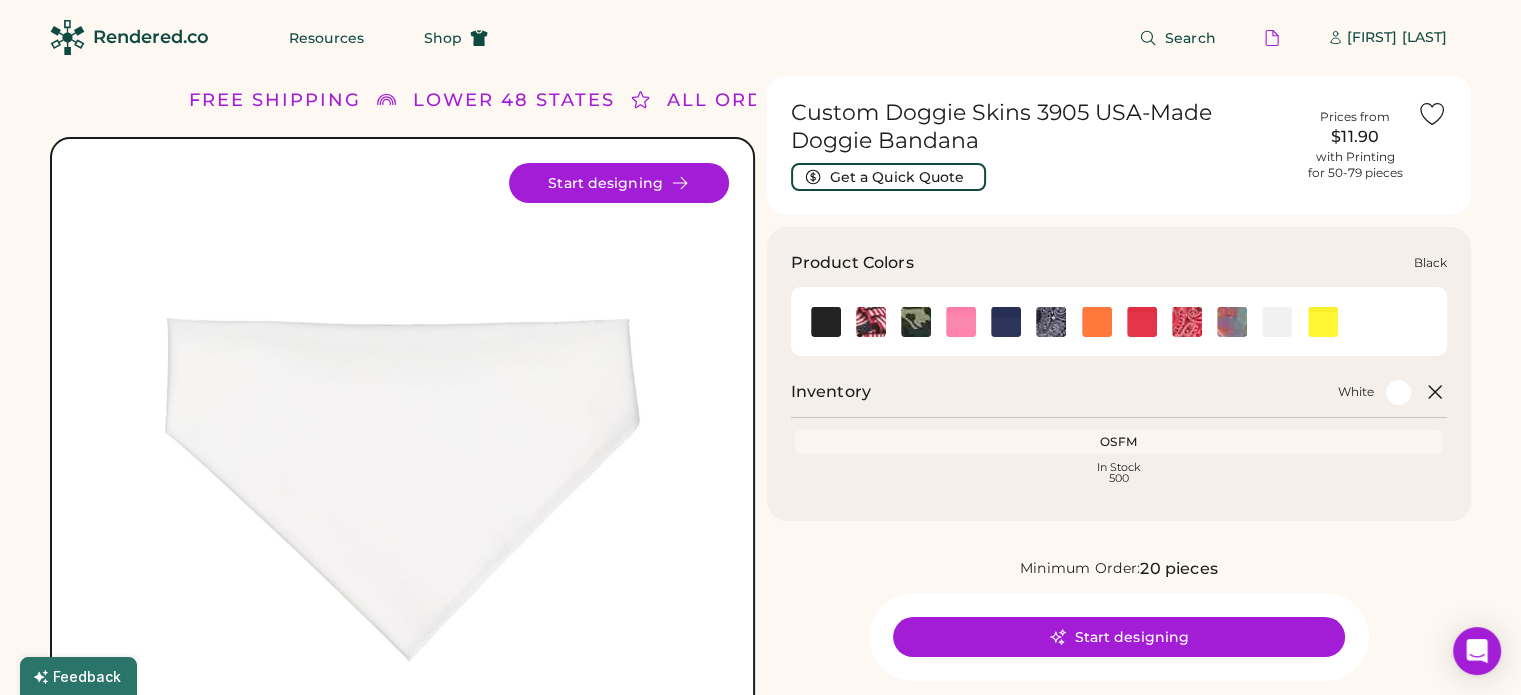 click 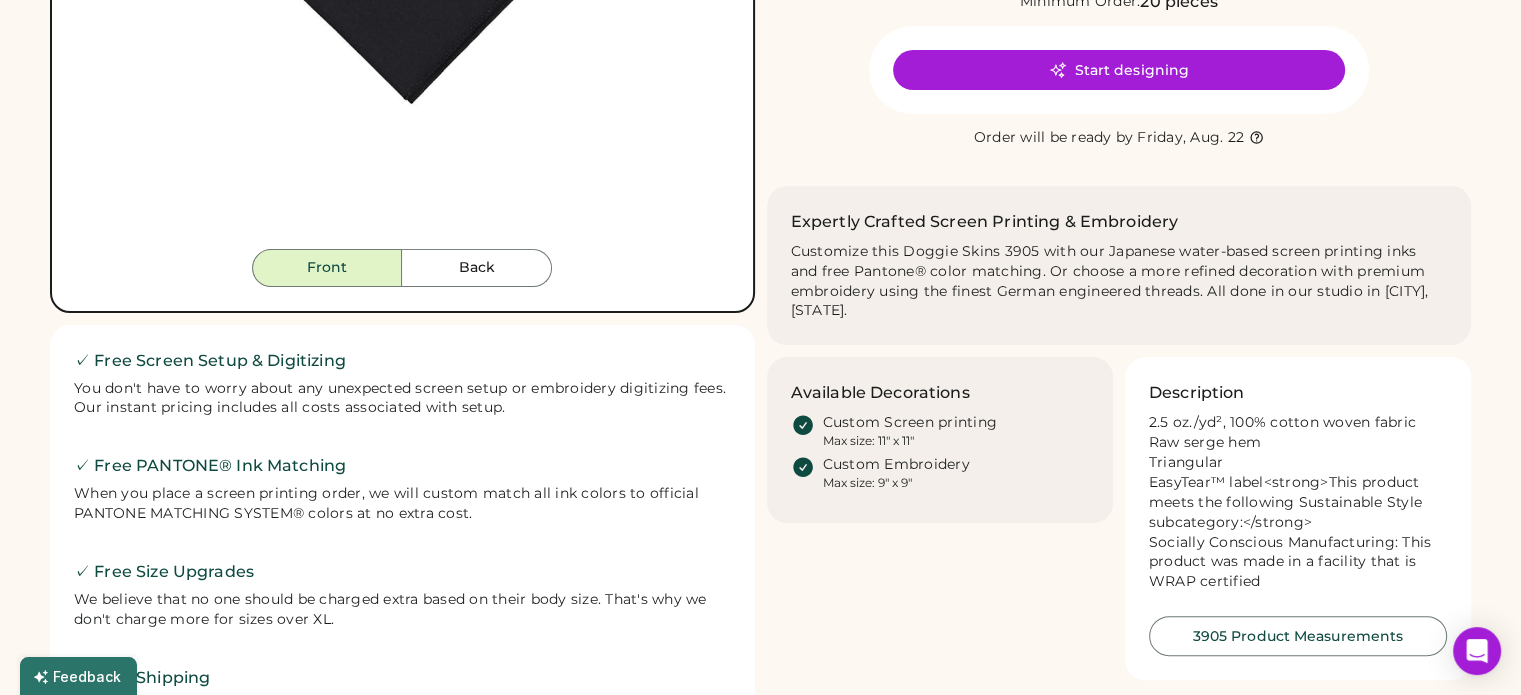 scroll, scrollTop: 400, scrollLeft: 0, axis: vertical 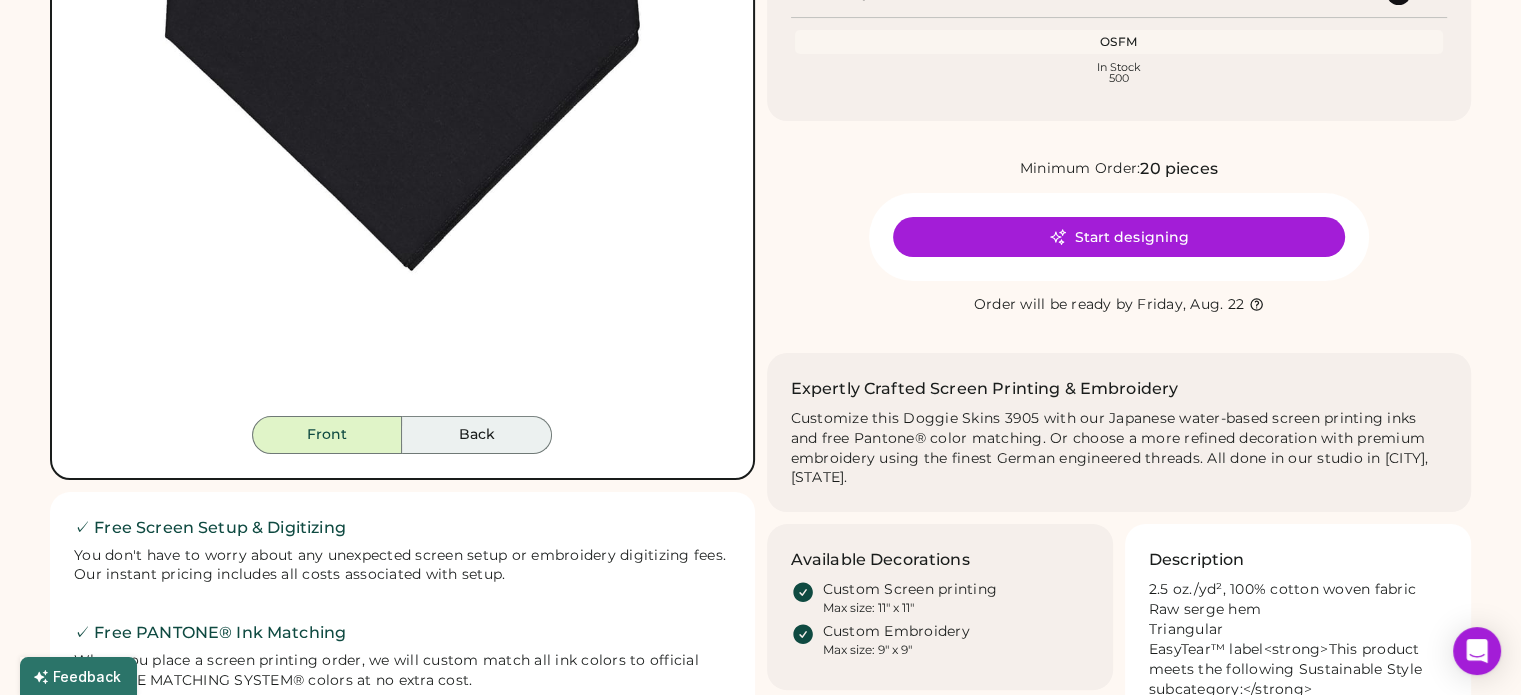 click on "Back" at bounding box center (477, 435) 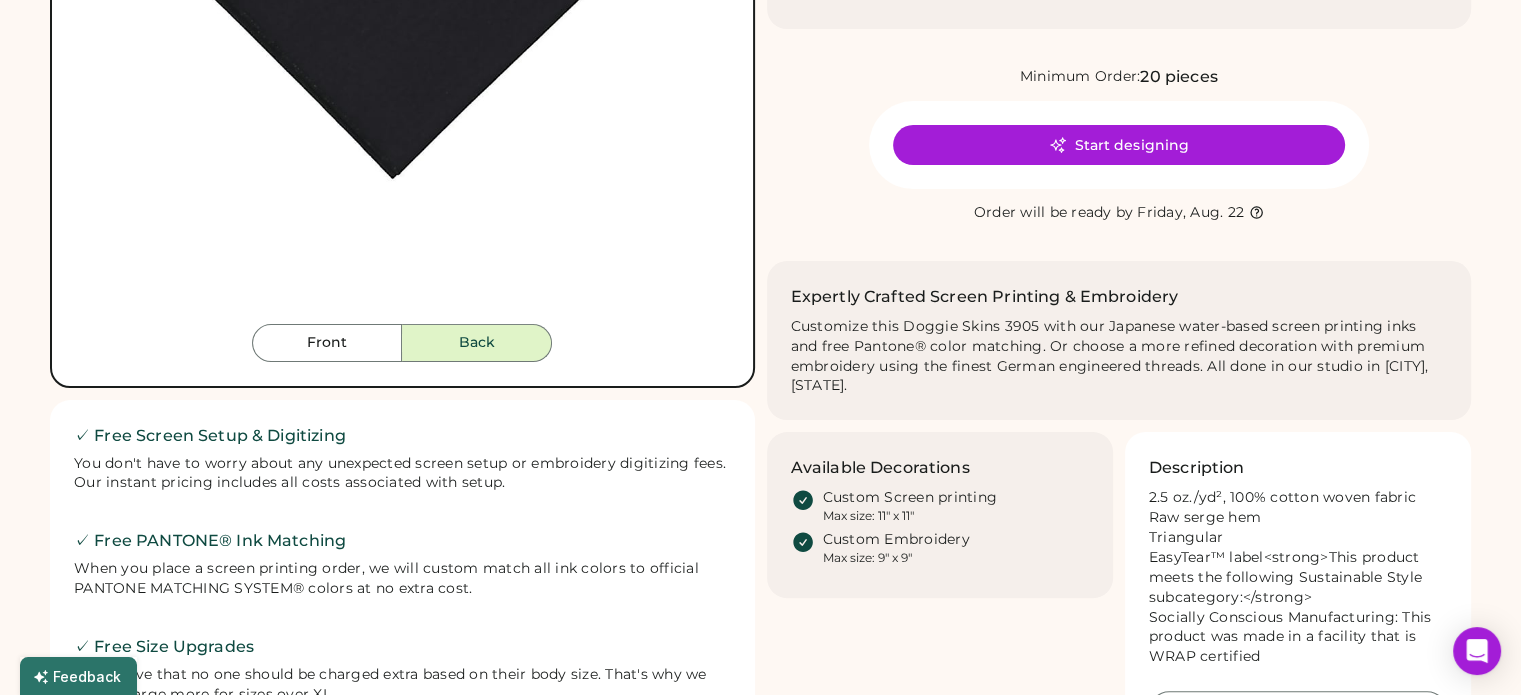 scroll, scrollTop: 700, scrollLeft: 0, axis: vertical 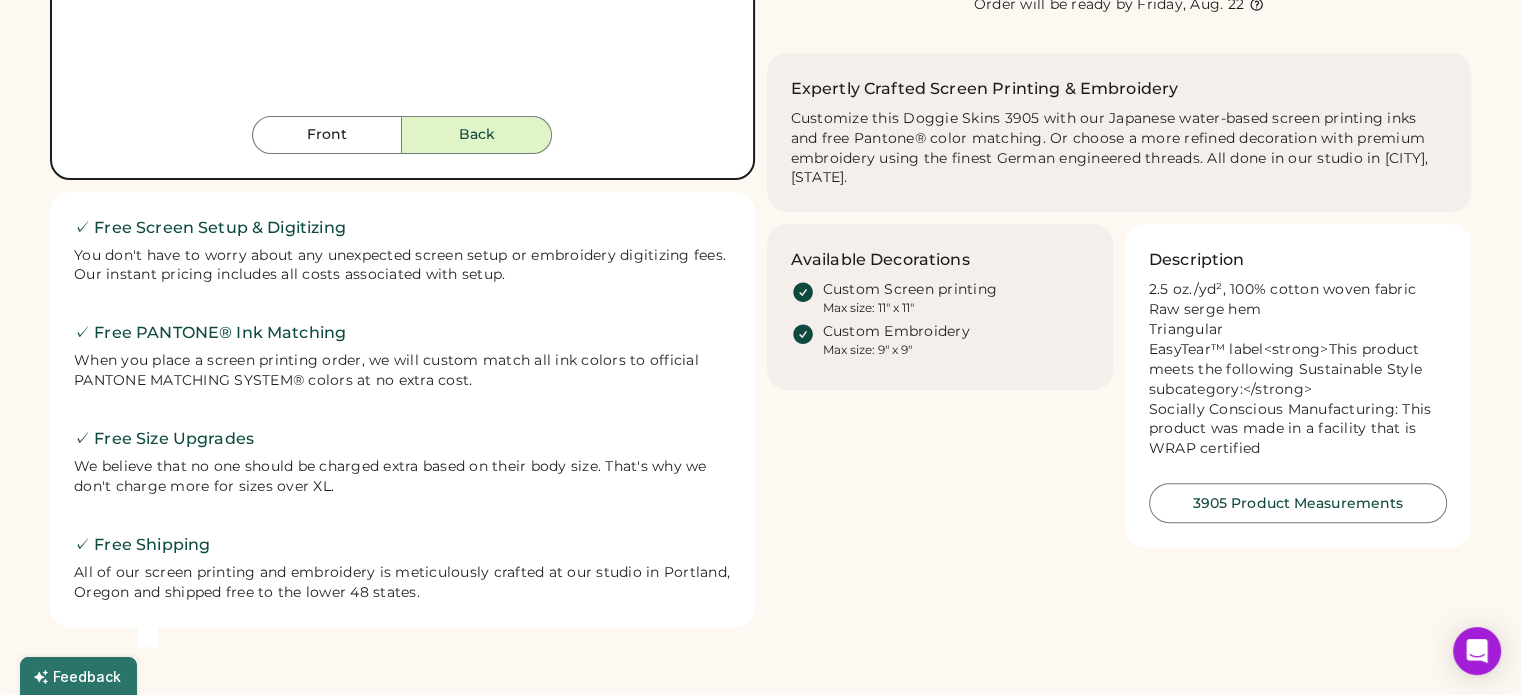 click on "Front Back Start designing" at bounding box center [402, -192] 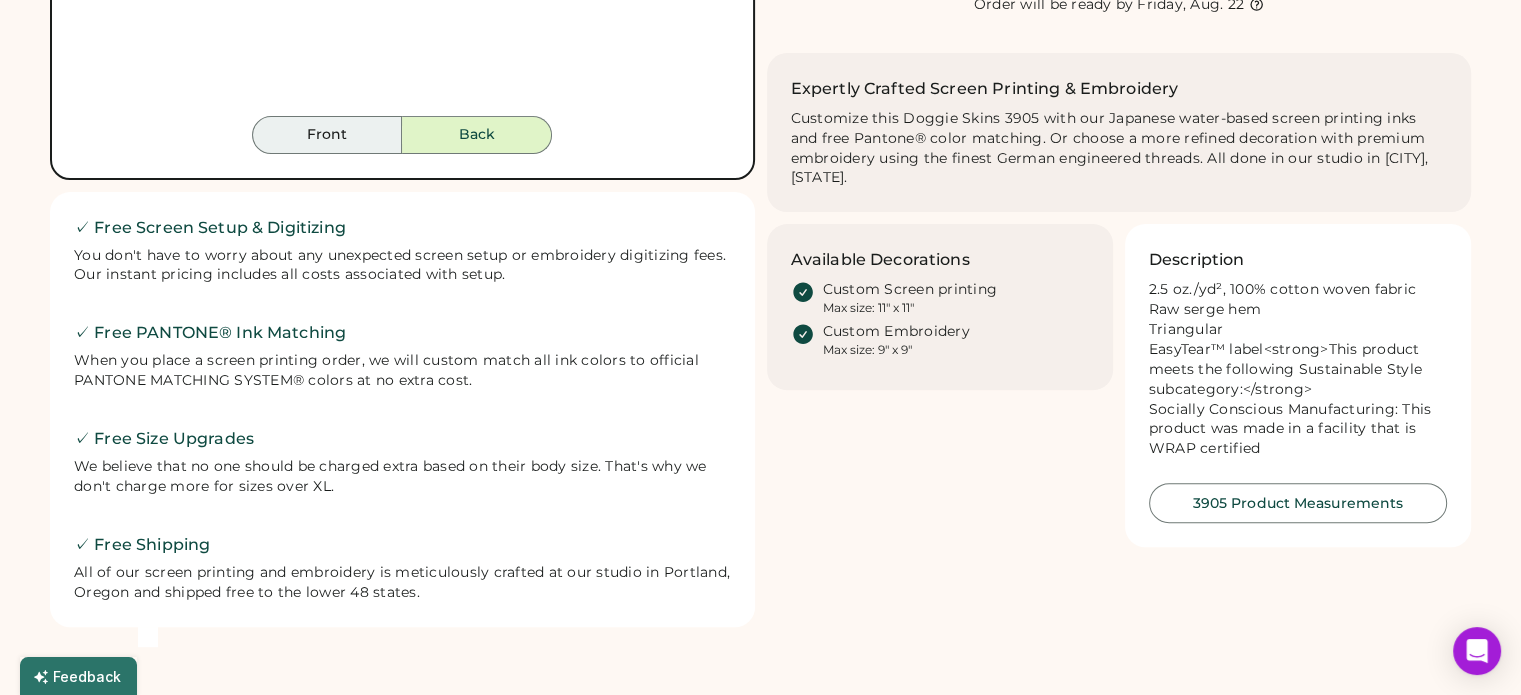 click on "Front" at bounding box center [327, 135] 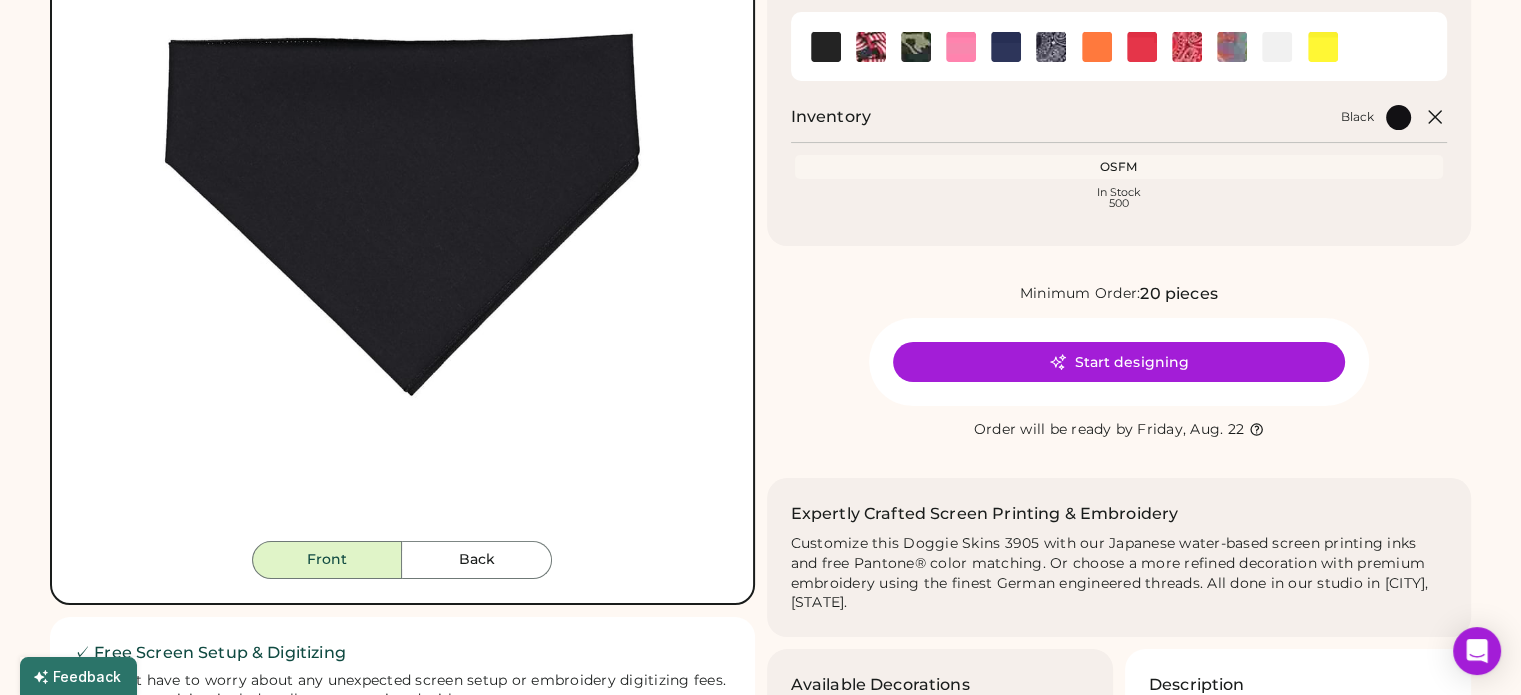 scroll, scrollTop: 0, scrollLeft: 0, axis: both 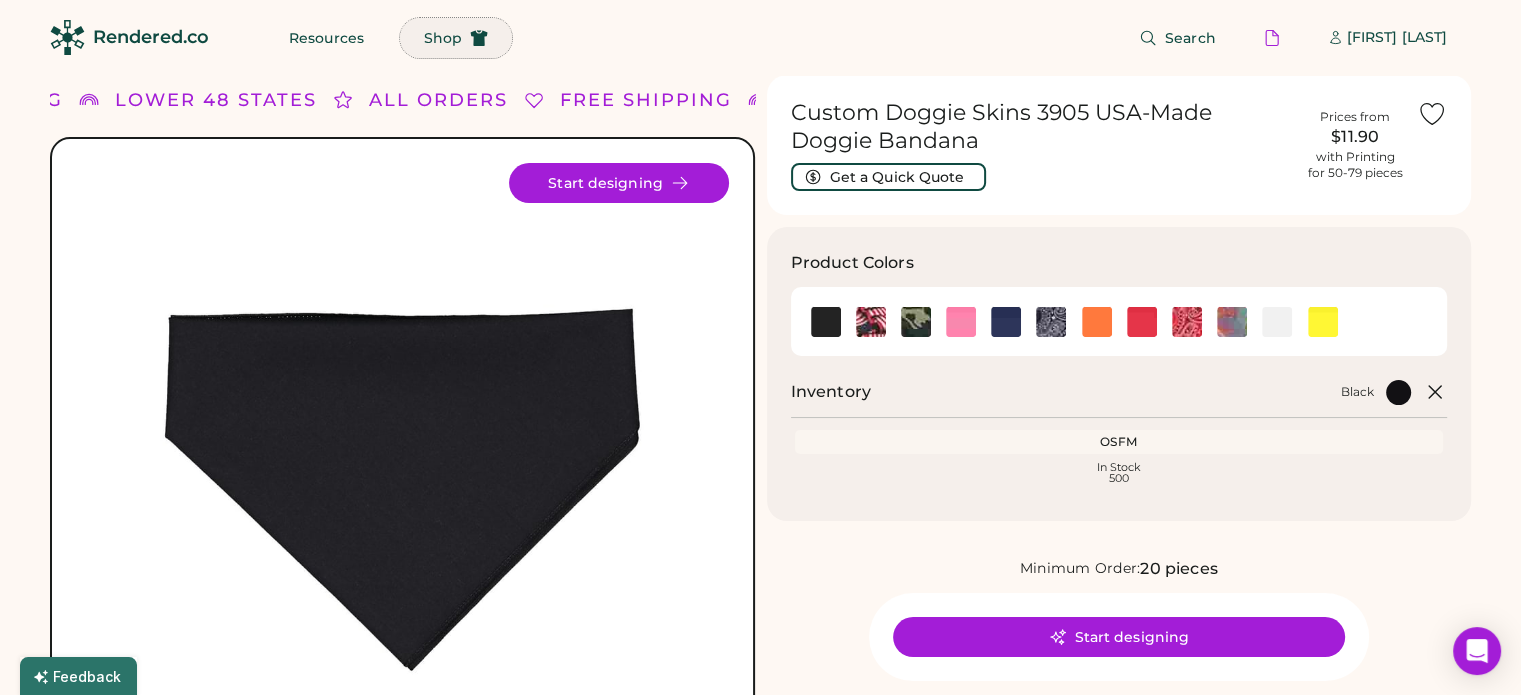 click on "Shop" at bounding box center (456, 38) 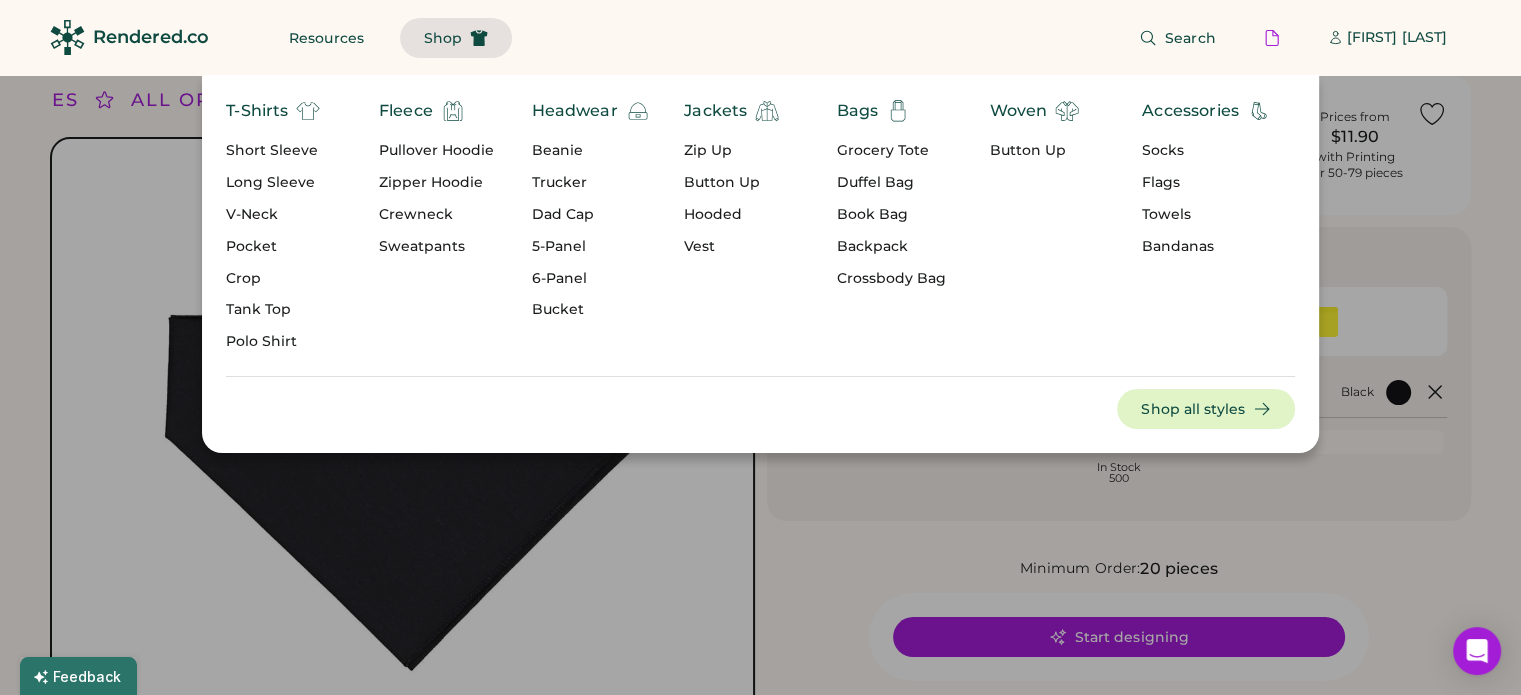 click on "Polo Shirt" at bounding box center [273, 342] 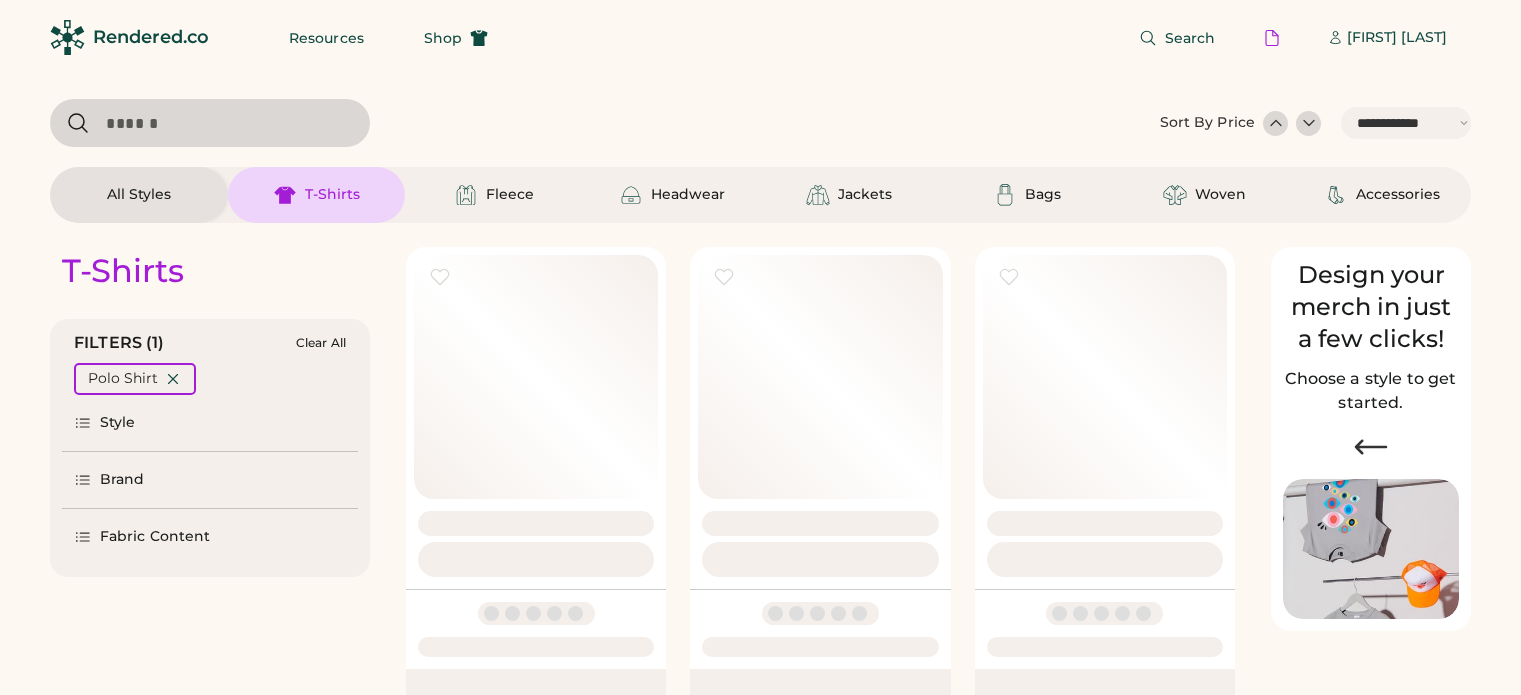 select on "*****" 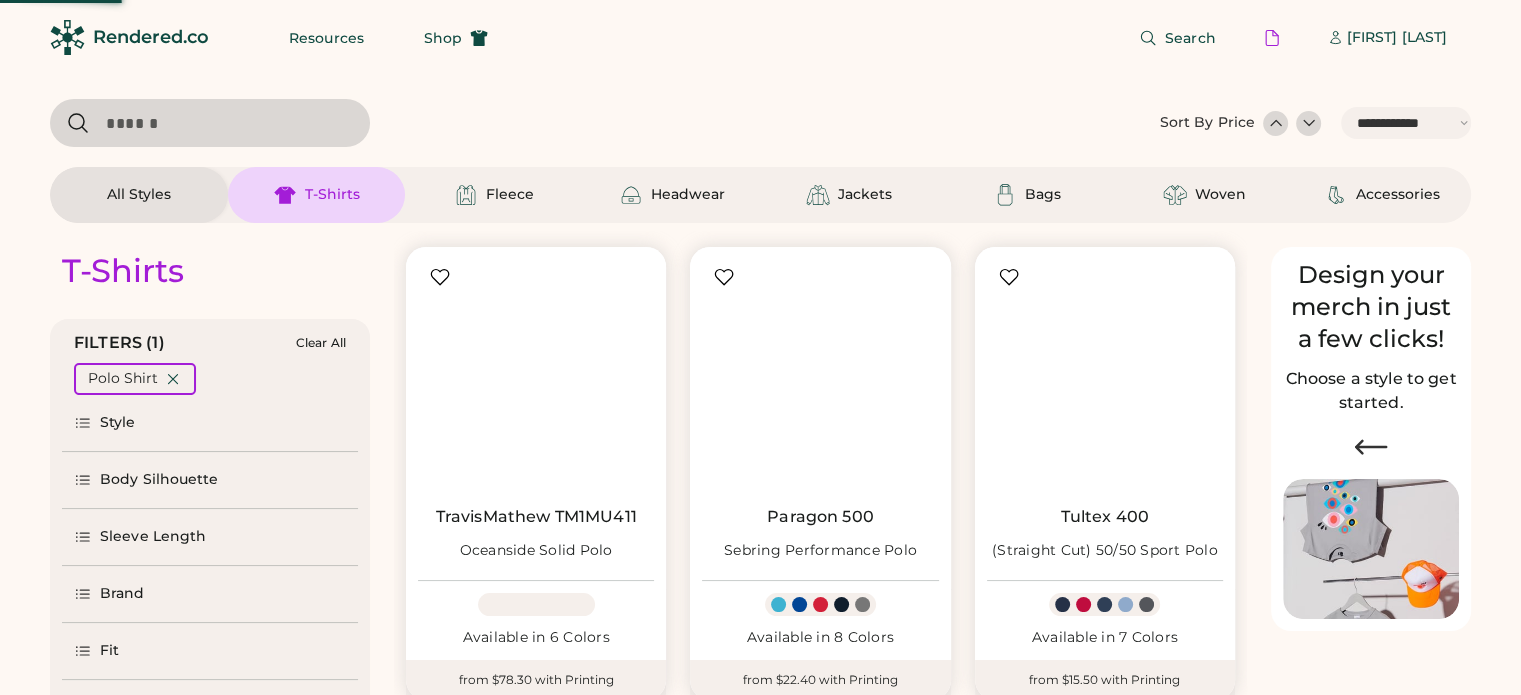 scroll, scrollTop: 0, scrollLeft: 0, axis: both 